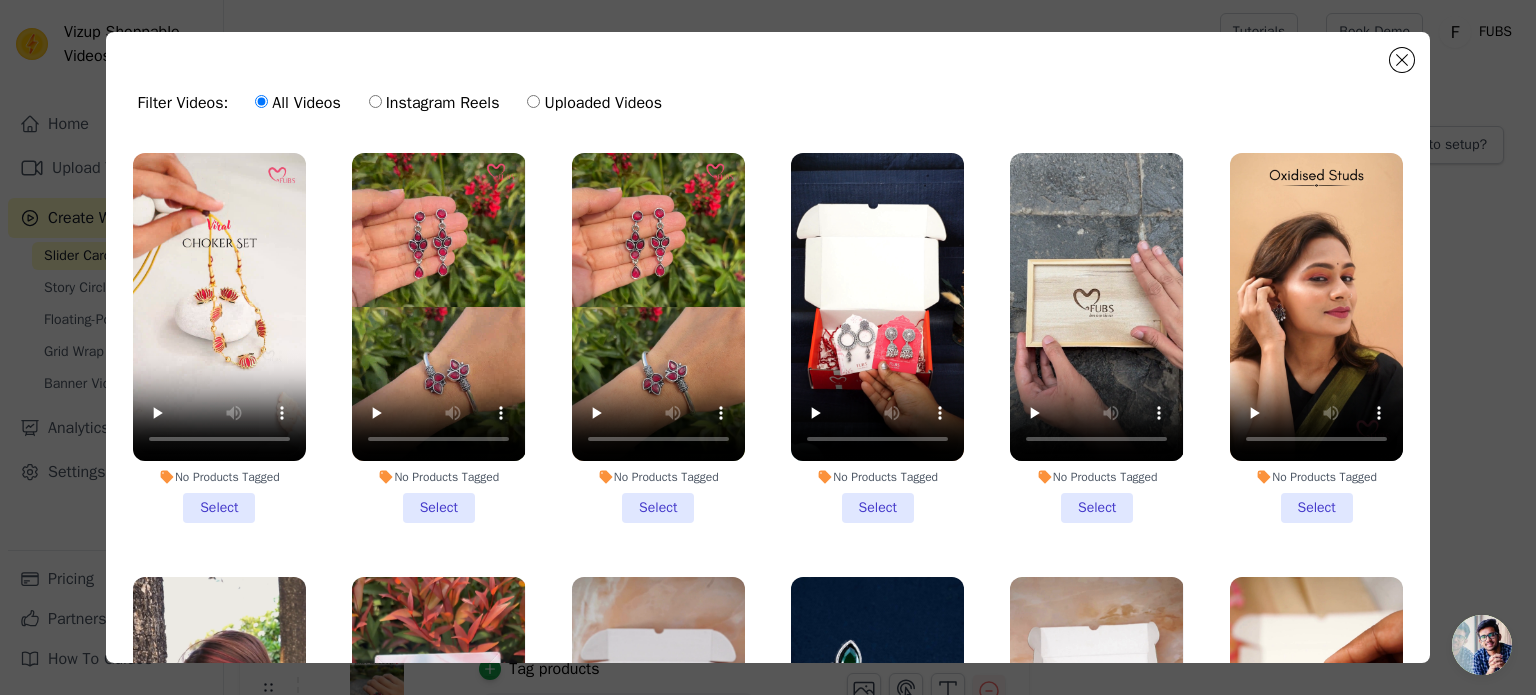 scroll, scrollTop: 0, scrollLeft: 0, axis: both 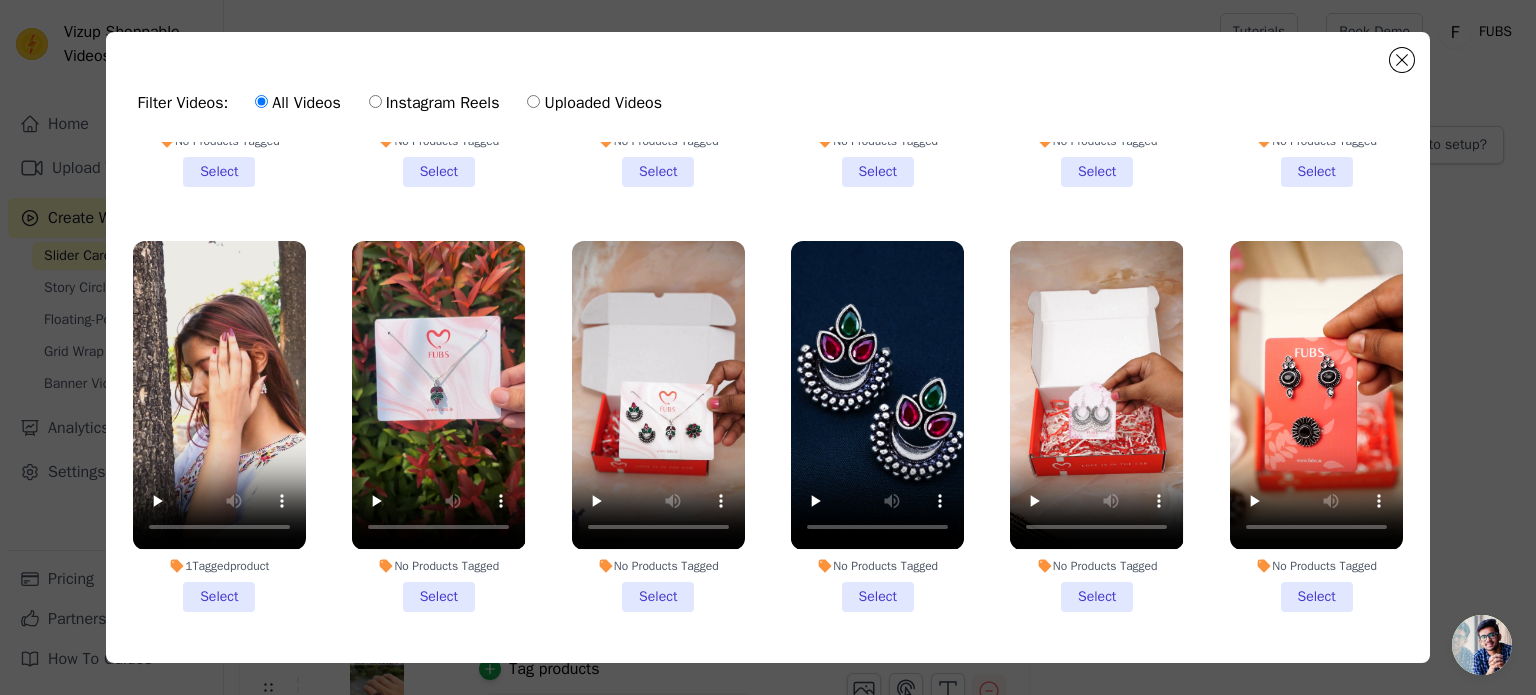 click on "Instagram Reels" at bounding box center [434, 103] 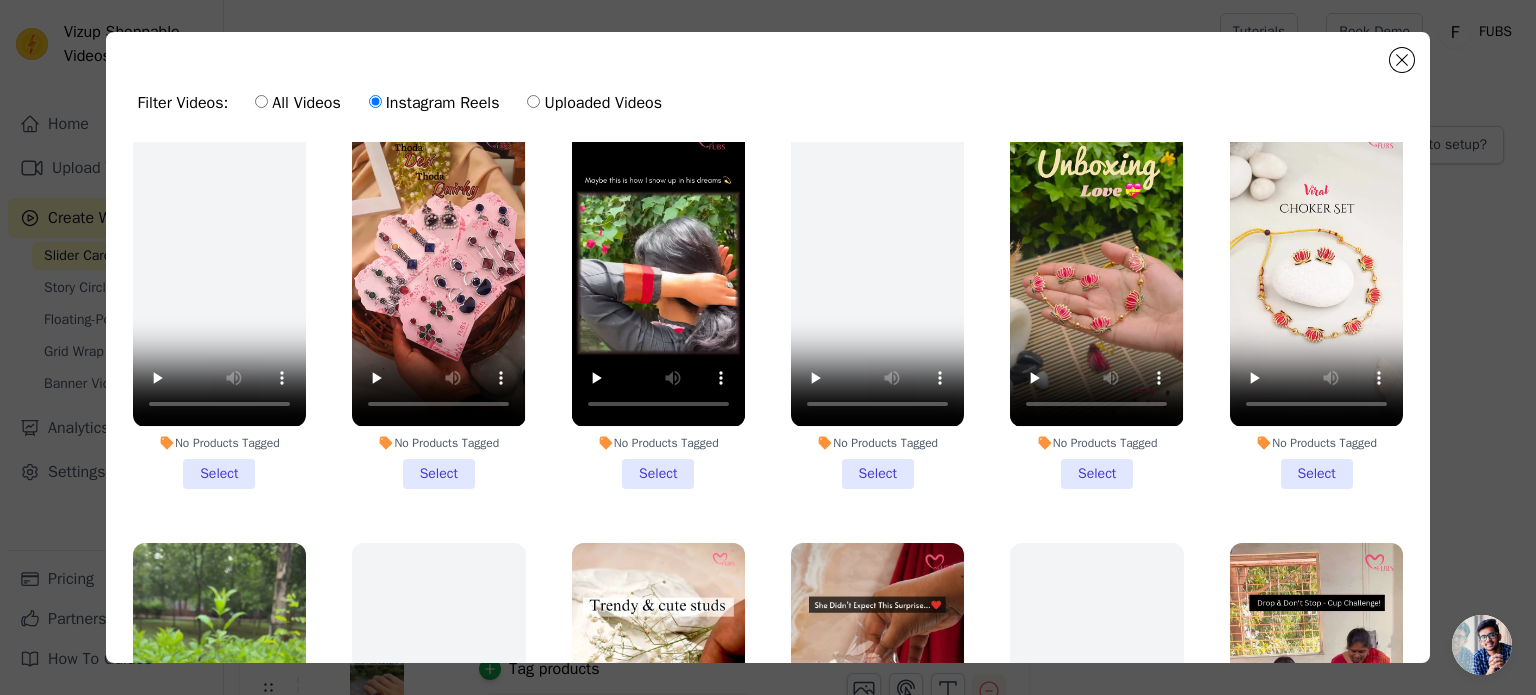 scroll, scrollTop: 464, scrollLeft: 0, axis: vertical 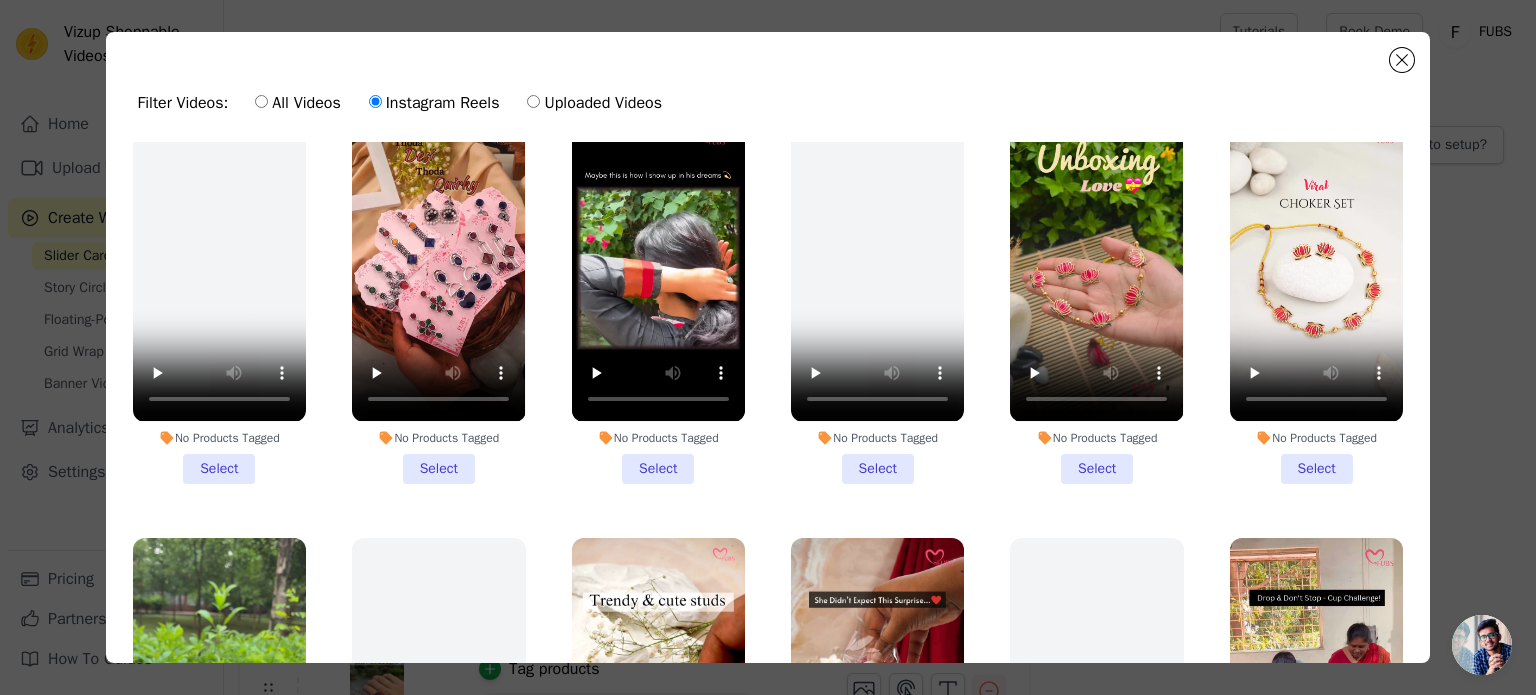 click on "No Products Tagged     Select" at bounding box center (1096, 298) 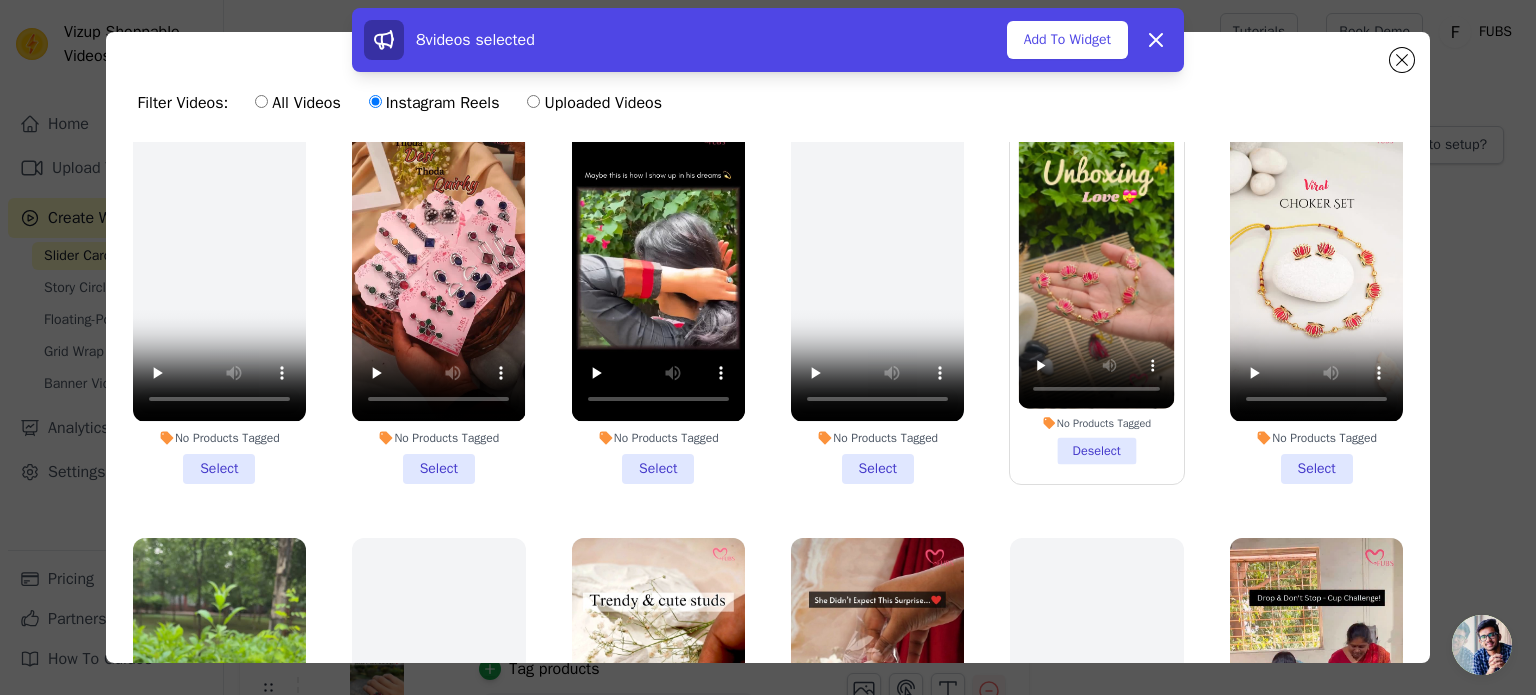 click on "No Products Tagged     Deselect" at bounding box center [1097, 298] 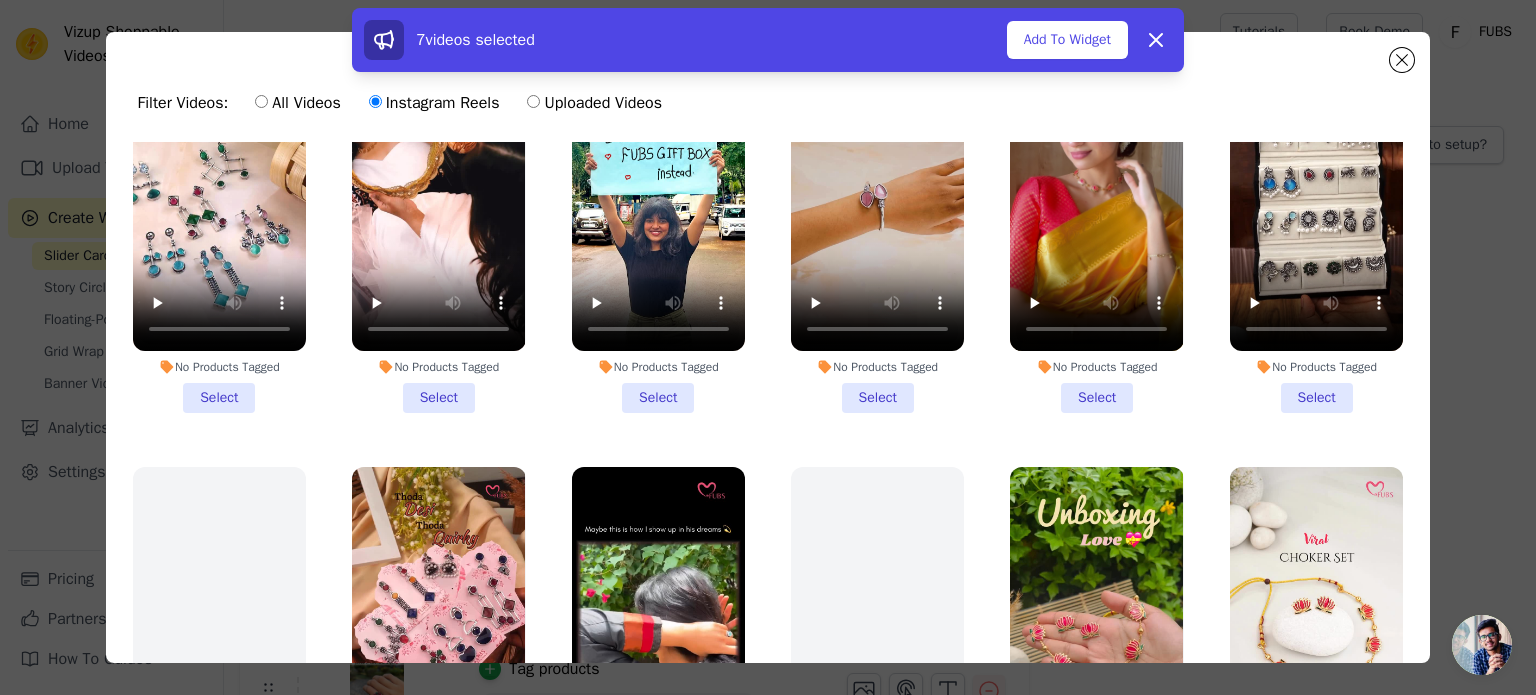 scroll, scrollTop: 0, scrollLeft: 0, axis: both 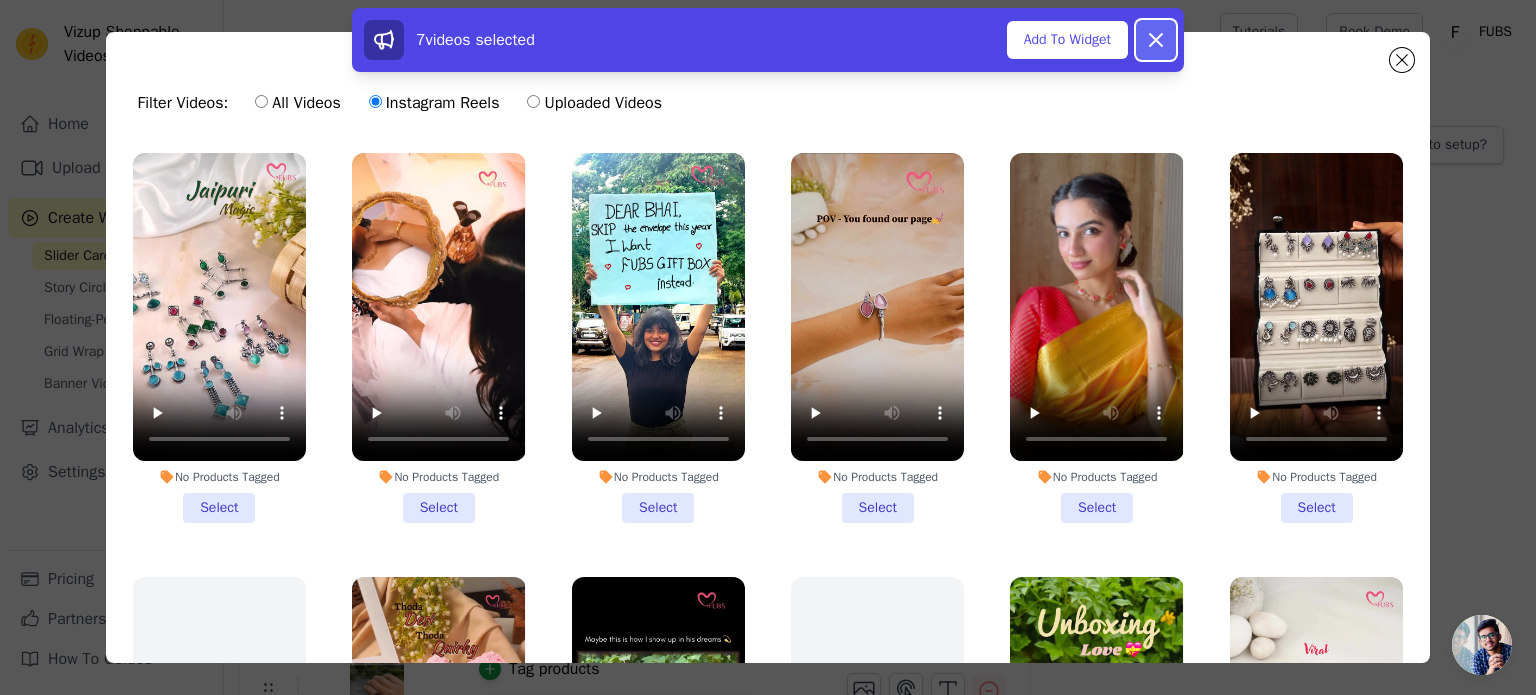 click 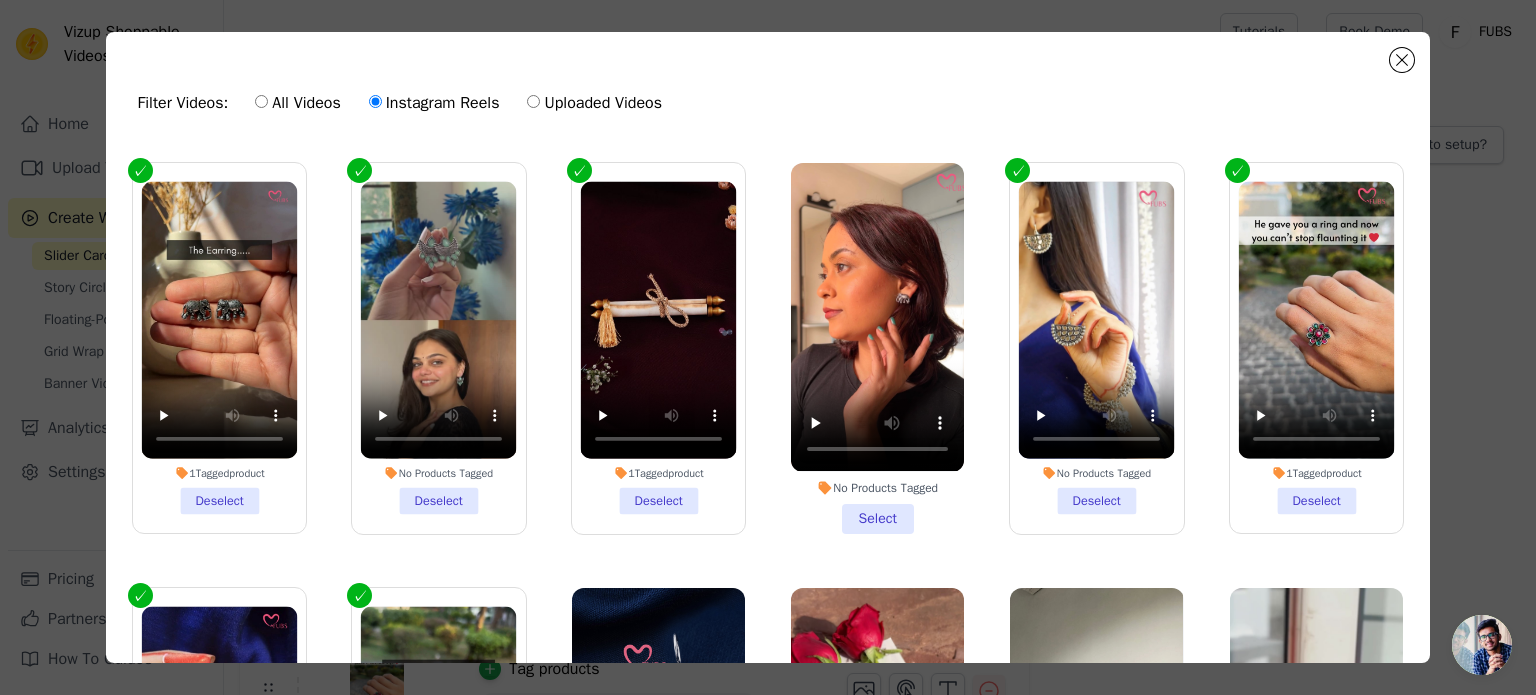scroll, scrollTop: 1316, scrollLeft: 0, axis: vertical 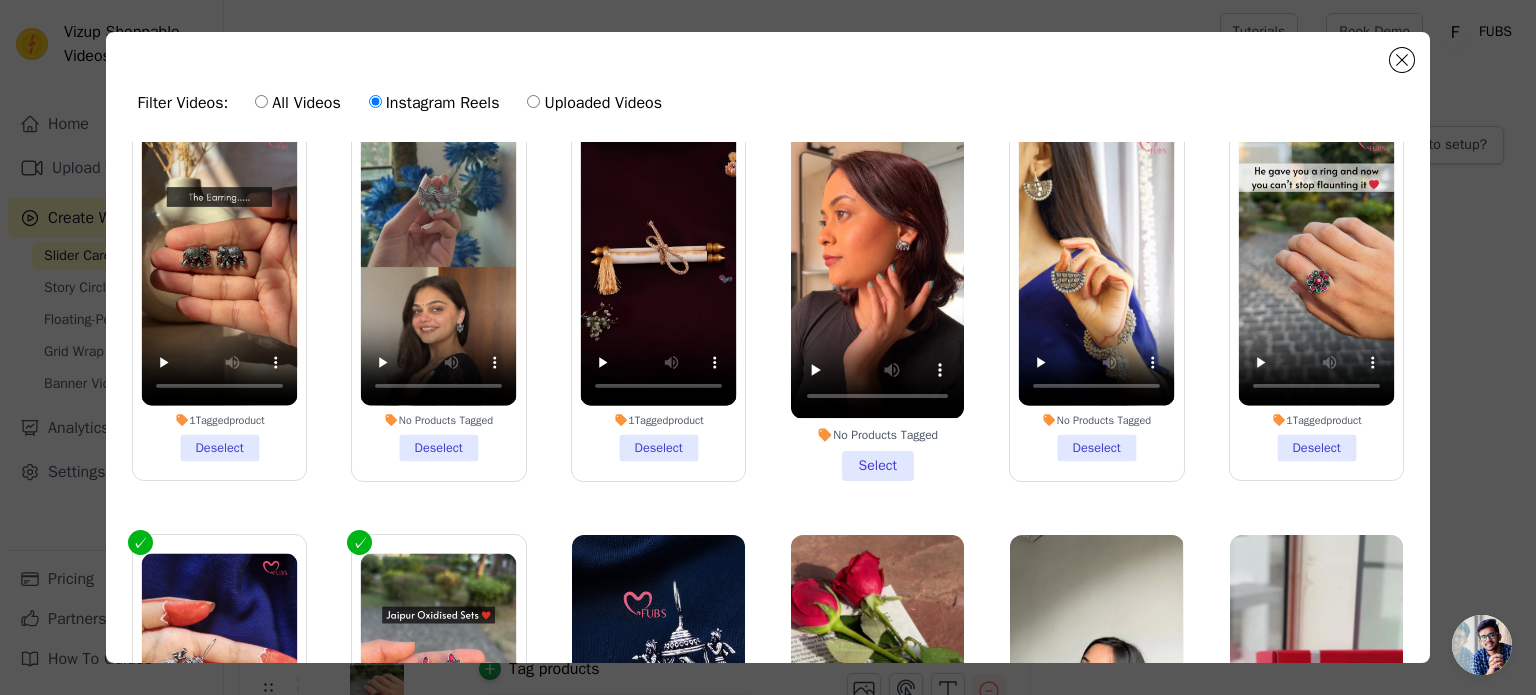 click on "No Products Tagged     Deselect" at bounding box center [1097, 295] 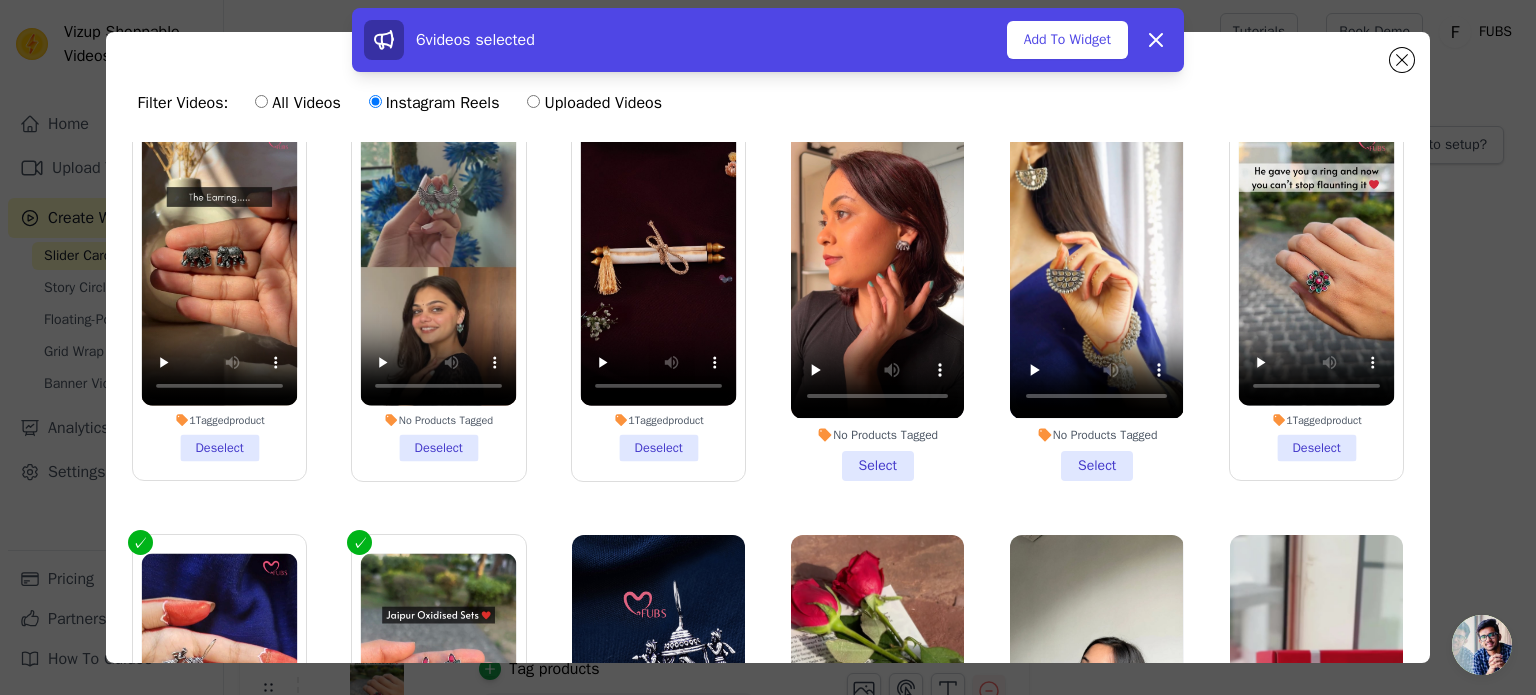 click on "1  Tagged  product     Deselect" at bounding box center (1317, 295) 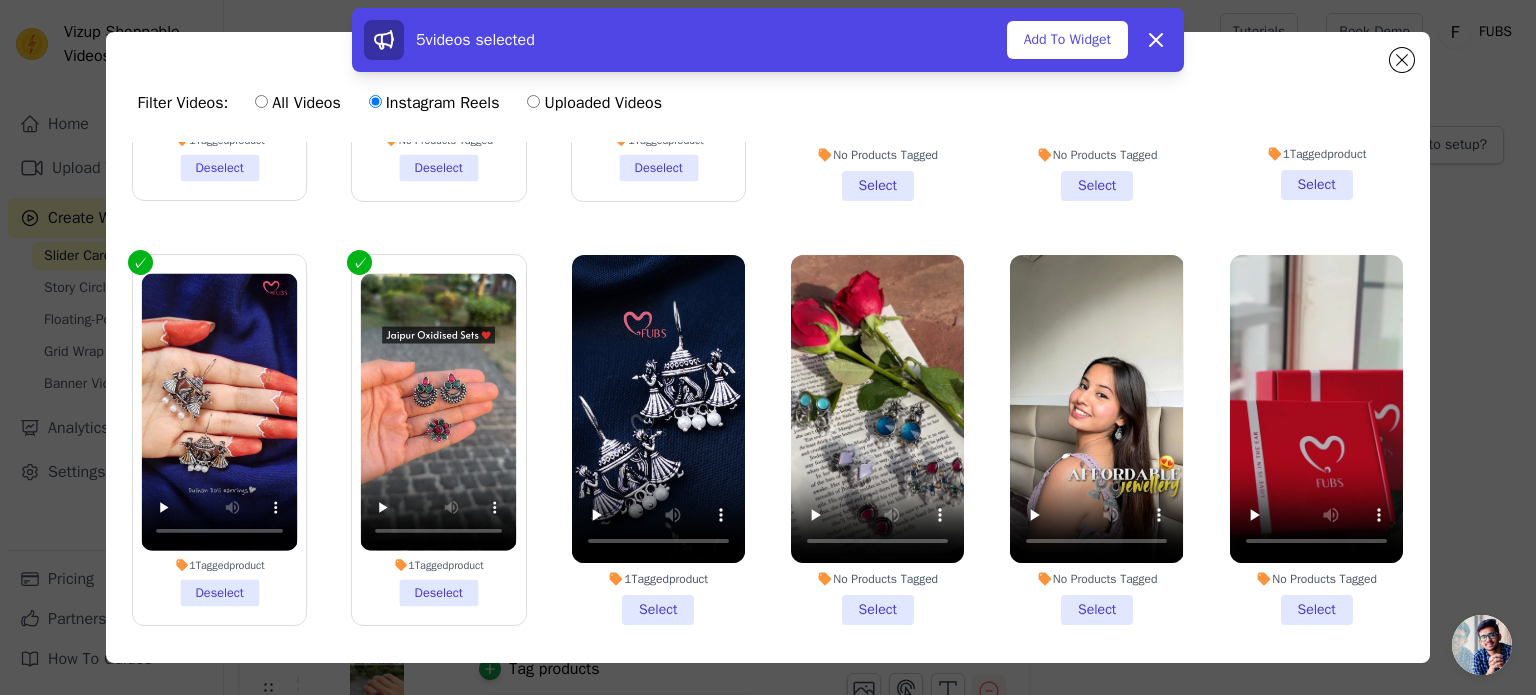 scroll, scrollTop: 1599, scrollLeft: 0, axis: vertical 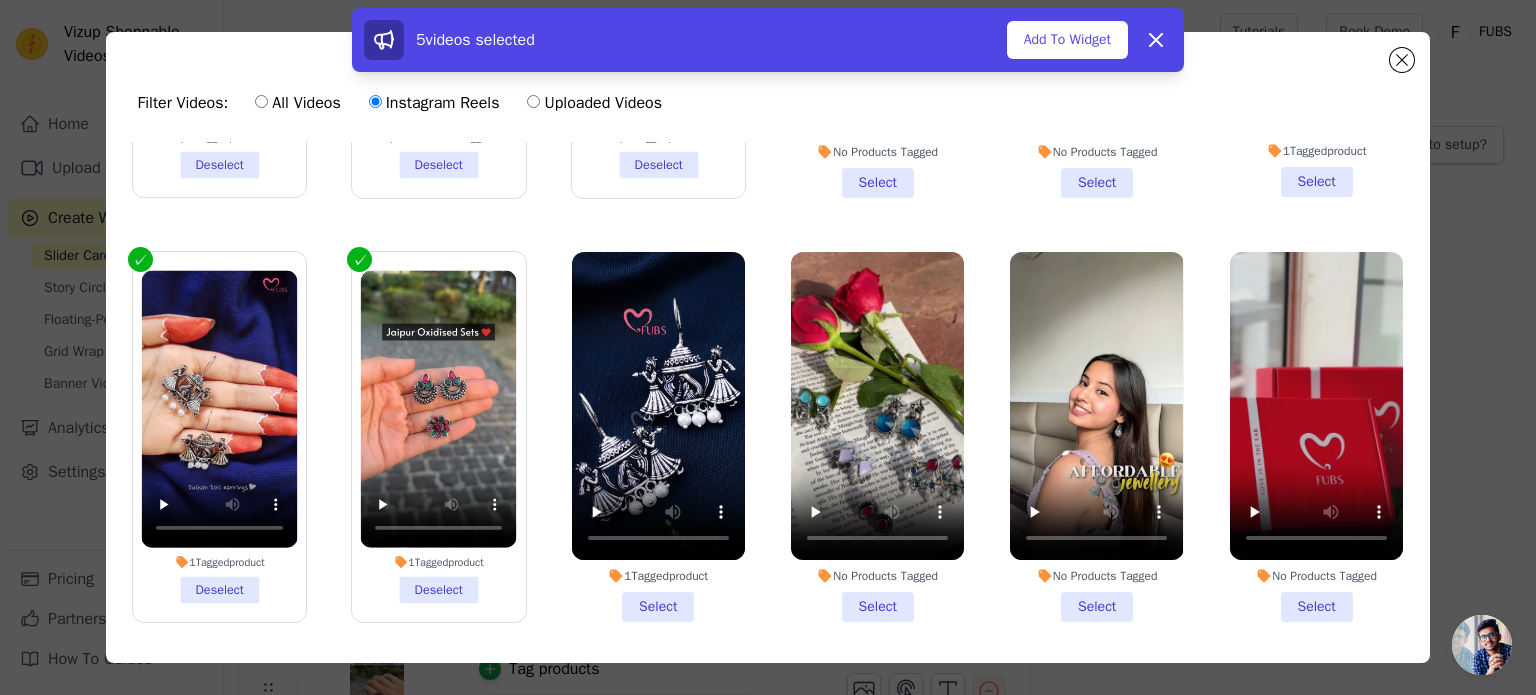 click on "1  Tagged  product     Deselect" at bounding box center (219, 436) 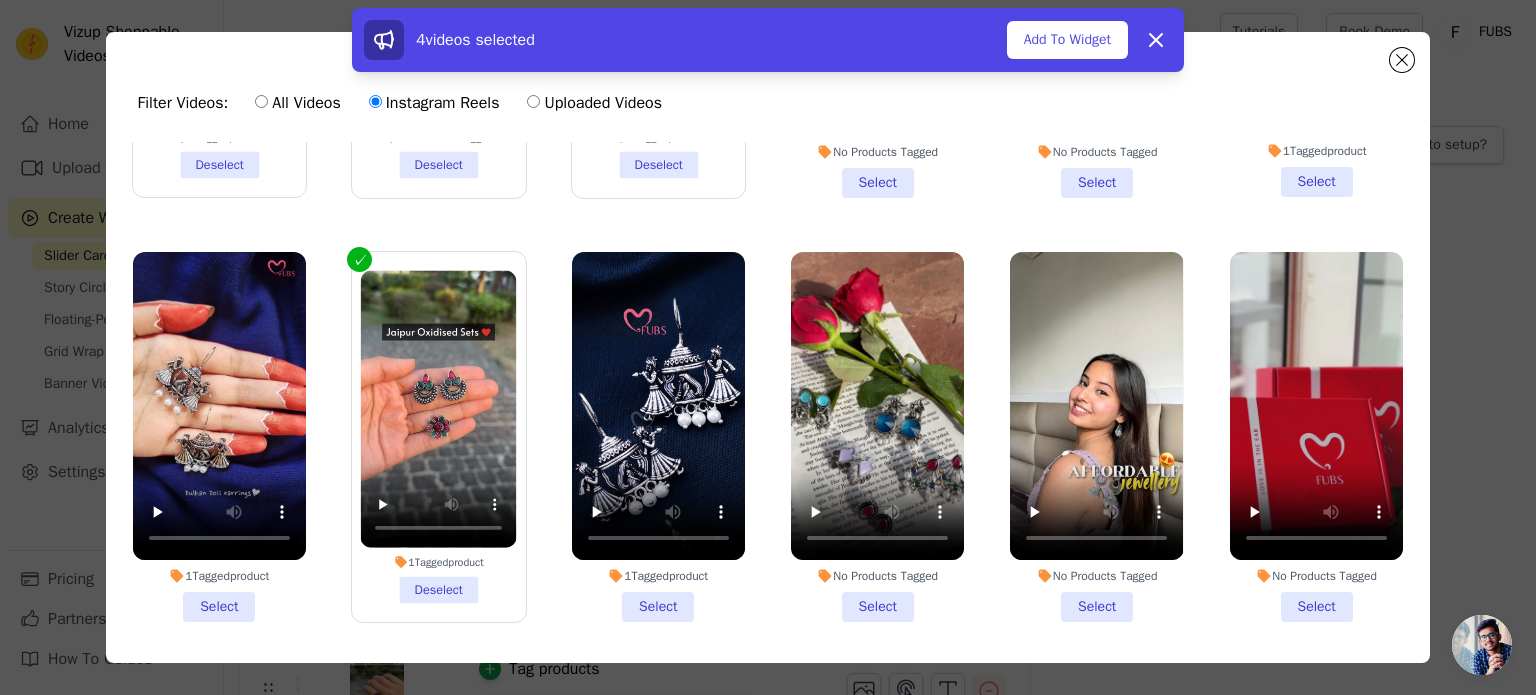 click on "1  Tagged  product     Deselect" at bounding box center (439, 436) 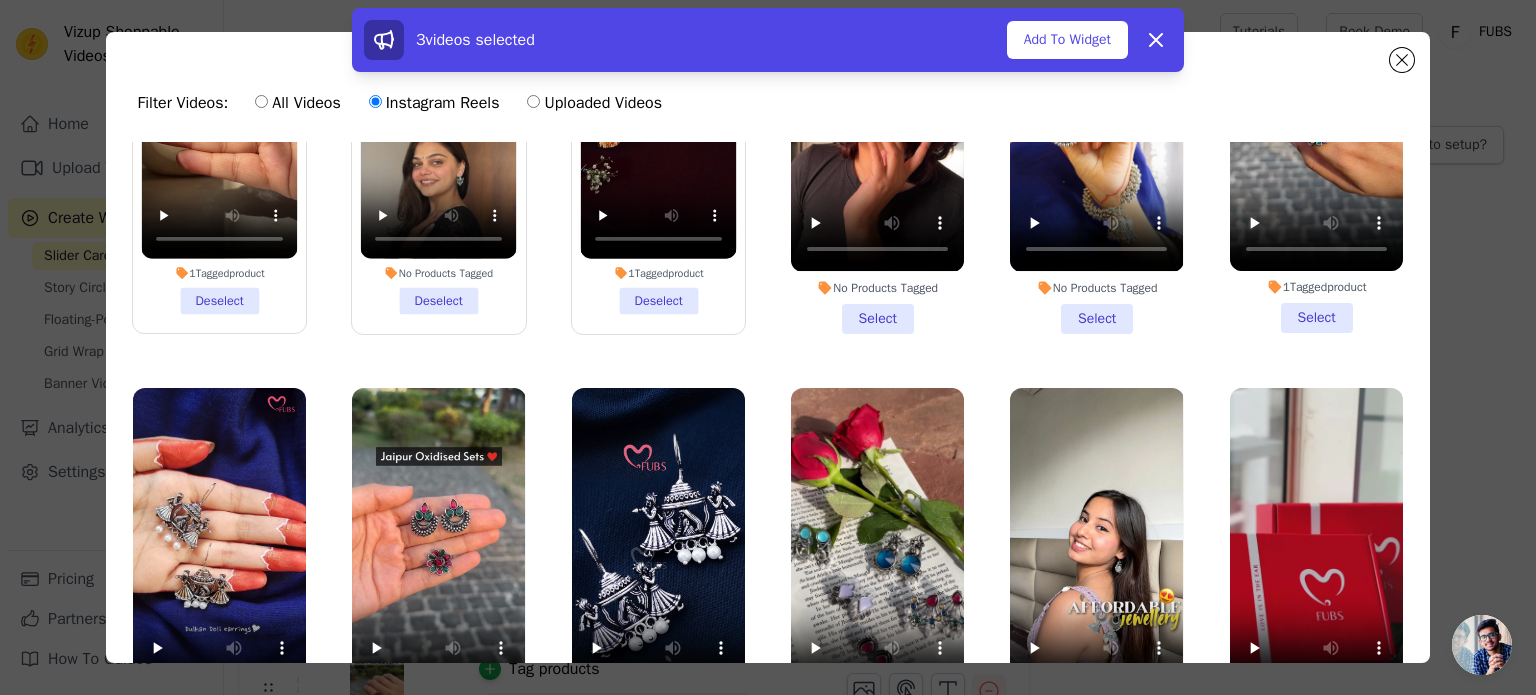 scroll, scrollTop: 1464, scrollLeft: 0, axis: vertical 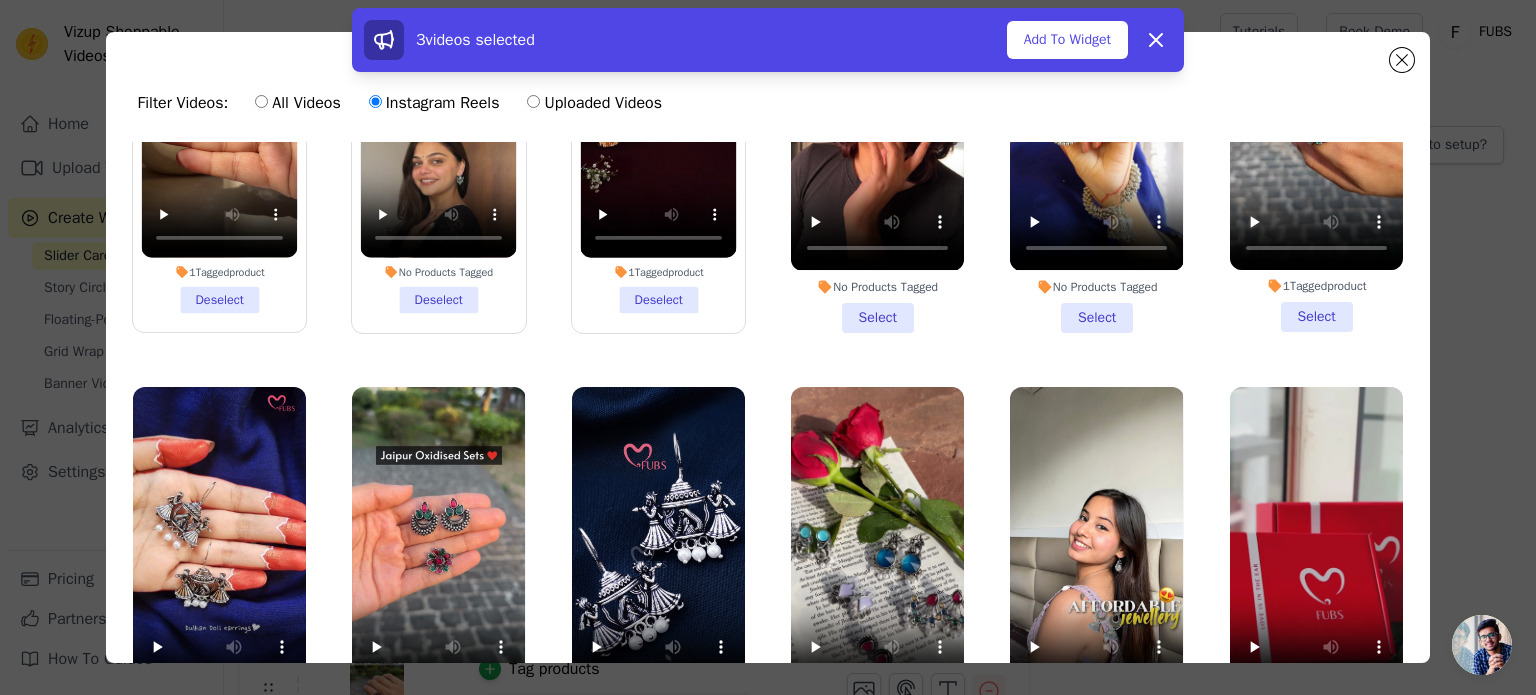 click on "1  Tagged  product     Deselect" at bounding box center [219, 147] 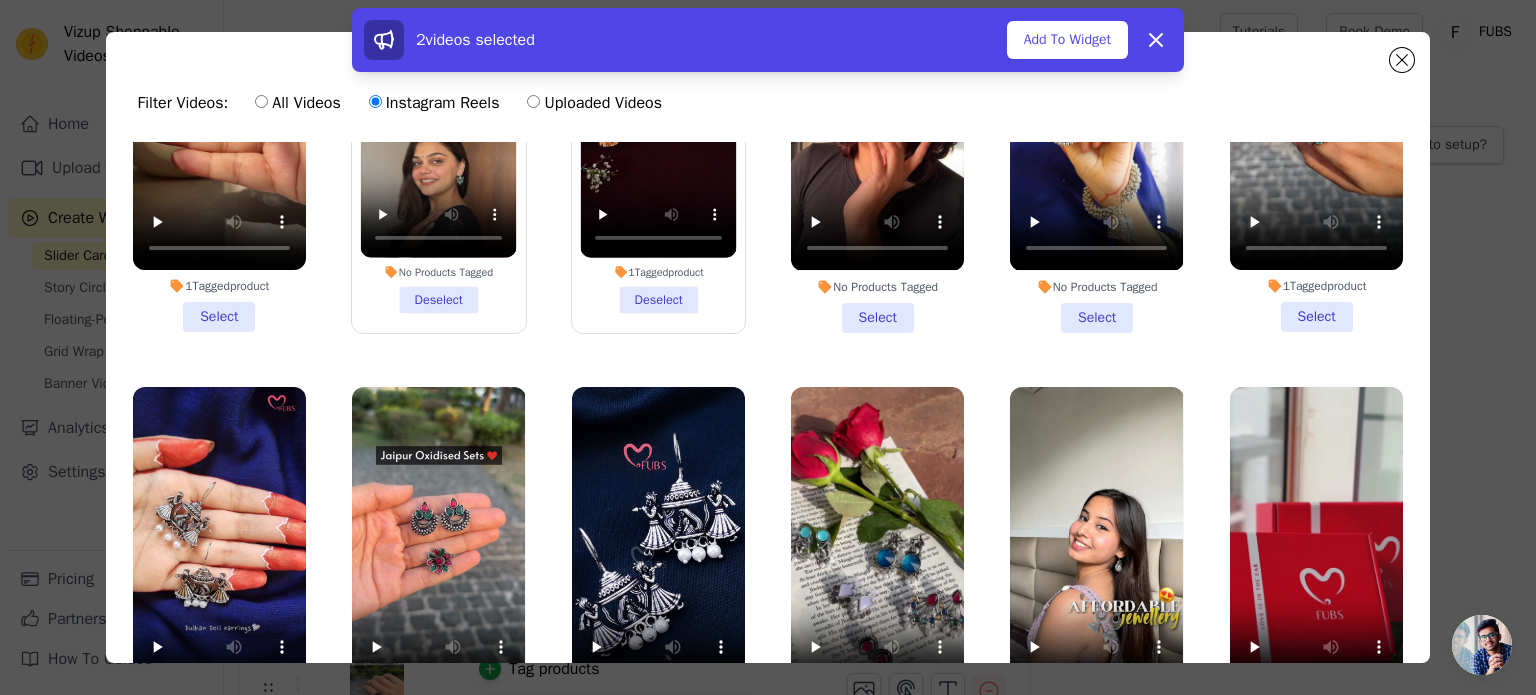 click on "No Products Tagged     Deselect" at bounding box center [439, 147] 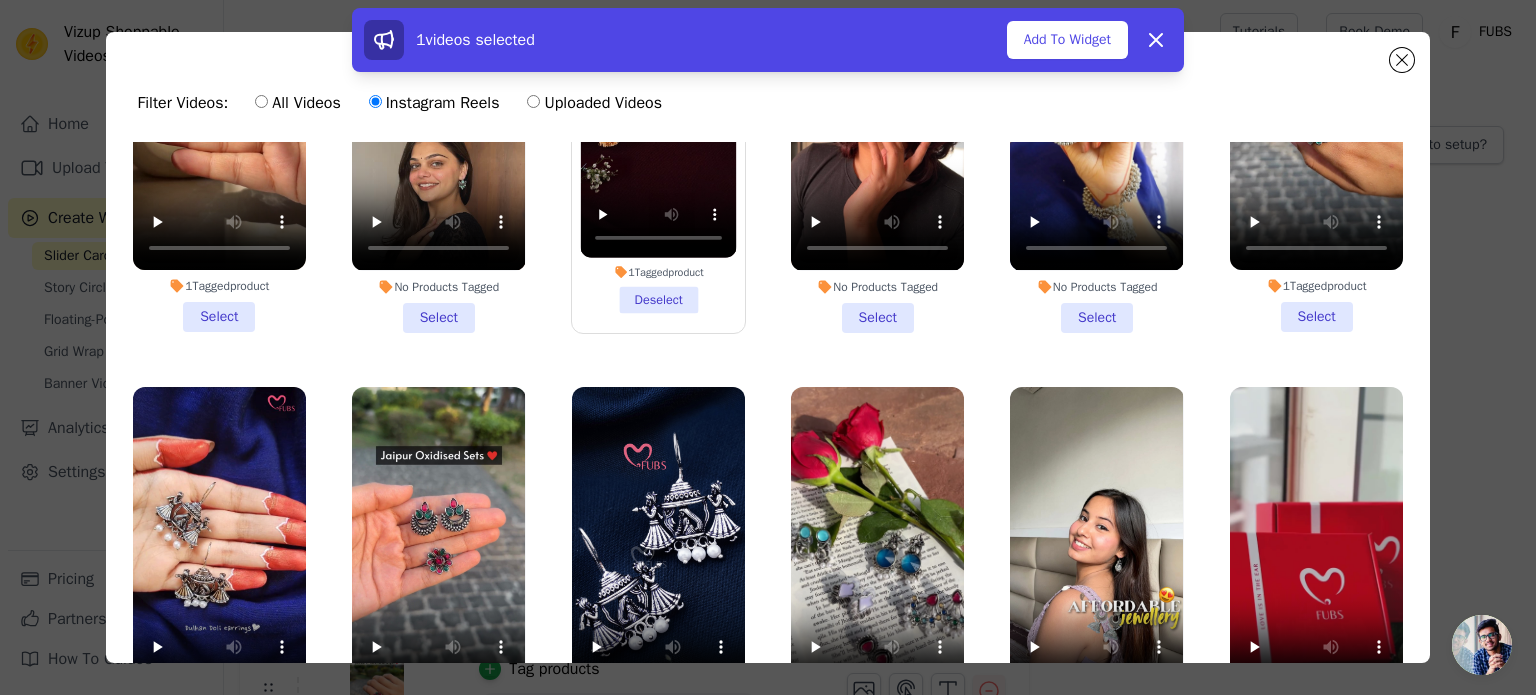 click on "1  Tagged  product     Deselect" at bounding box center (658, 147) 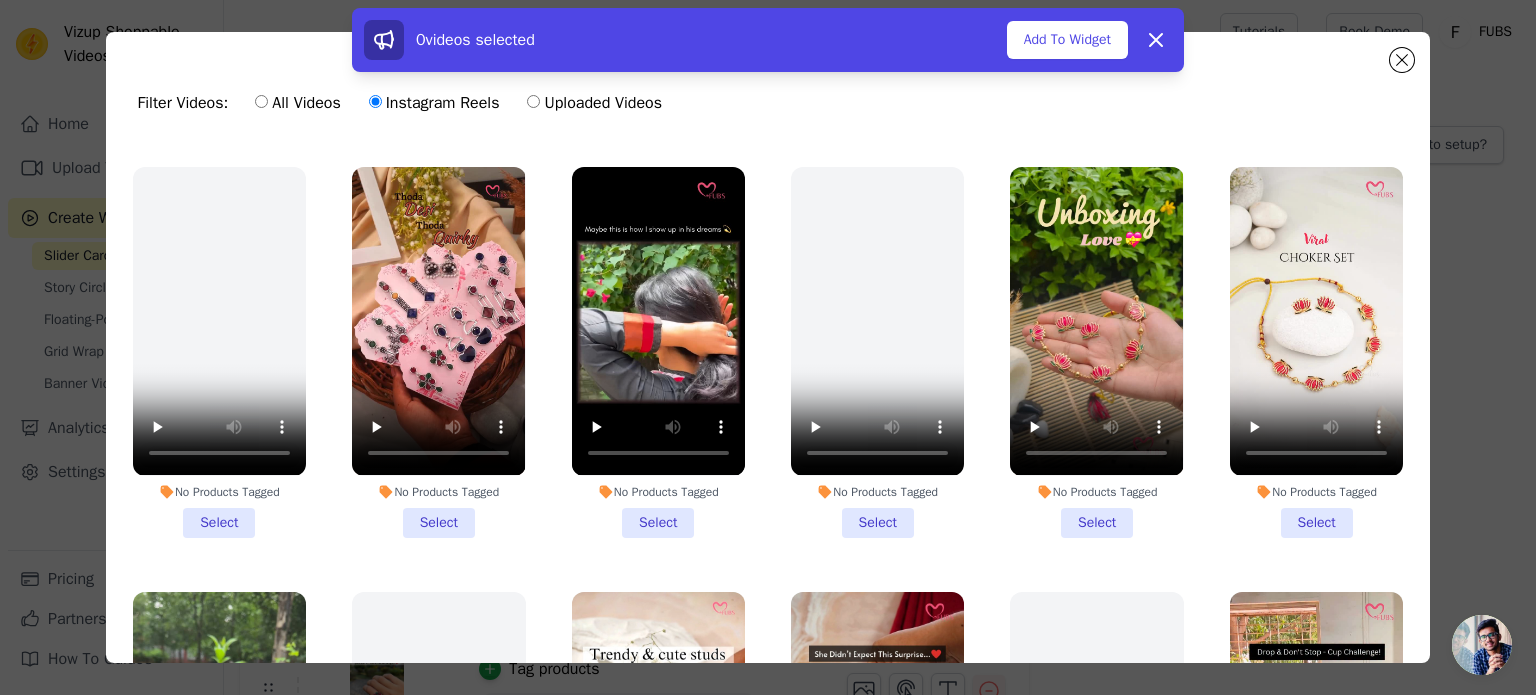 scroll, scrollTop: 407, scrollLeft: 0, axis: vertical 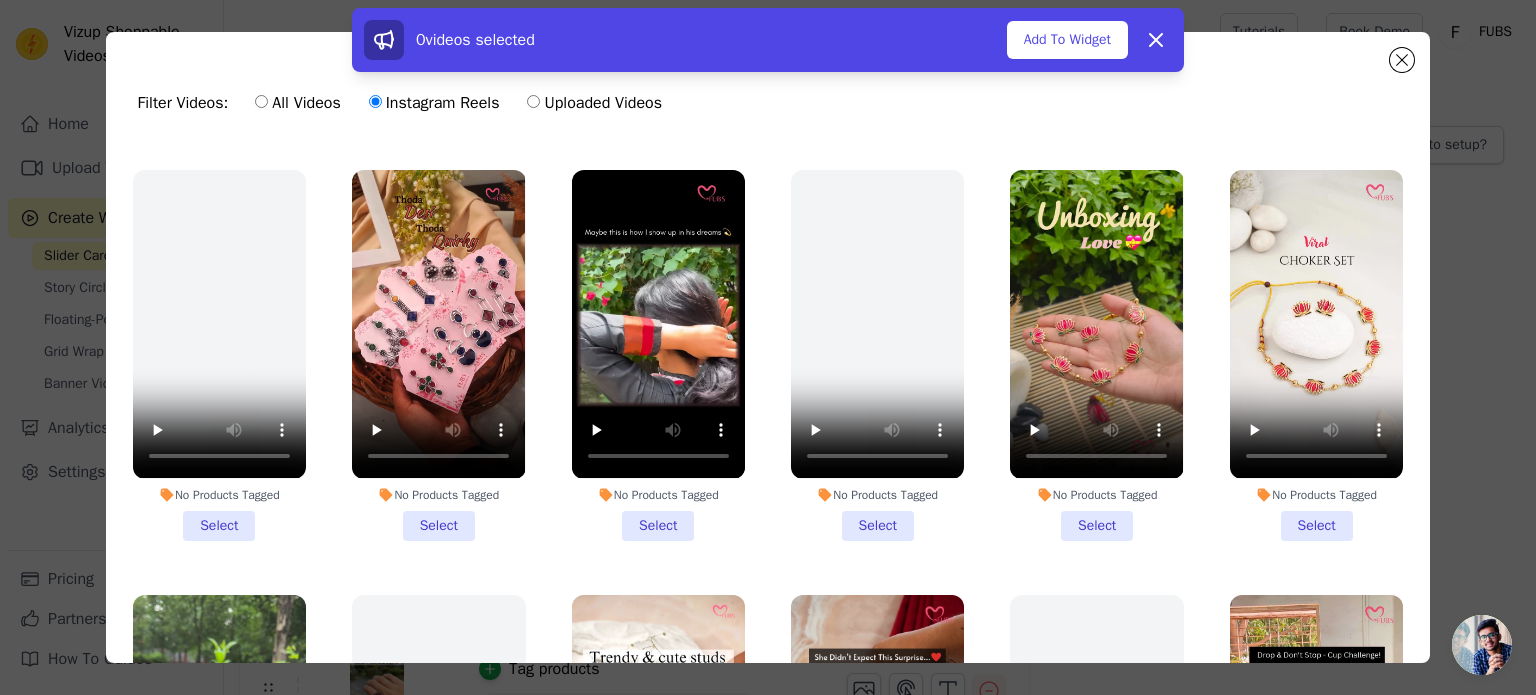 click on "No Products Tagged     Select" at bounding box center [438, 355] 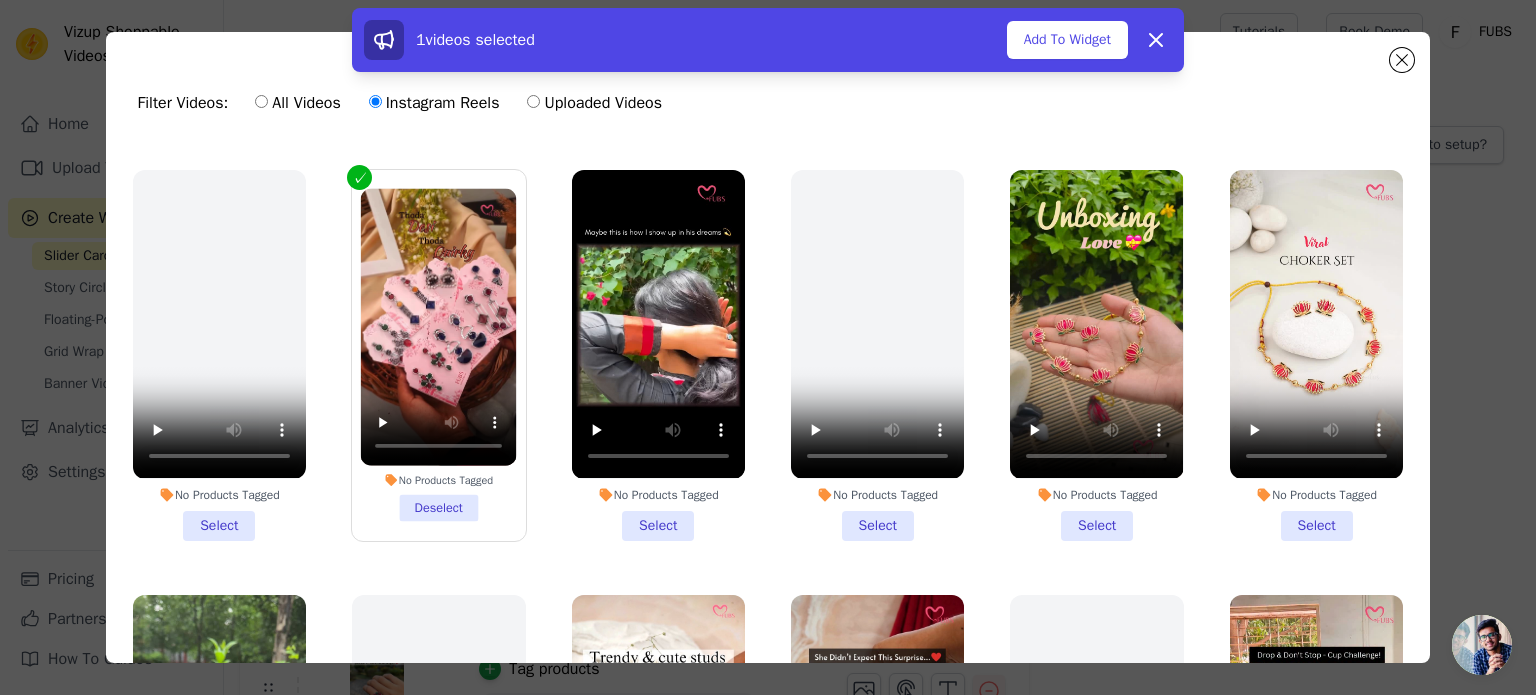 click on "No Products Tagged     Select" at bounding box center [1096, 355] 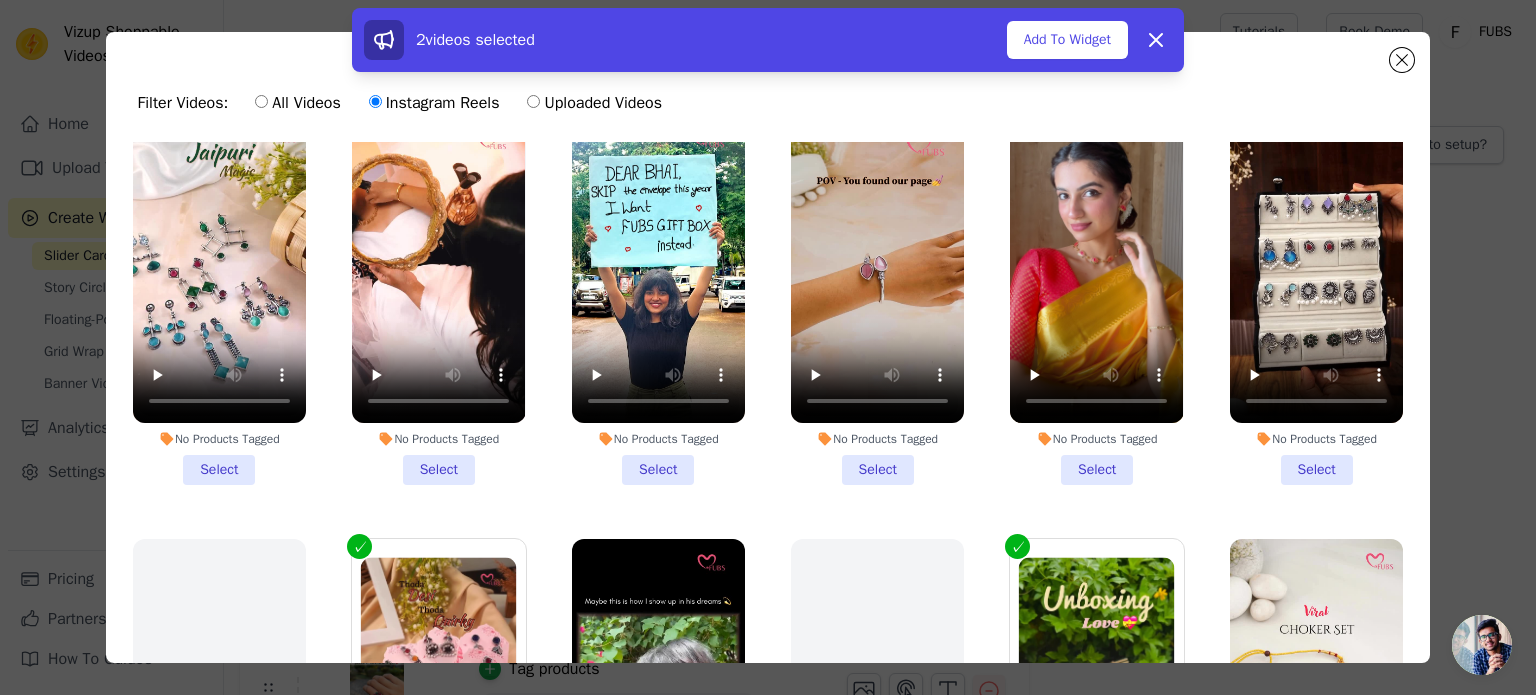 scroll, scrollTop: 39, scrollLeft: 0, axis: vertical 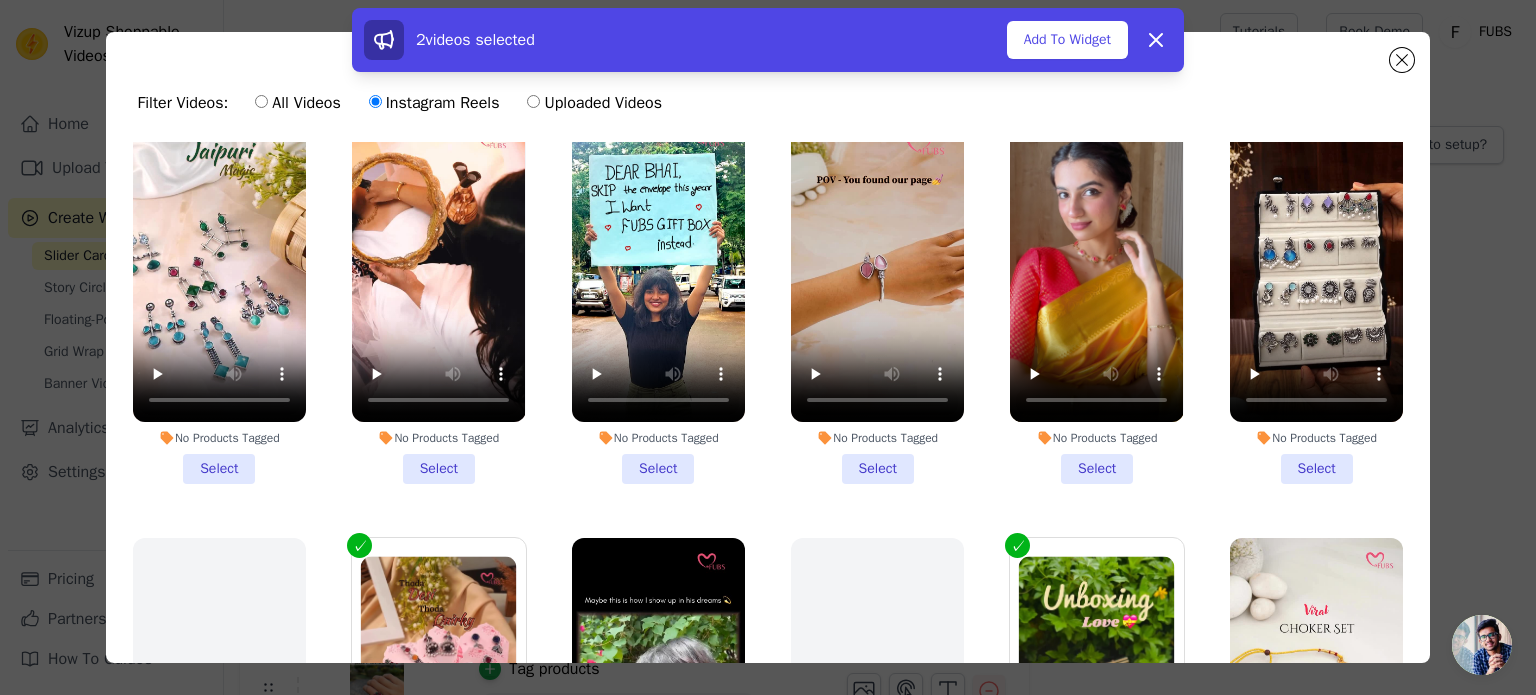 click on "No Products Tagged     Select" at bounding box center (1316, 299) 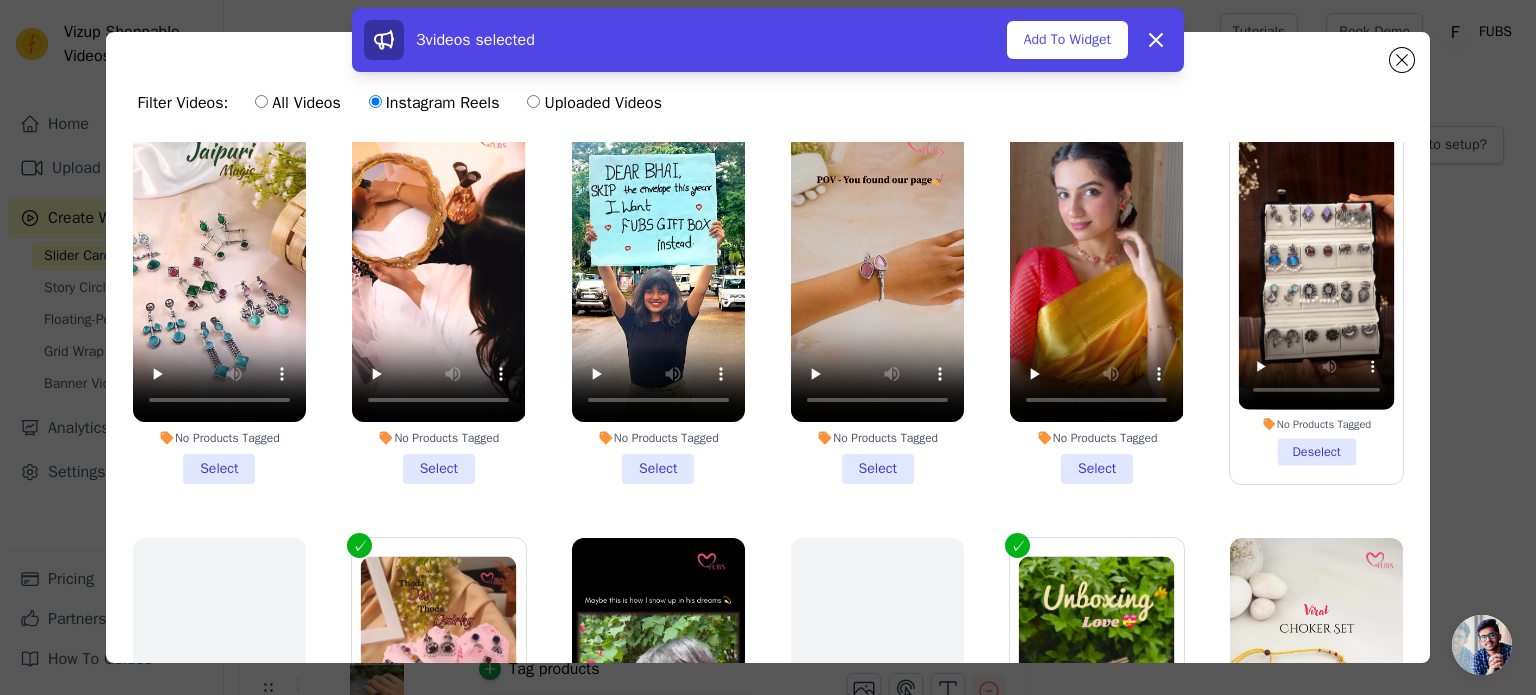 click on "No Products Tagged     Select" at bounding box center [1096, 299] 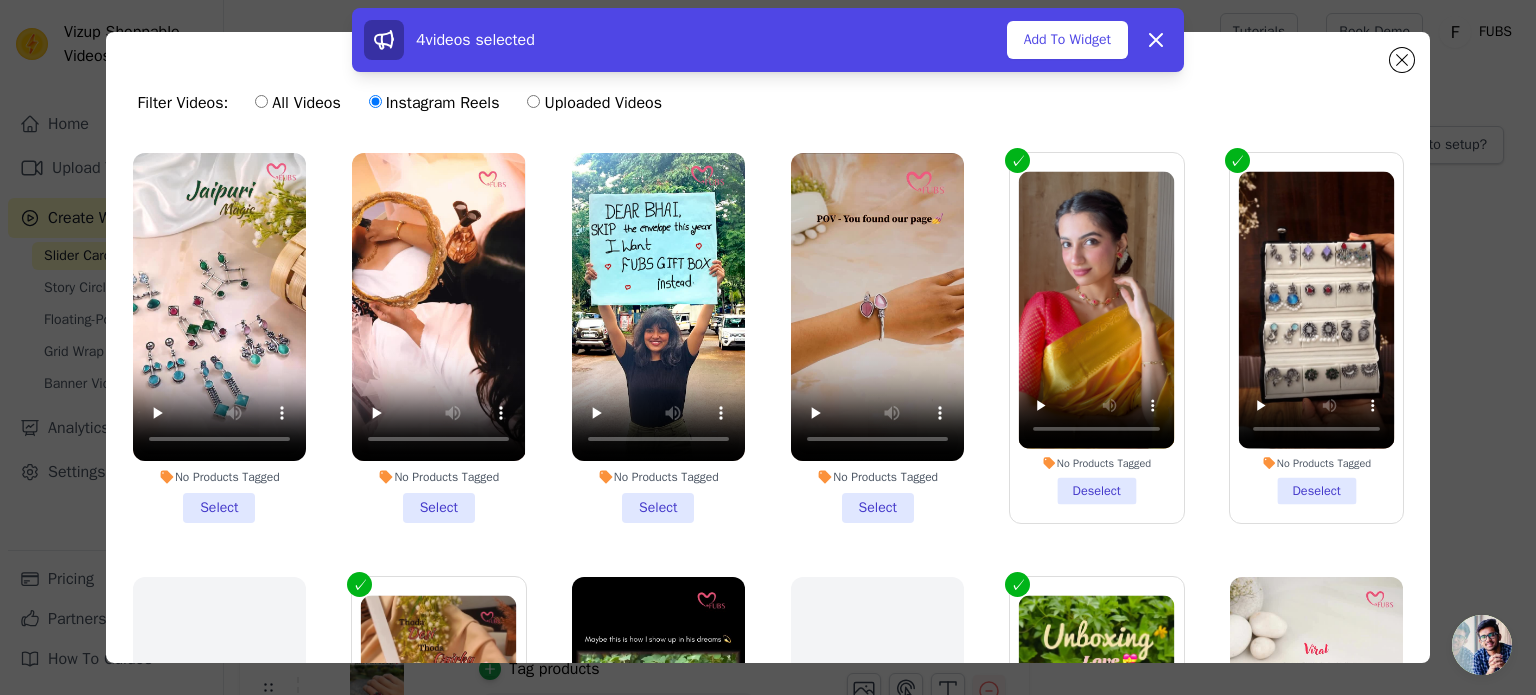 scroll, scrollTop: 0, scrollLeft: 0, axis: both 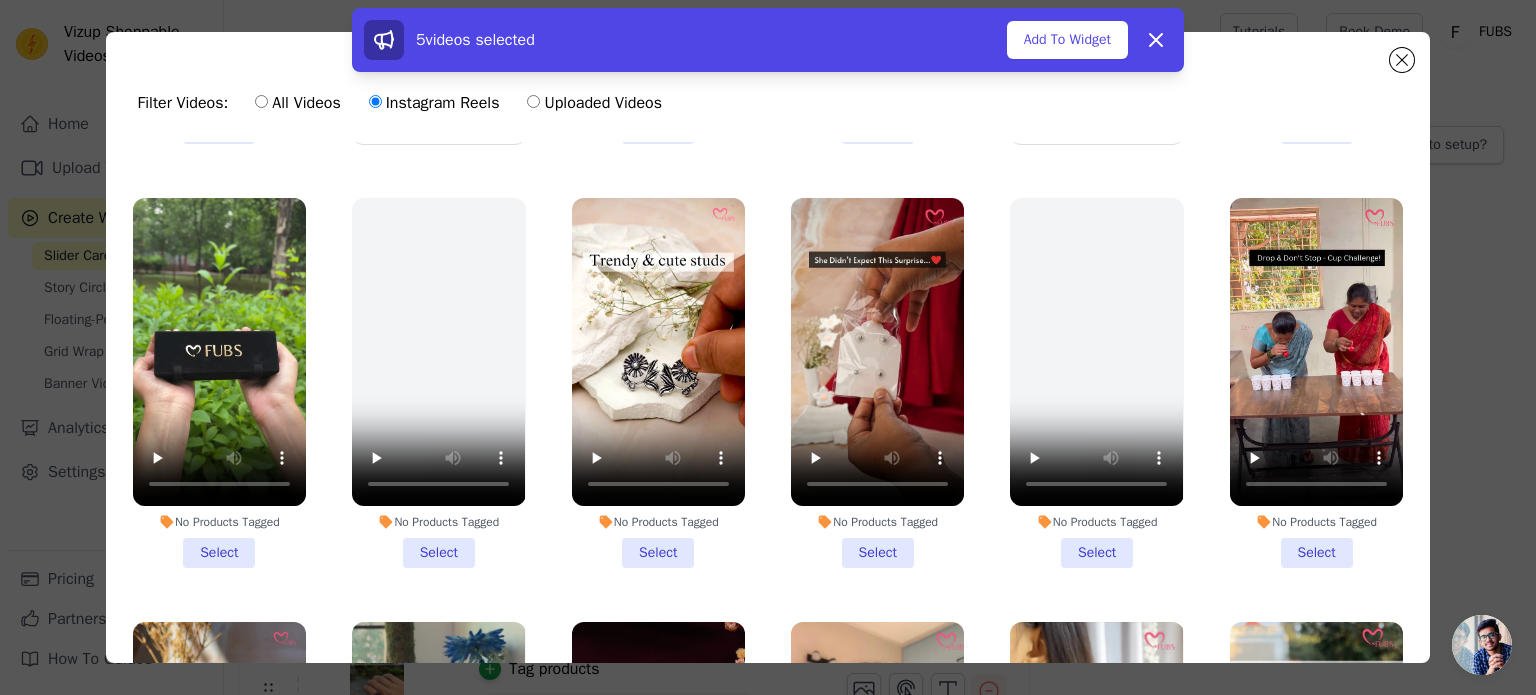 click on "No Products Tagged     Select" at bounding box center [219, 383] 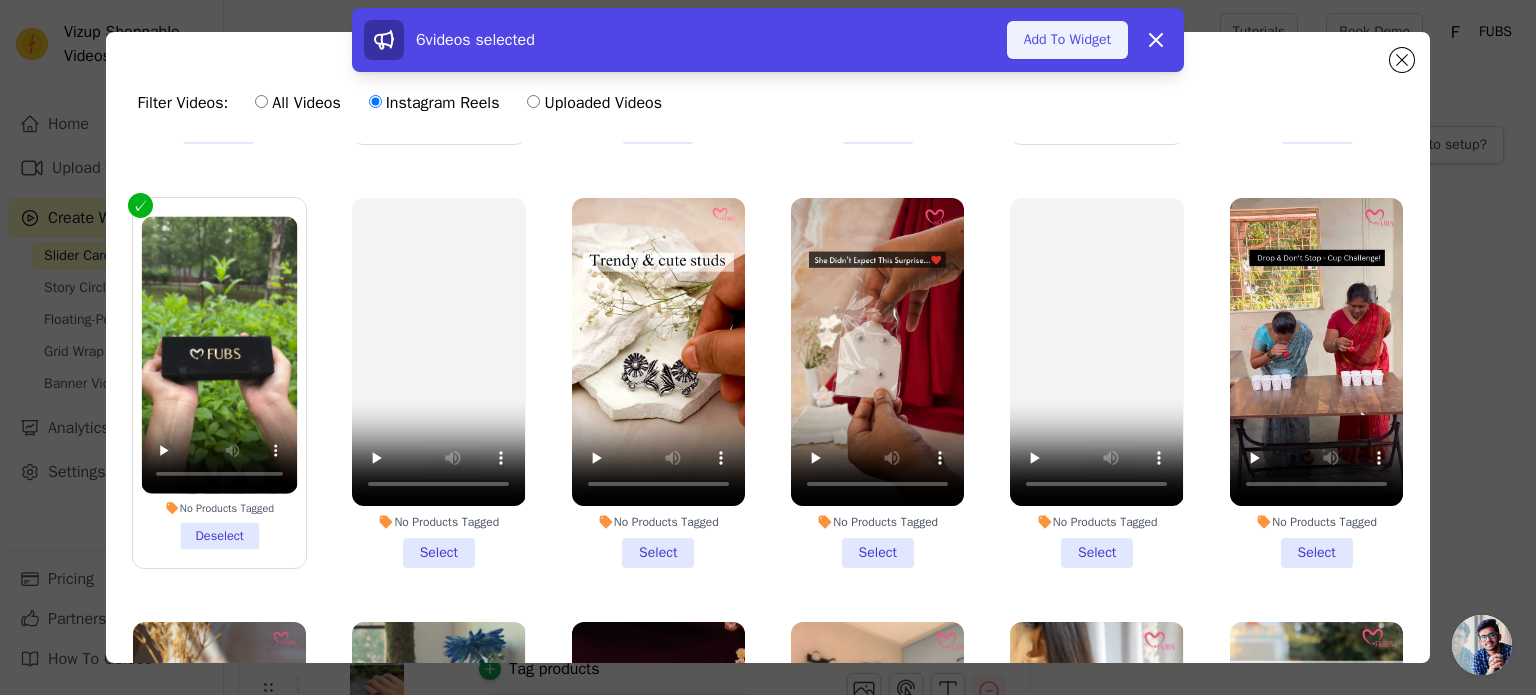 click on "Add To Widget" at bounding box center [1067, 40] 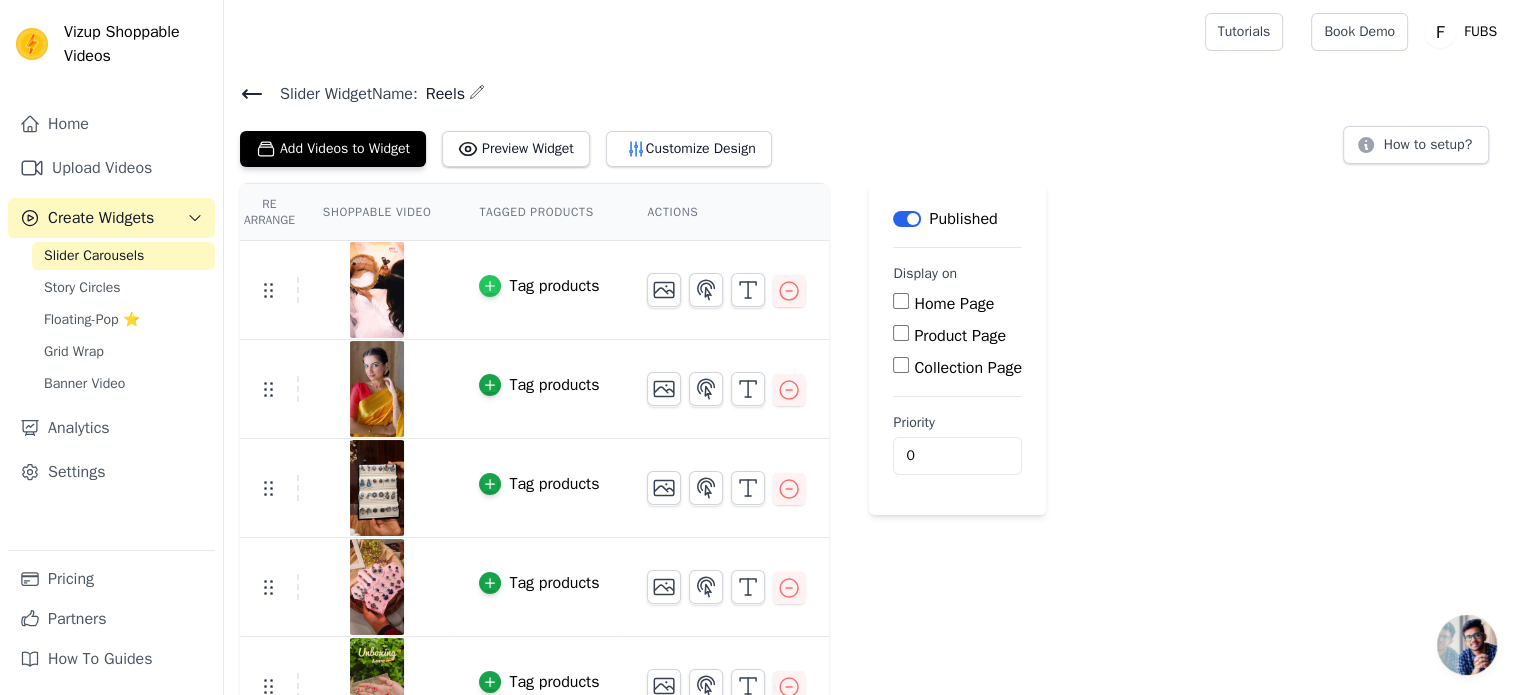 click 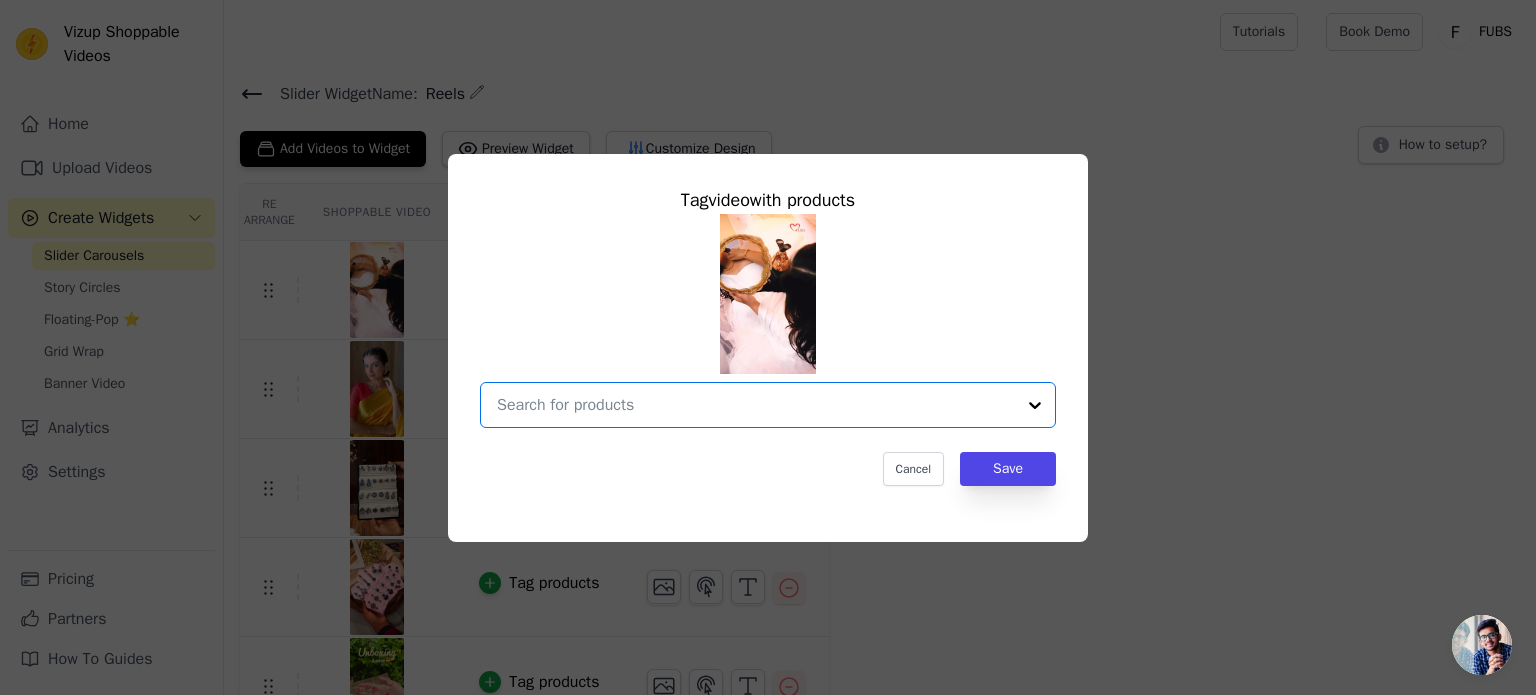 click at bounding box center [756, 405] 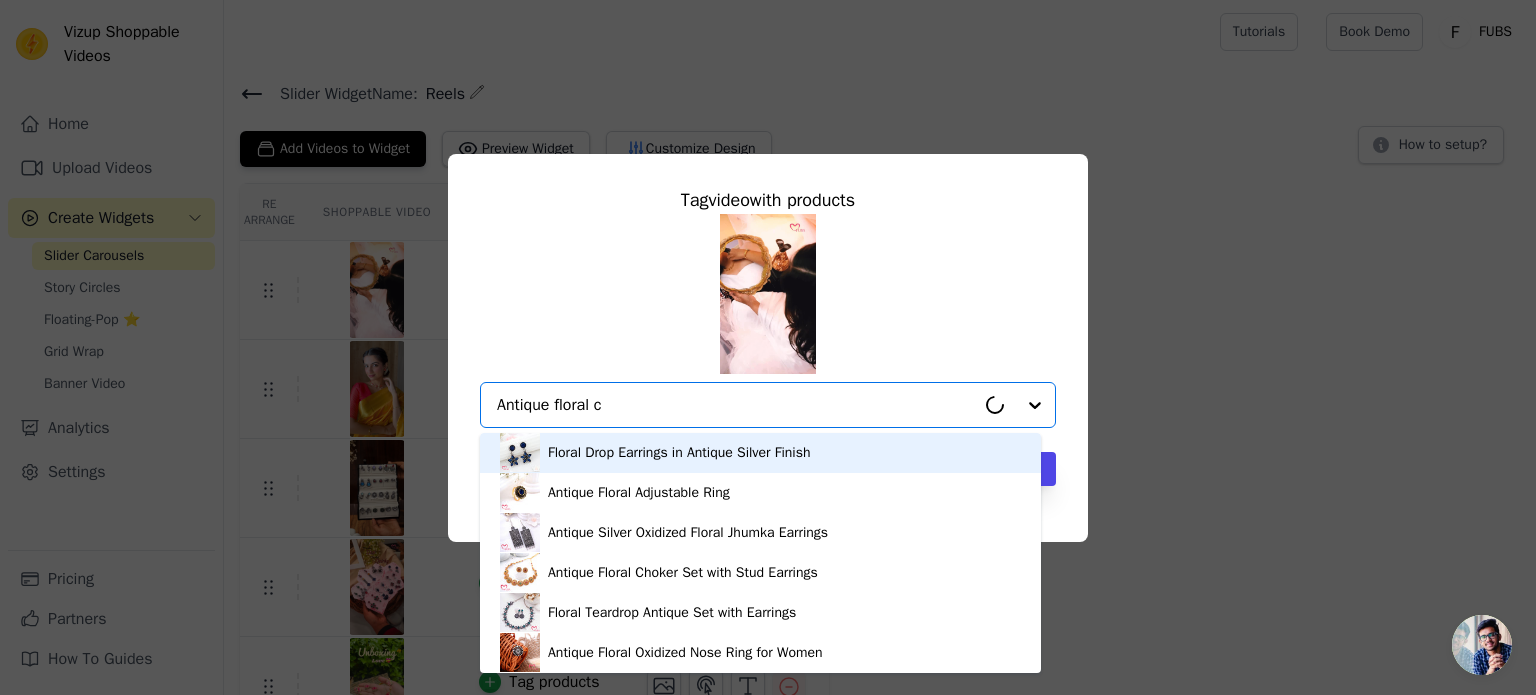 type on "Antique floral ch" 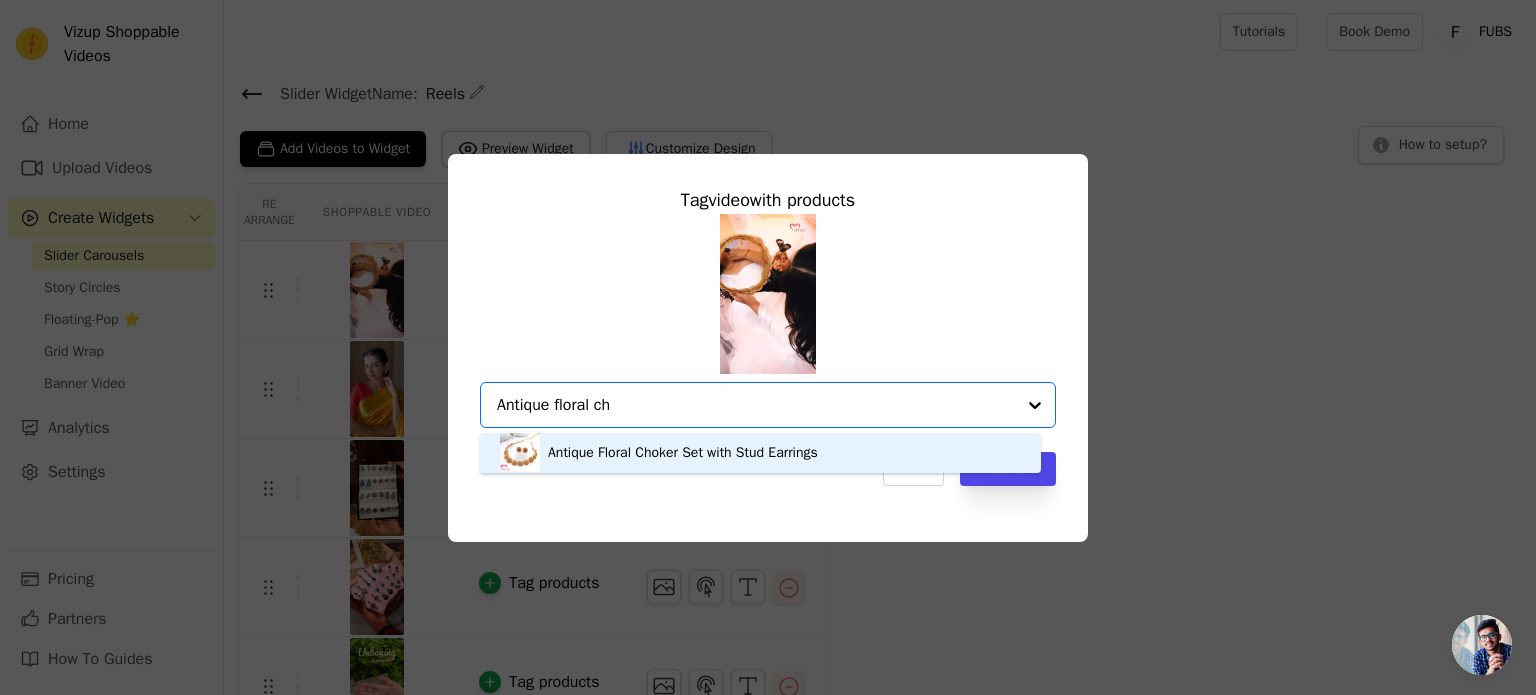 click on "Antique Floral Choker Set with Stud Earrings" at bounding box center [683, 453] 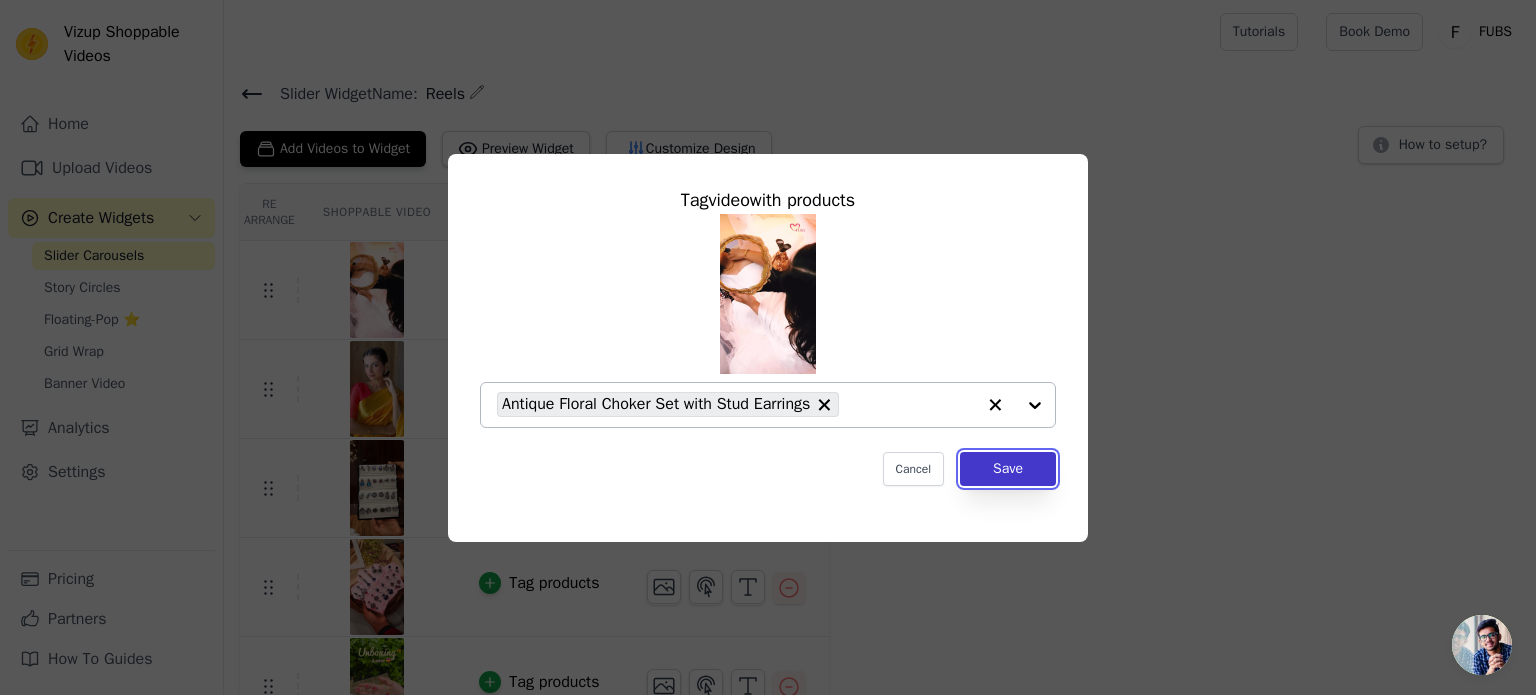 click on "Save" at bounding box center (1008, 469) 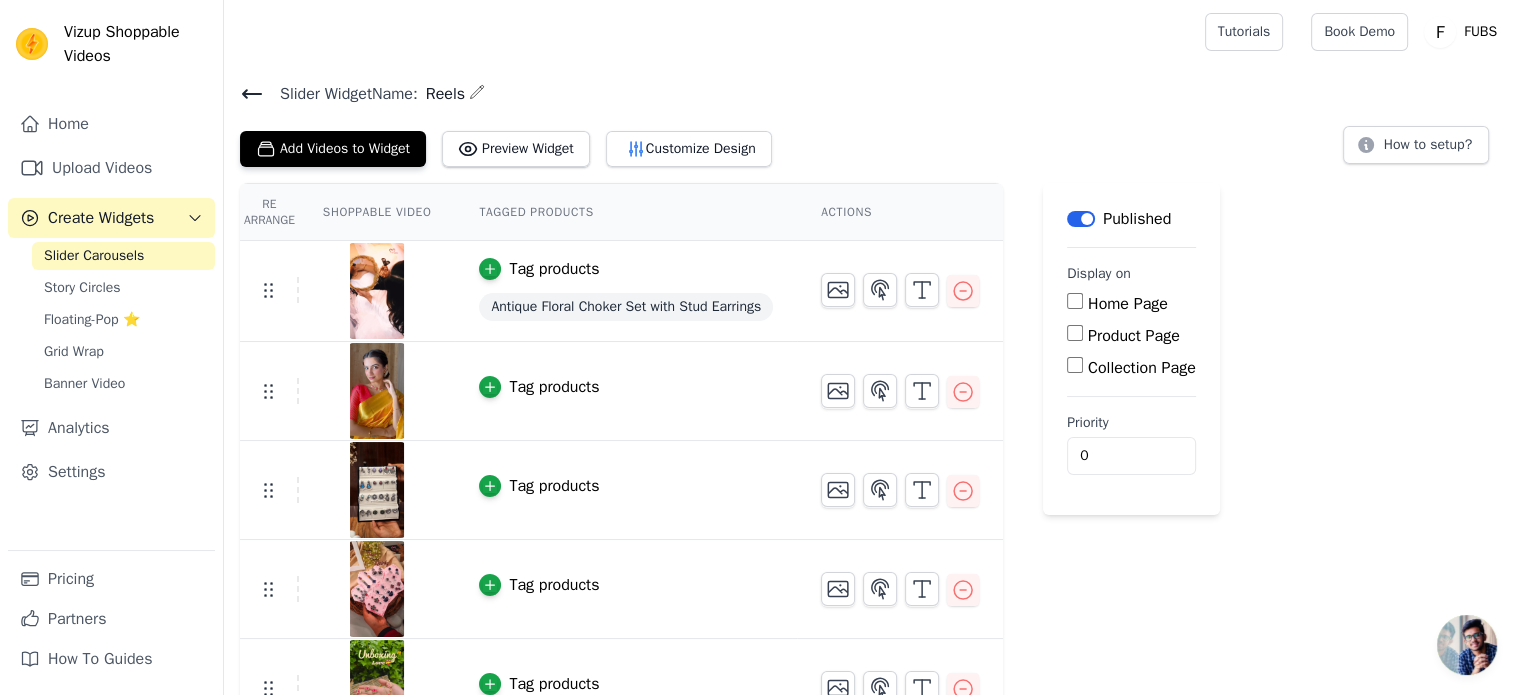 click on "Tag products" at bounding box center [554, 387] 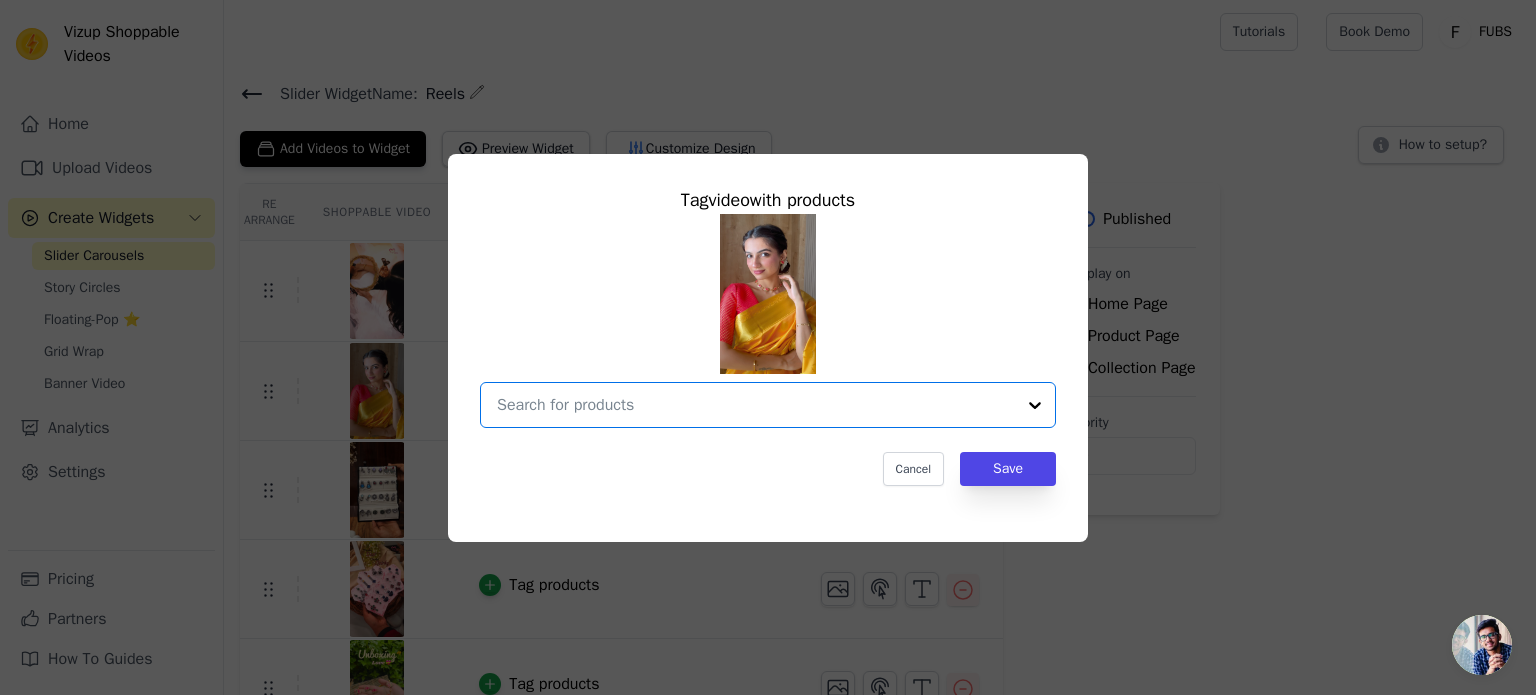 click at bounding box center [756, 405] 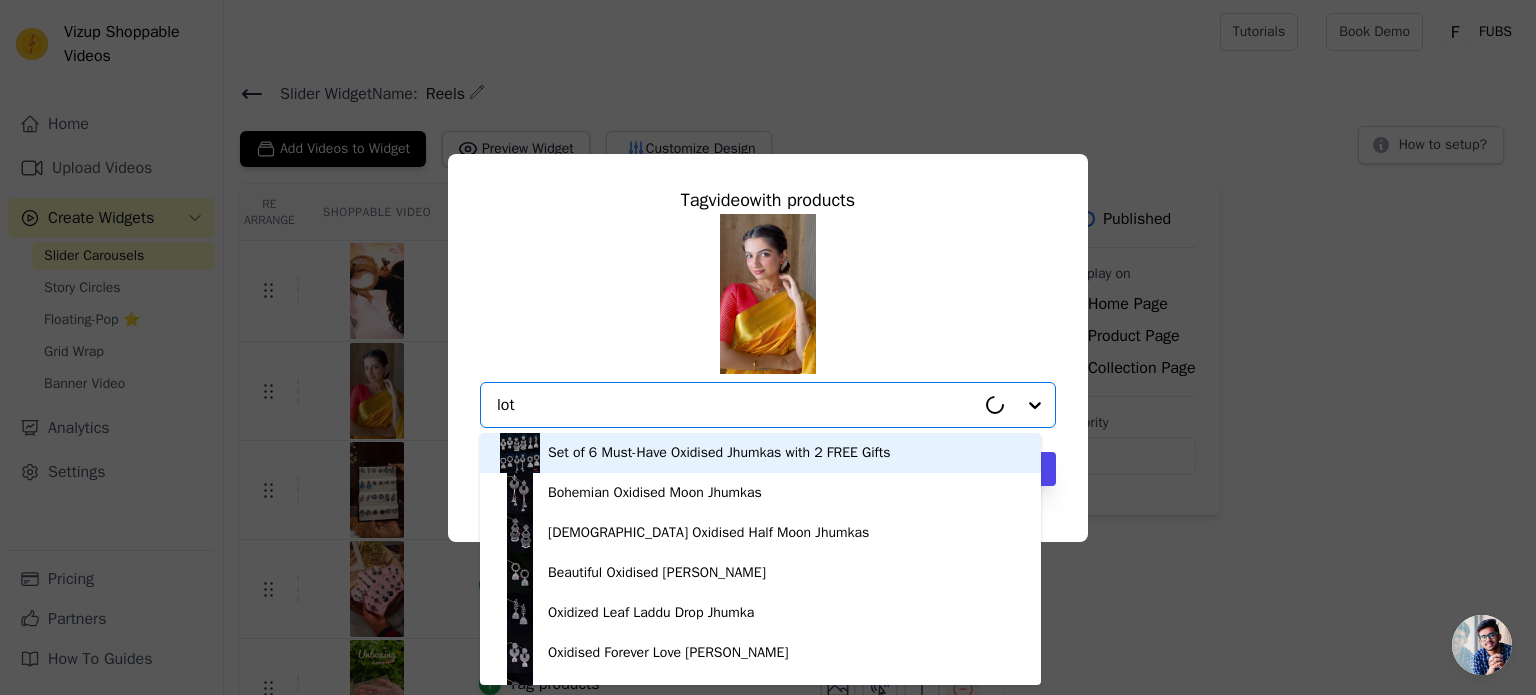 type on "lotu" 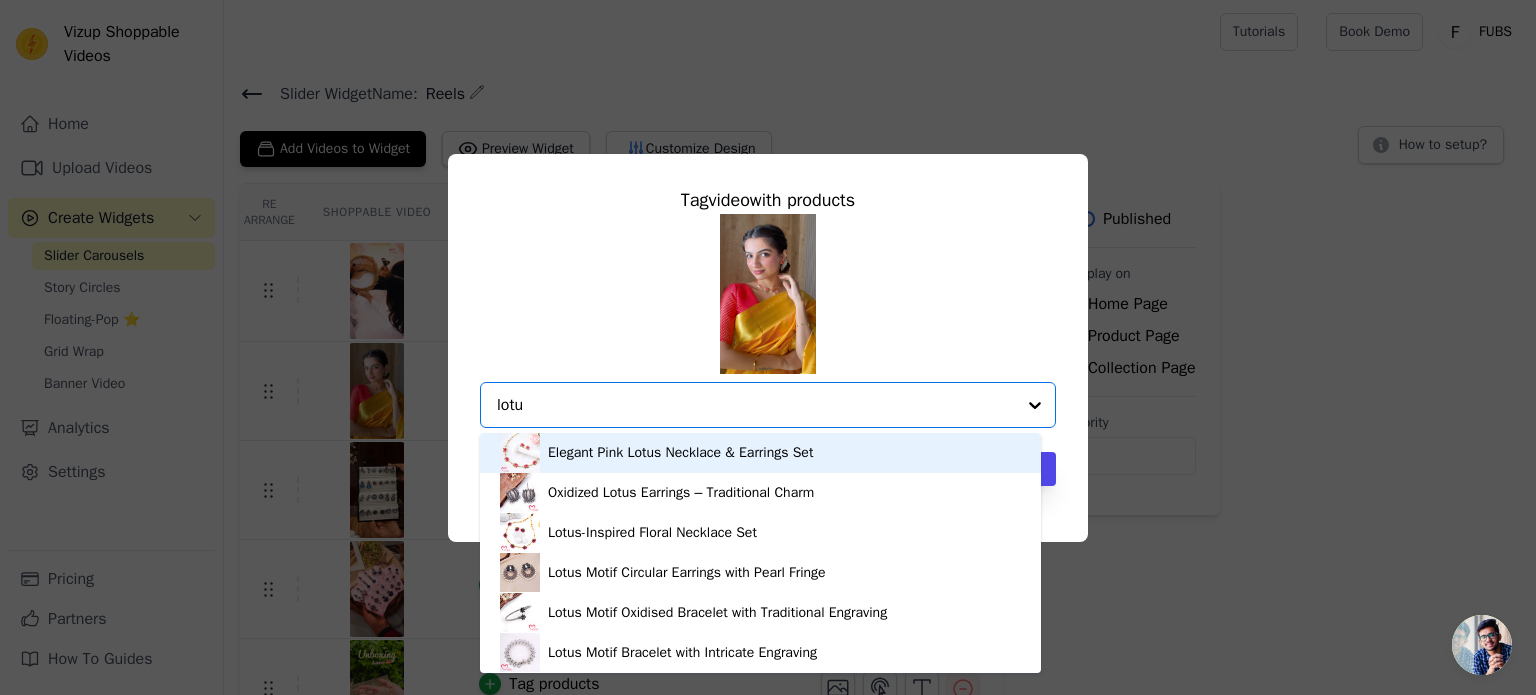 click on "Elegant Pink Lotus Necklace & Earrings Set" at bounding box center [680, 453] 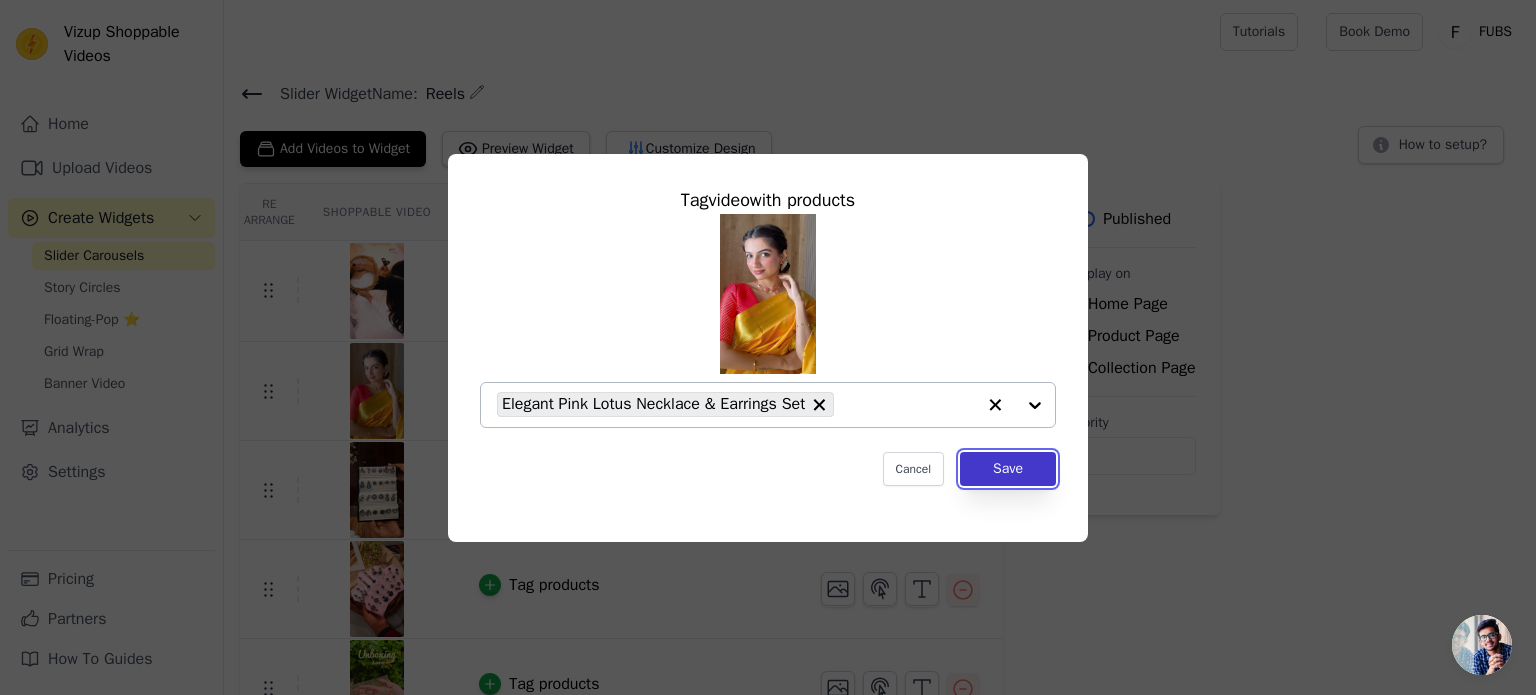 click on "Save" at bounding box center (1008, 469) 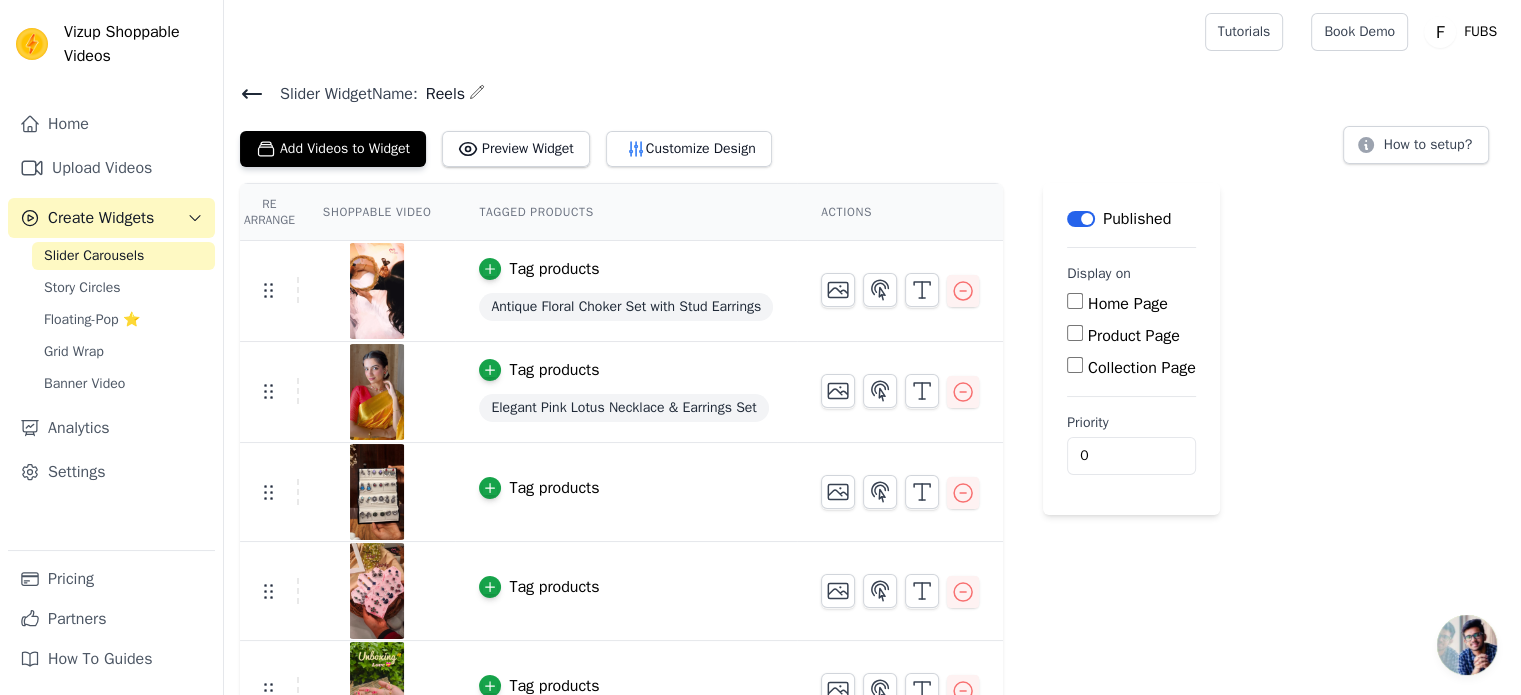 click on "Tag products" at bounding box center [554, 488] 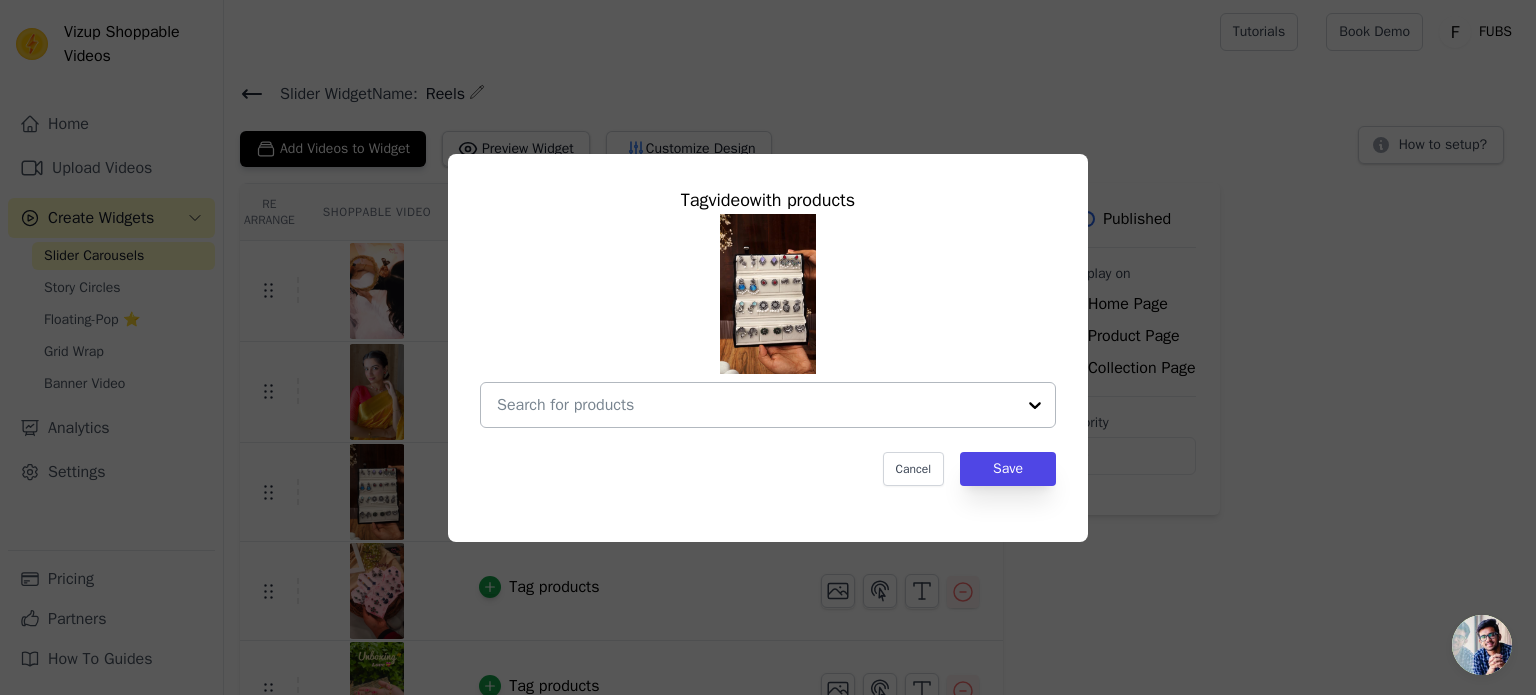 click at bounding box center [756, 405] 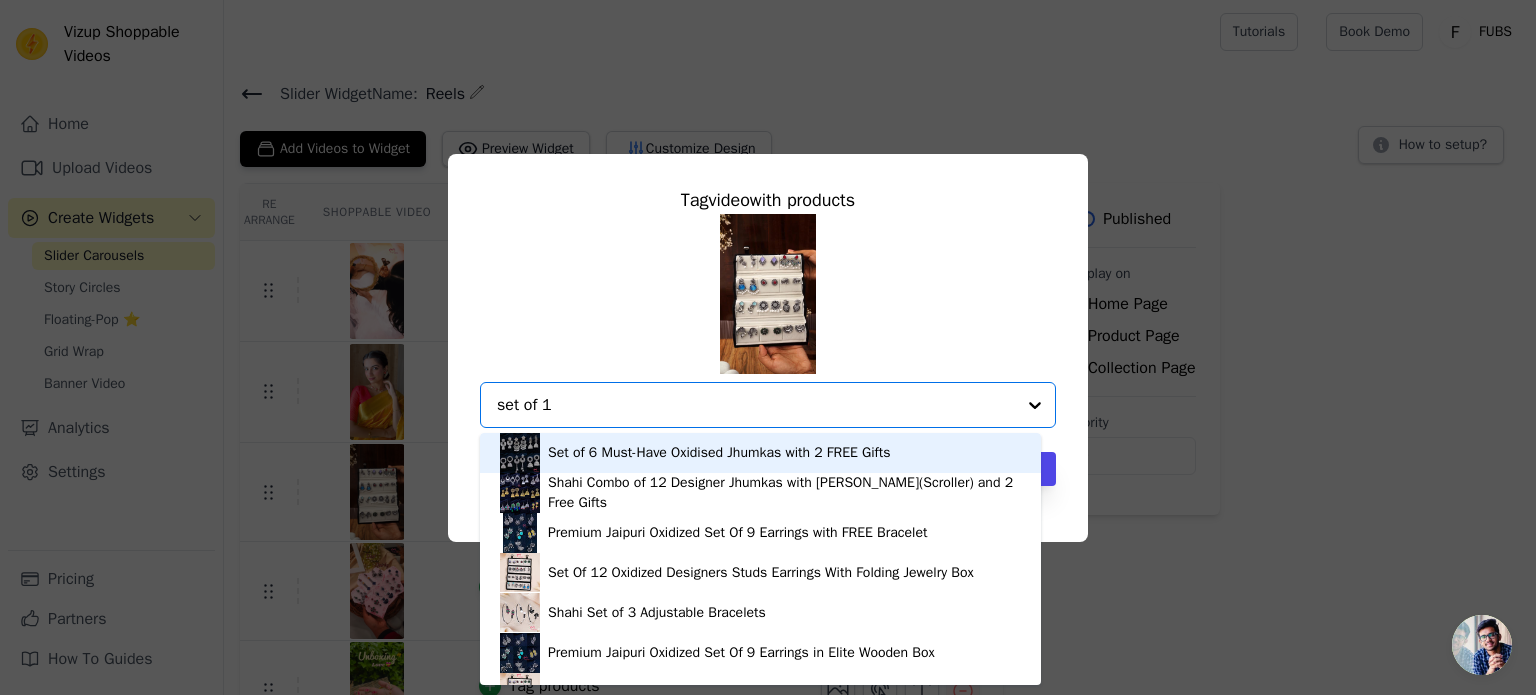 type on "set of 12" 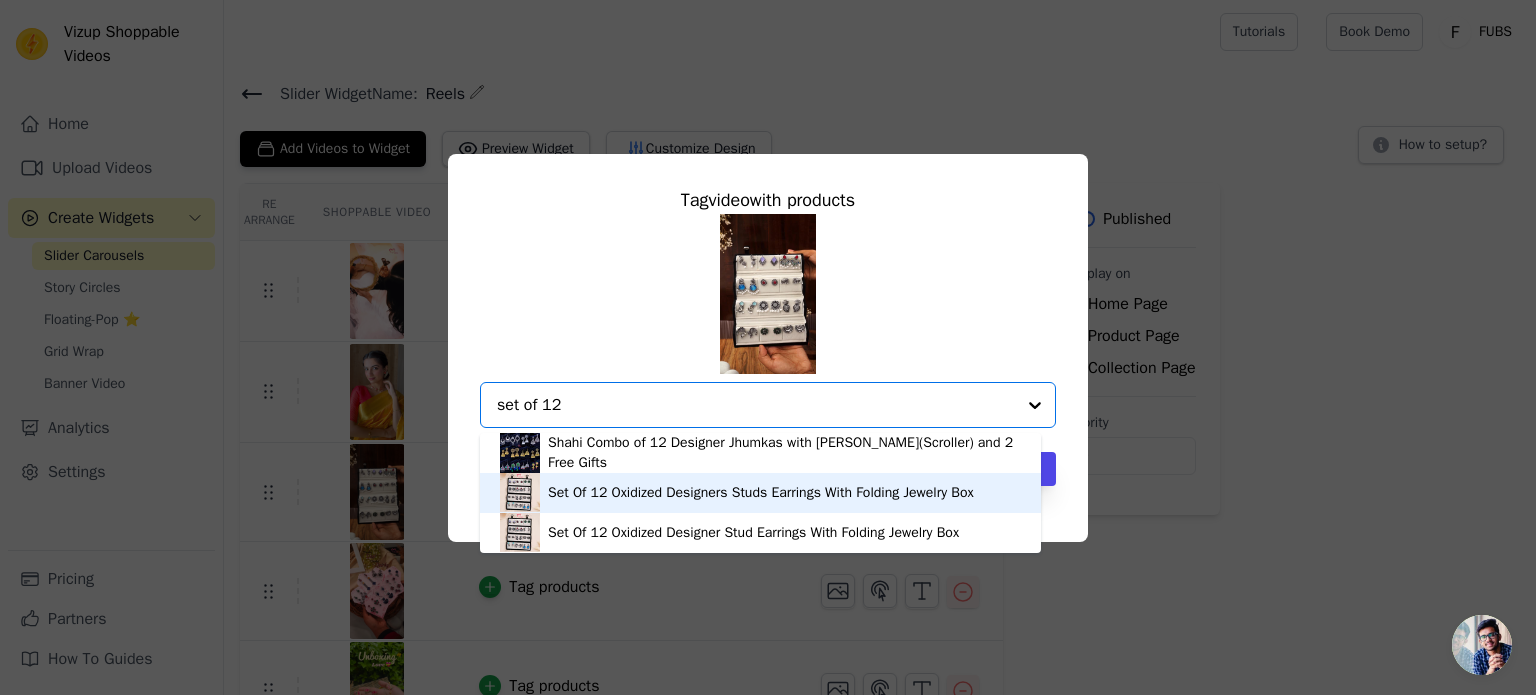 click on "Set Of 12 Oxidized Designers Studs Earrings With Folding Jewelry Box" at bounding box center (761, 493) 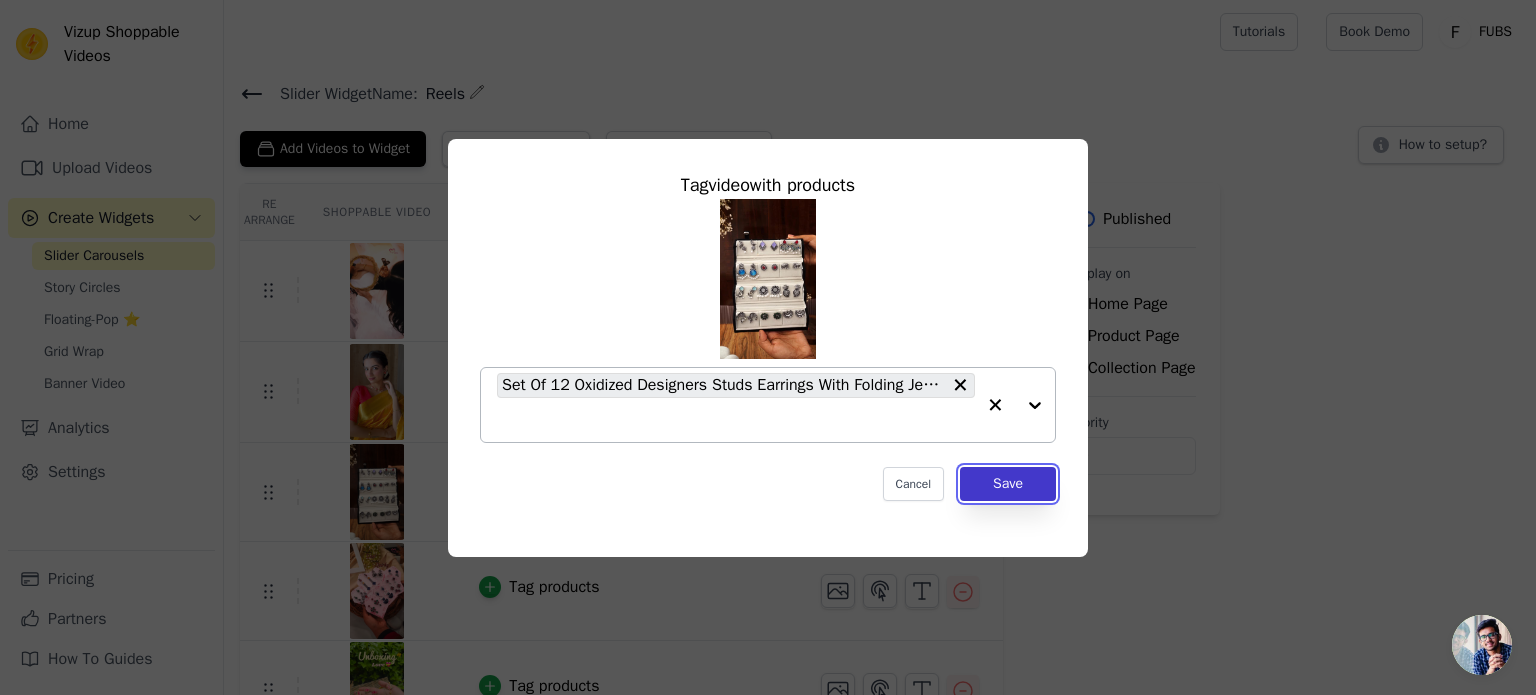 click on "Save" at bounding box center (1008, 484) 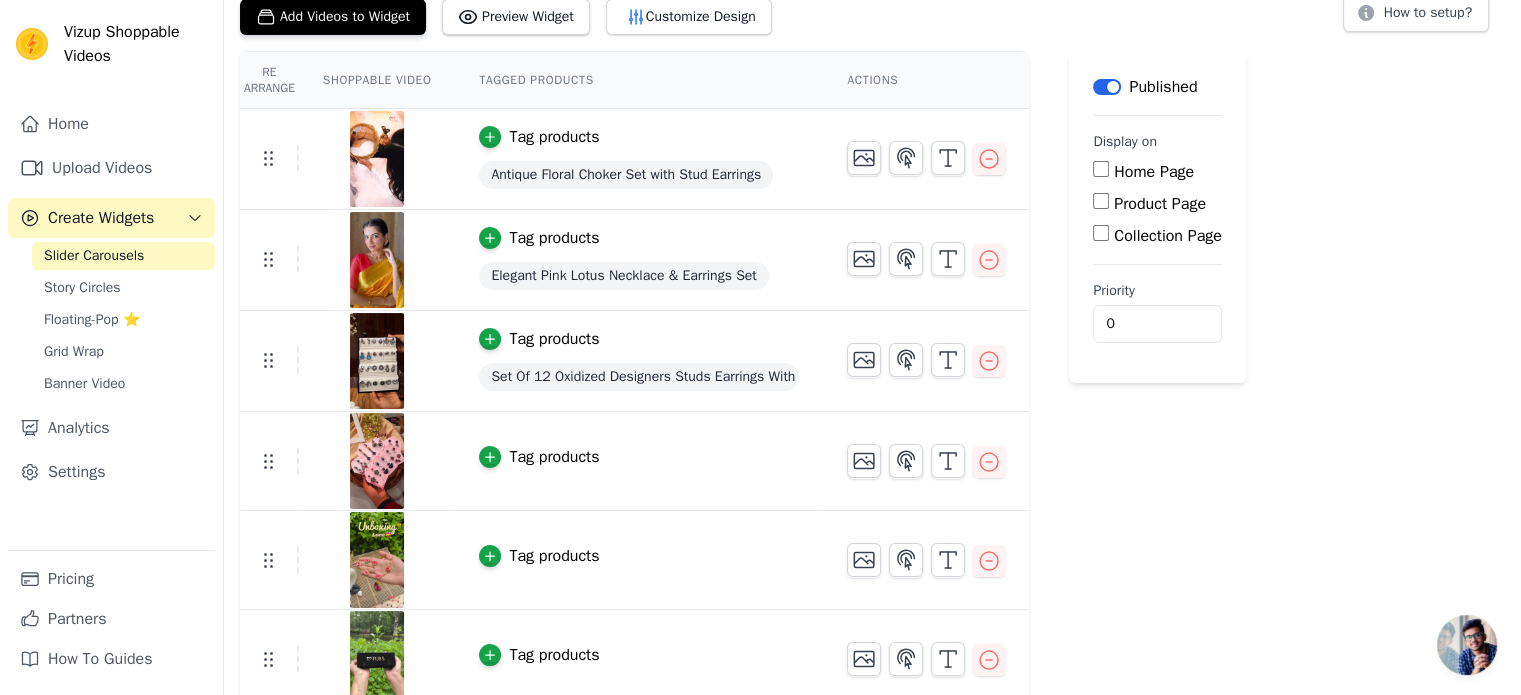 scroll, scrollTop: 143, scrollLeft: 0, axis: vertical 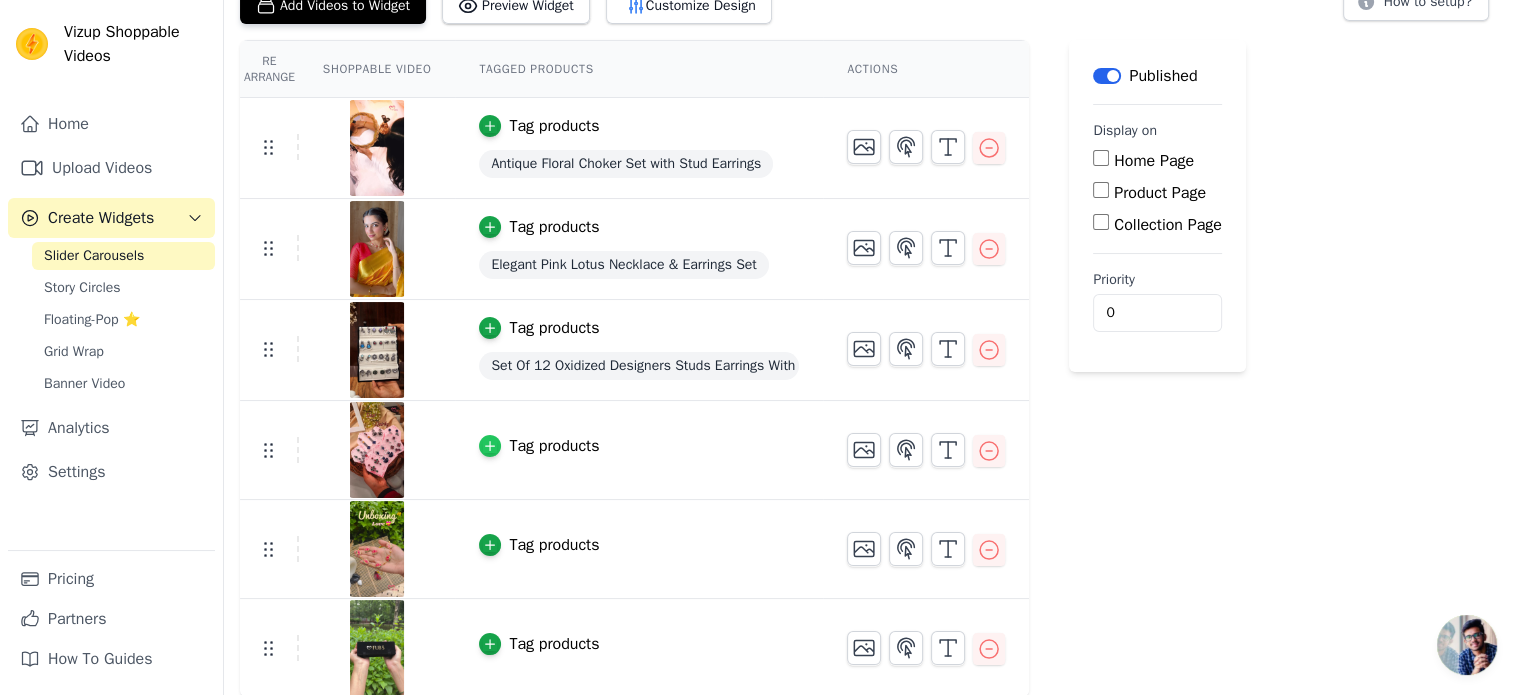 click 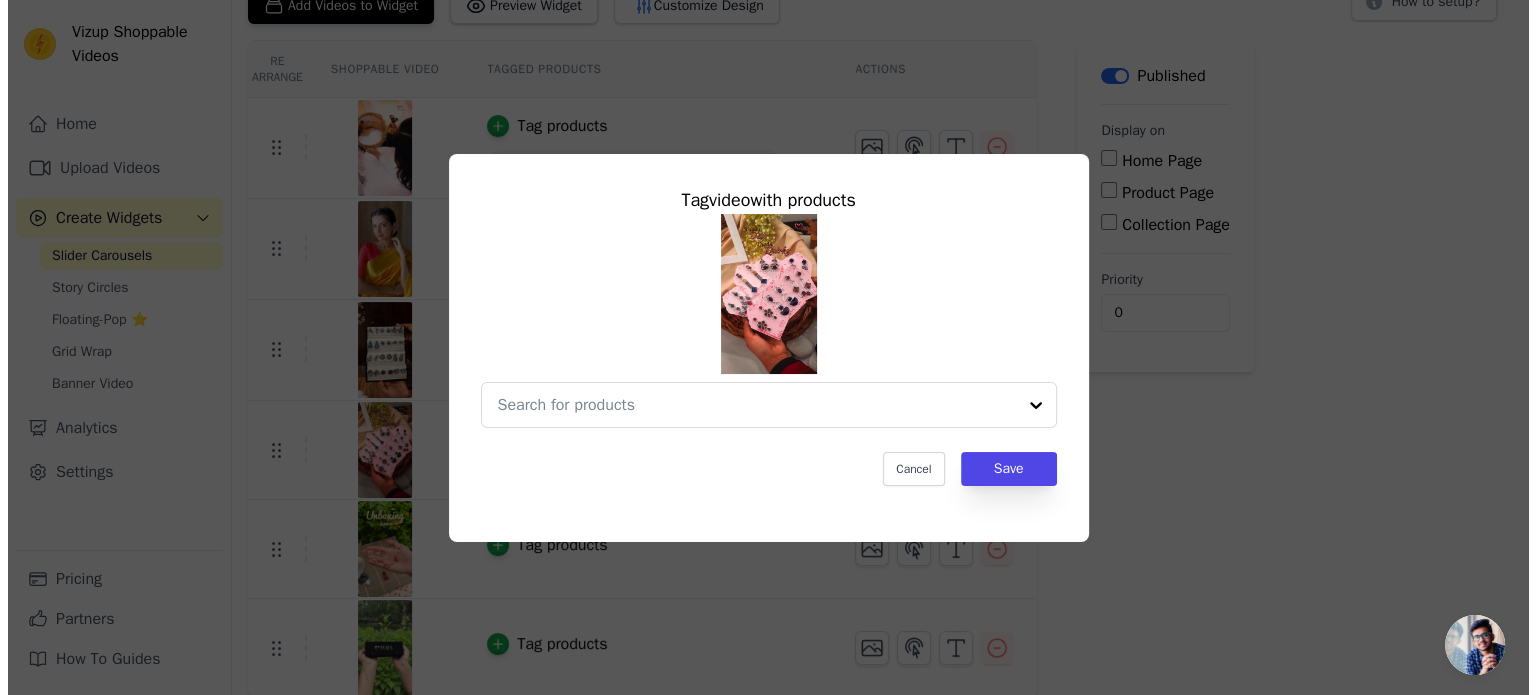 scroll, scrollTop: 0, scrollLeft: 0, axis: both 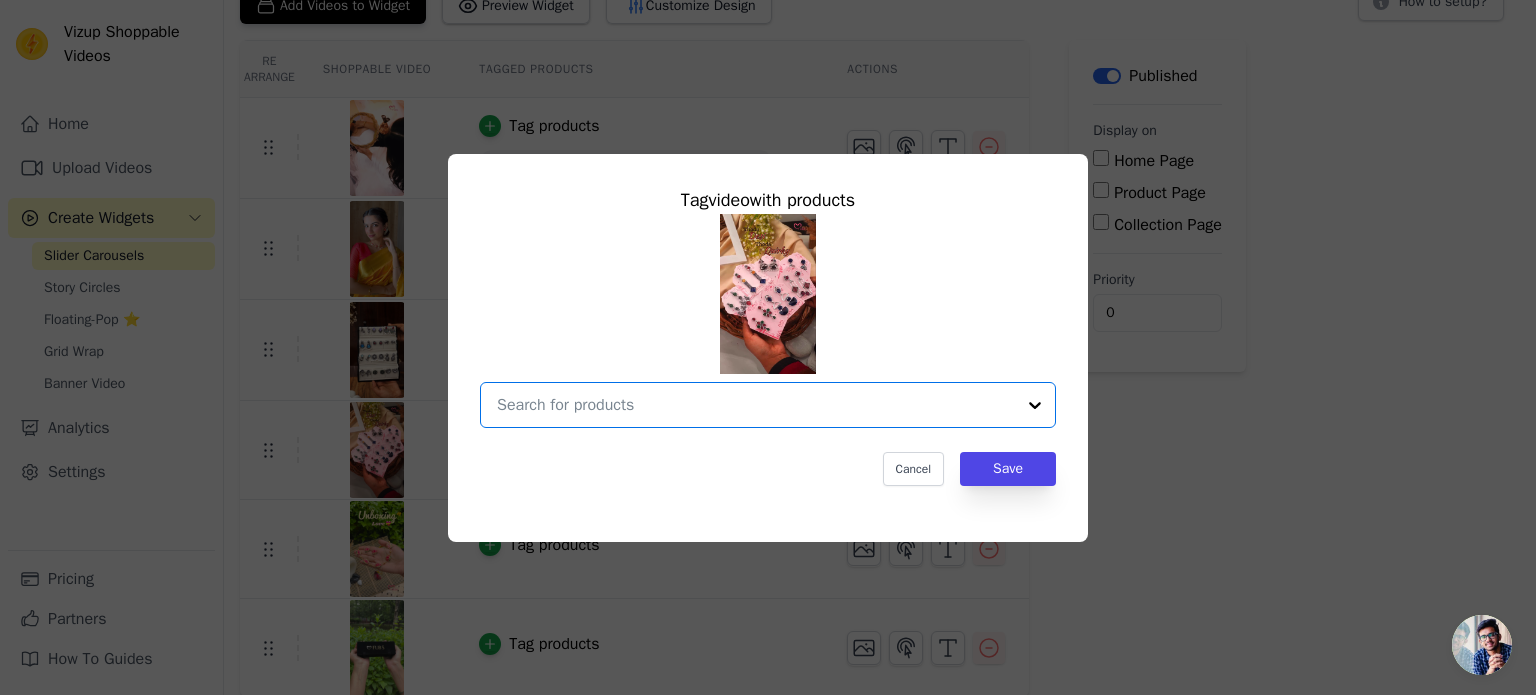 click at bounding box center [756, 405] 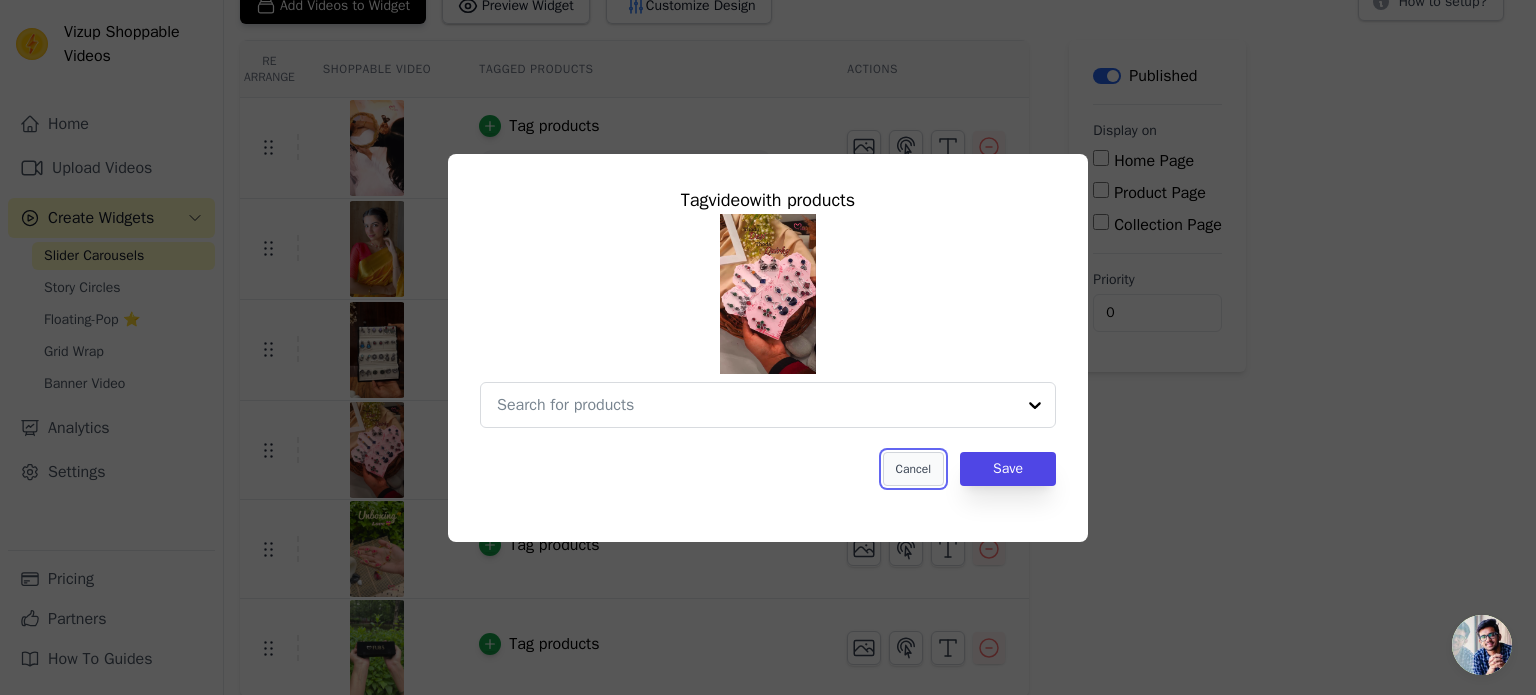 click on "Cancel" at bounding box center (913, 469) 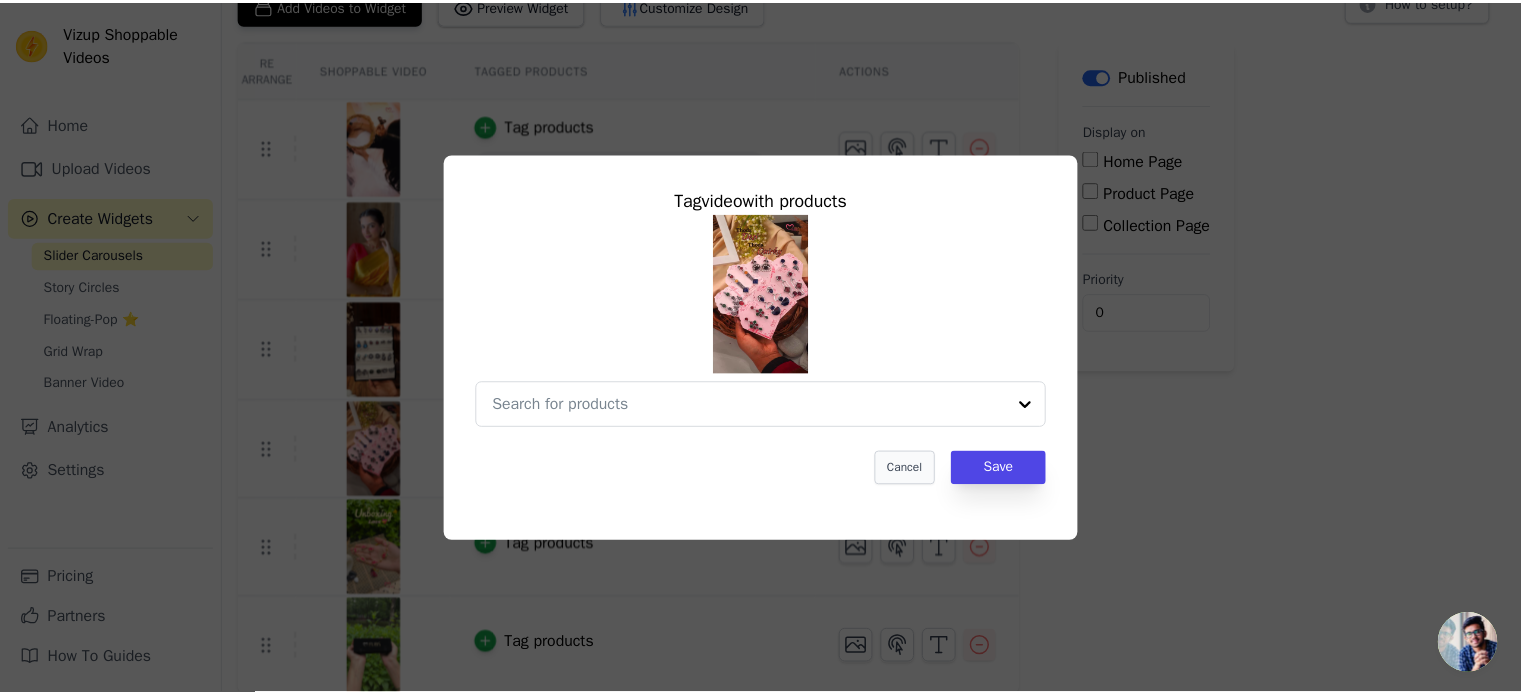 scroll, scrollTop: 143, scrollLeft: 0, axis: vertical 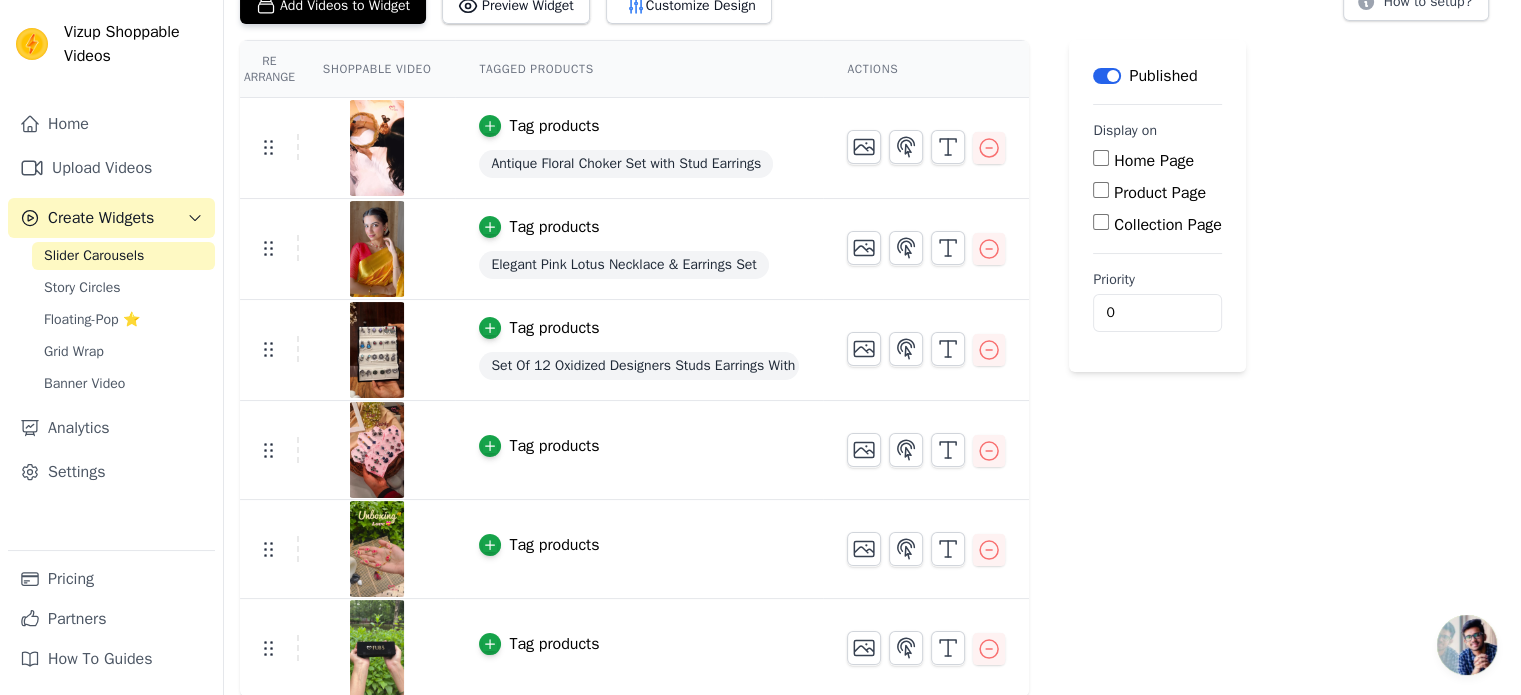 click on "Tag products" at bounding box center [639, 450] 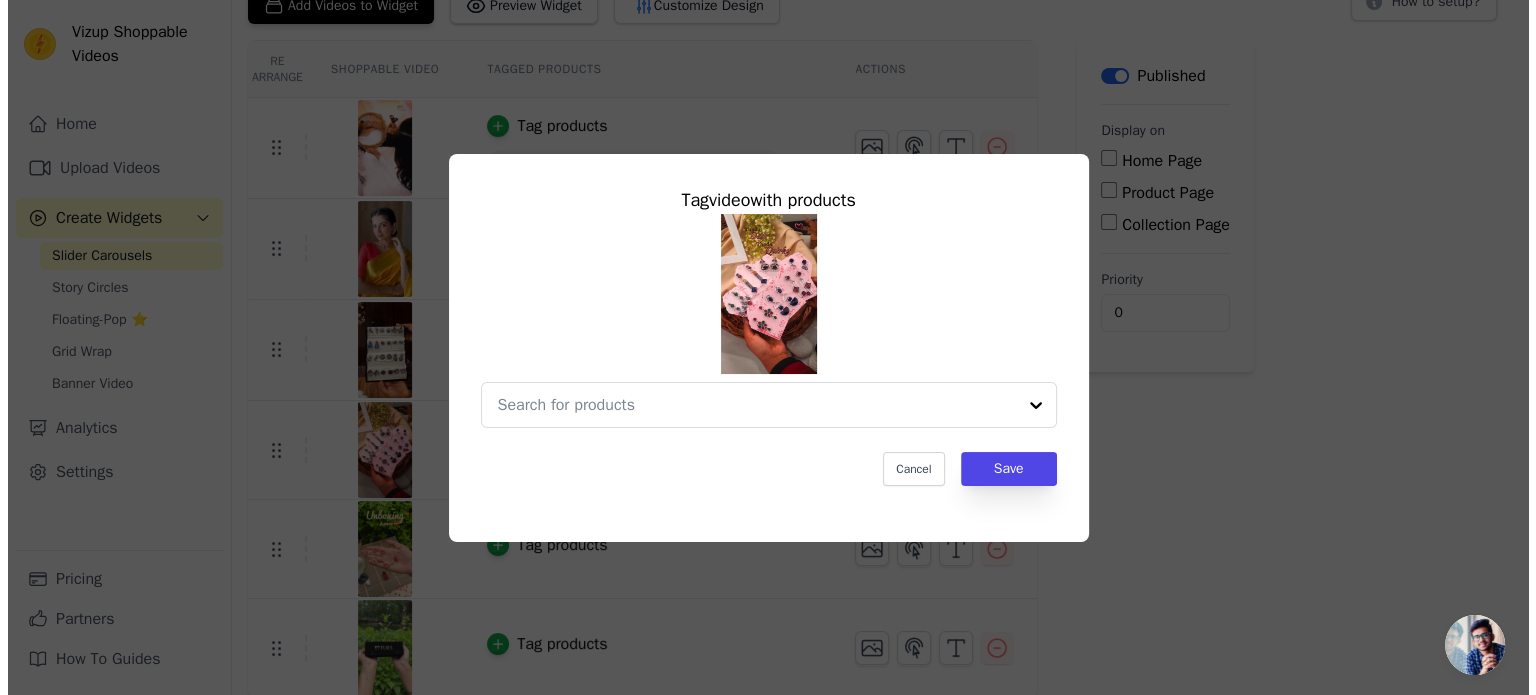 scroll, scrollTop: 0, scrollLeft: 0, axis: both 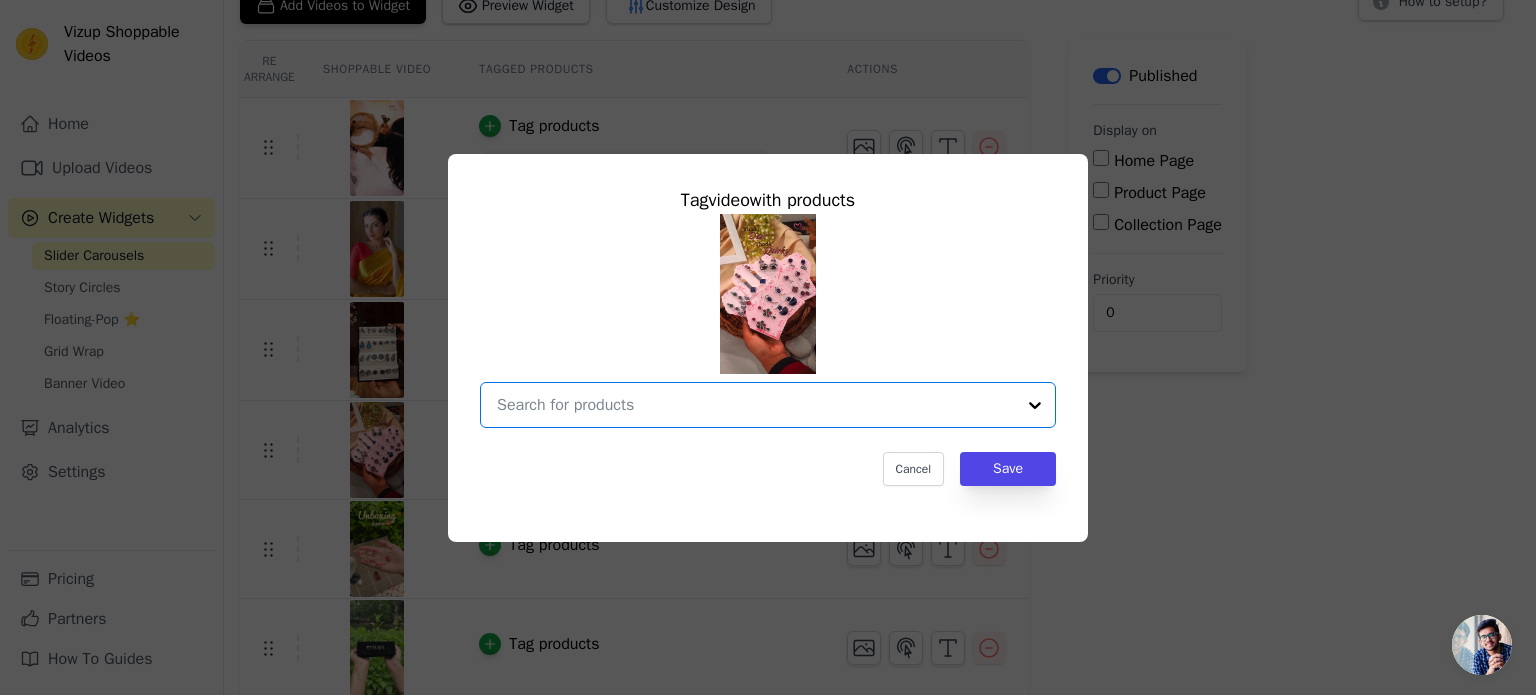 click at bounding box center (756, 405) 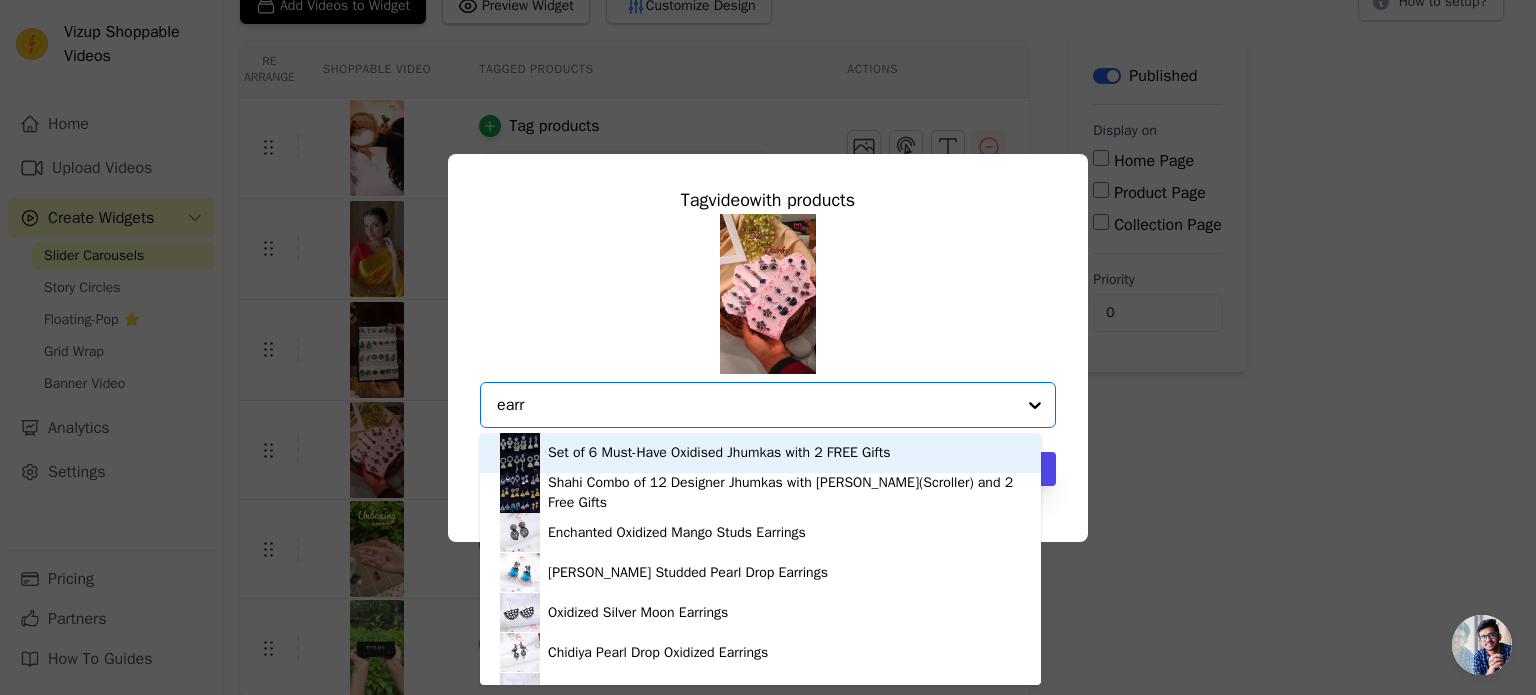 type on "earr" 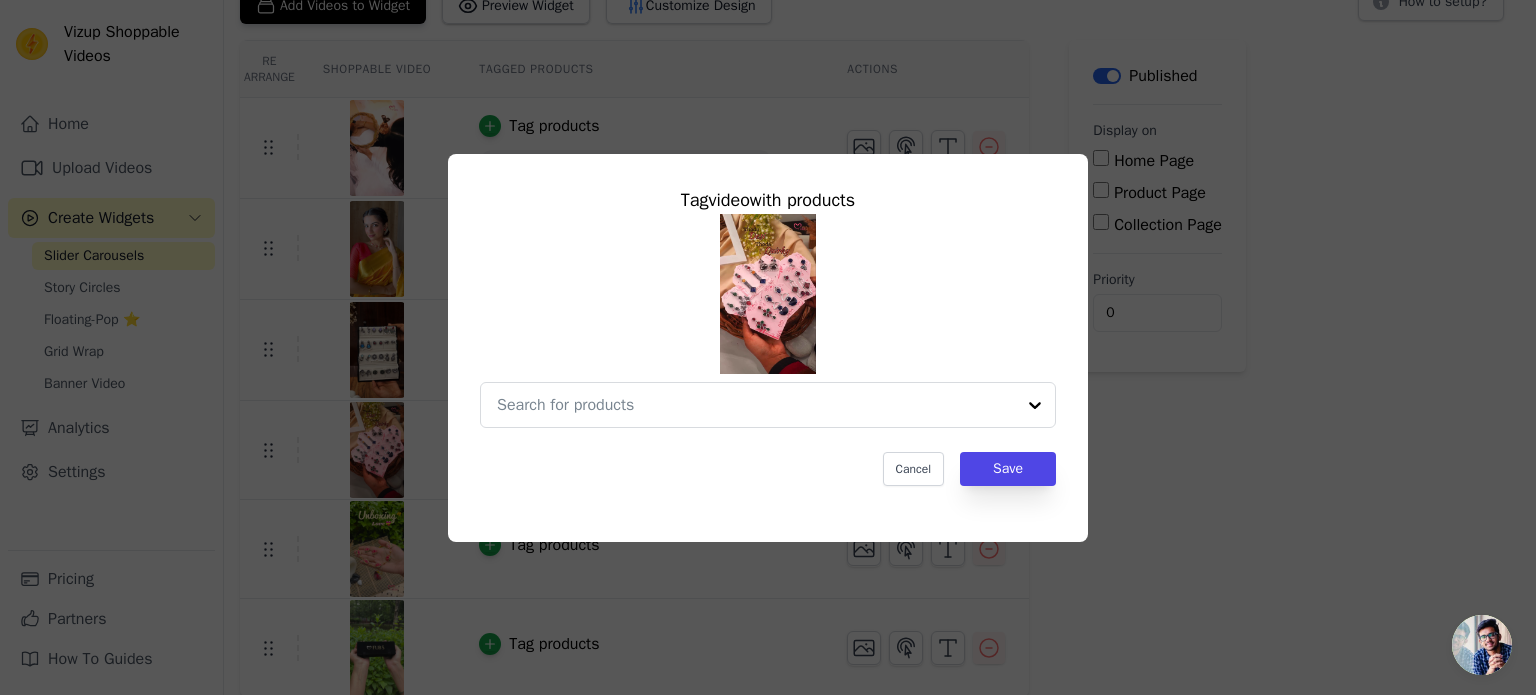 click on "Tag  video  with products                         Cancel   Save" at bounding box center (768, 348) 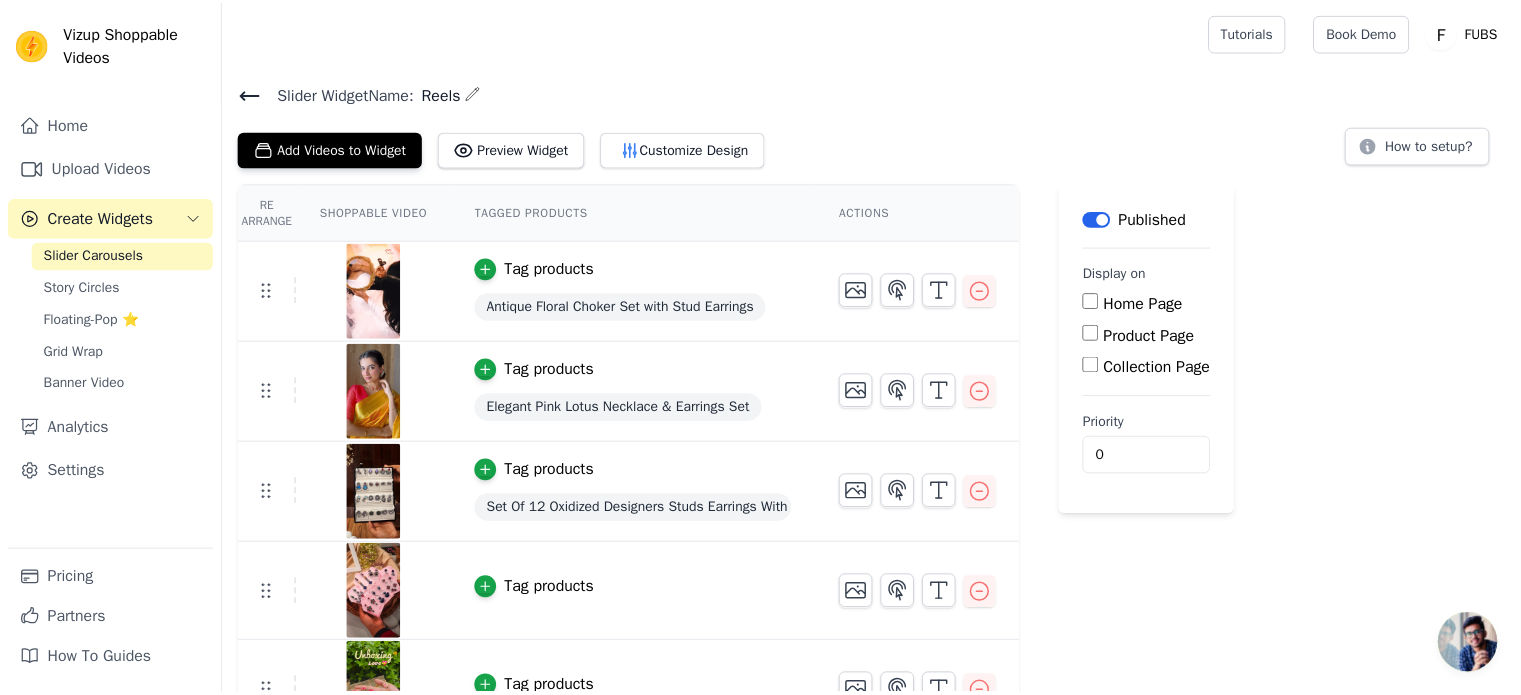 scroll, scrollTop: 143, scrollLeft: 0, axis: vertical 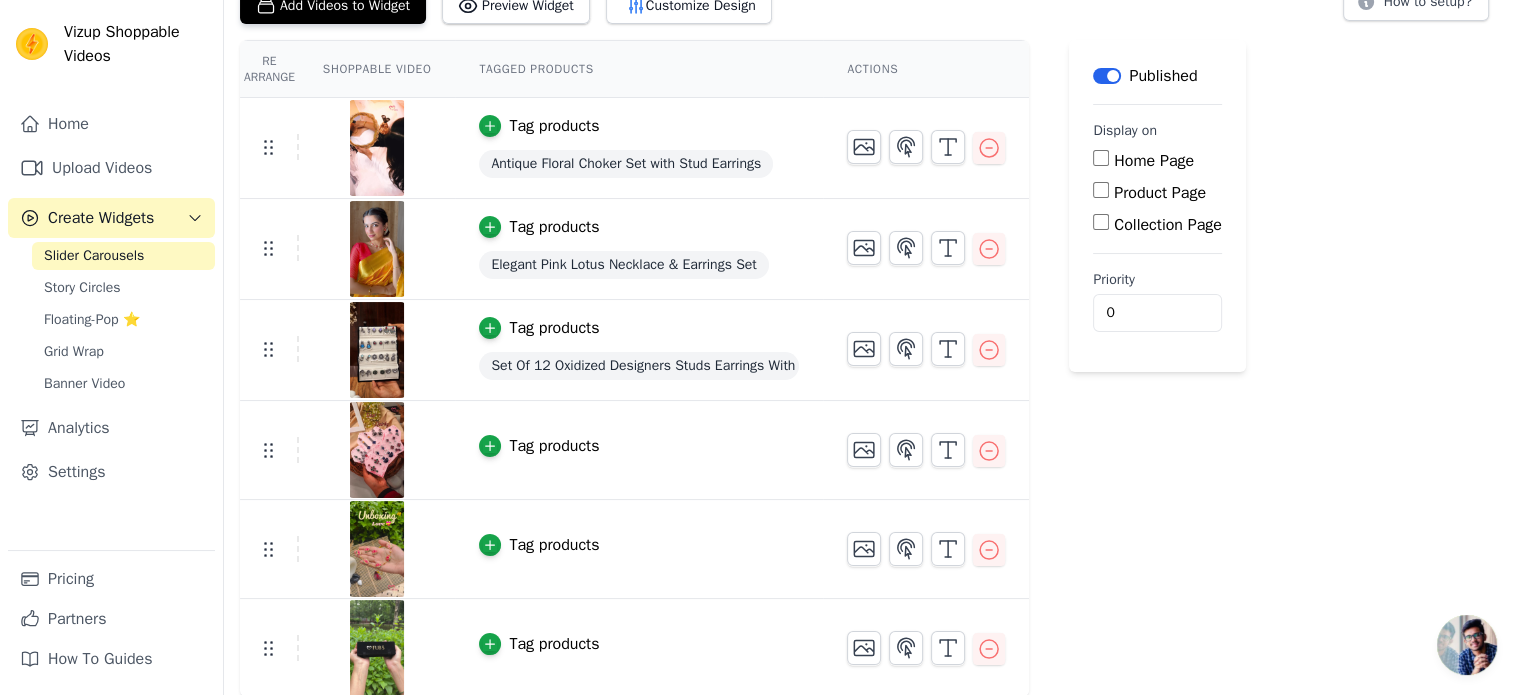 click at bounding box center (377, 549) 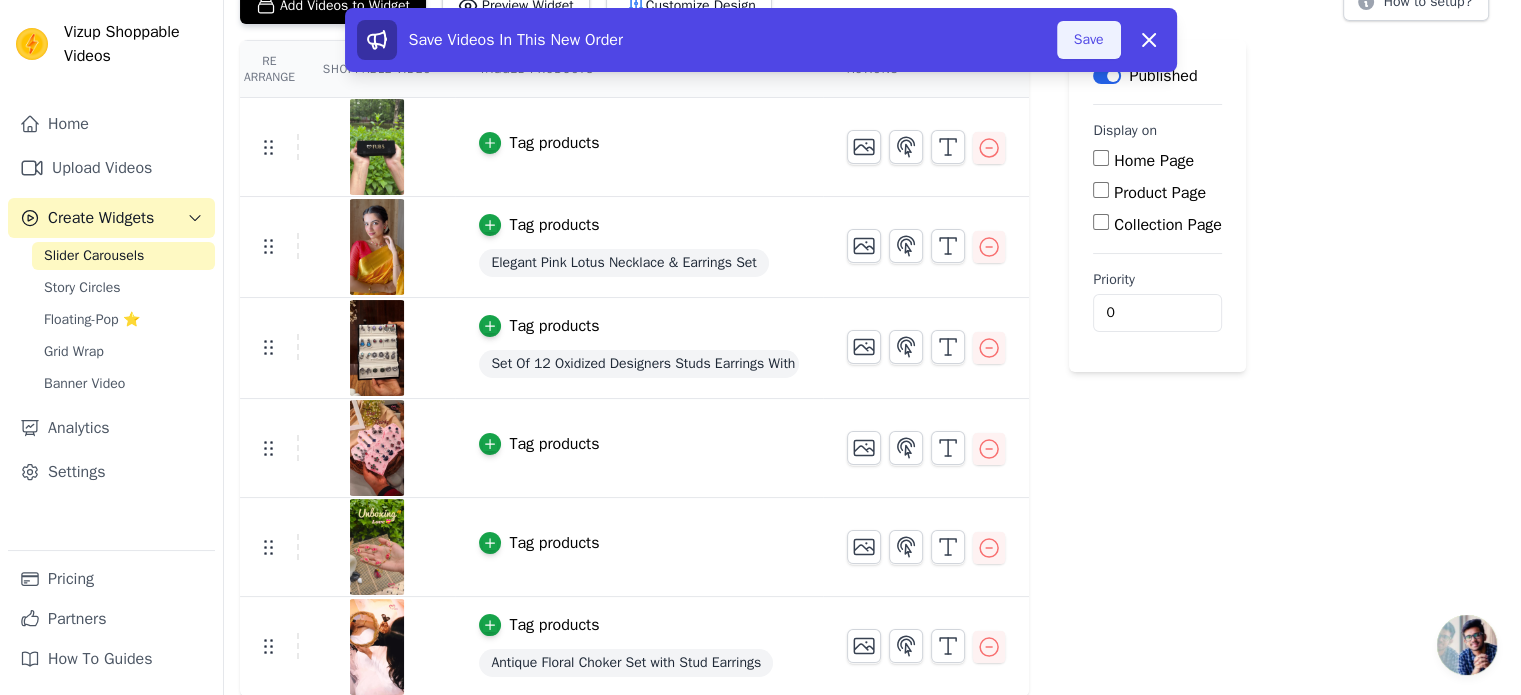 click on "Save" at bounding box center (1089, 40) 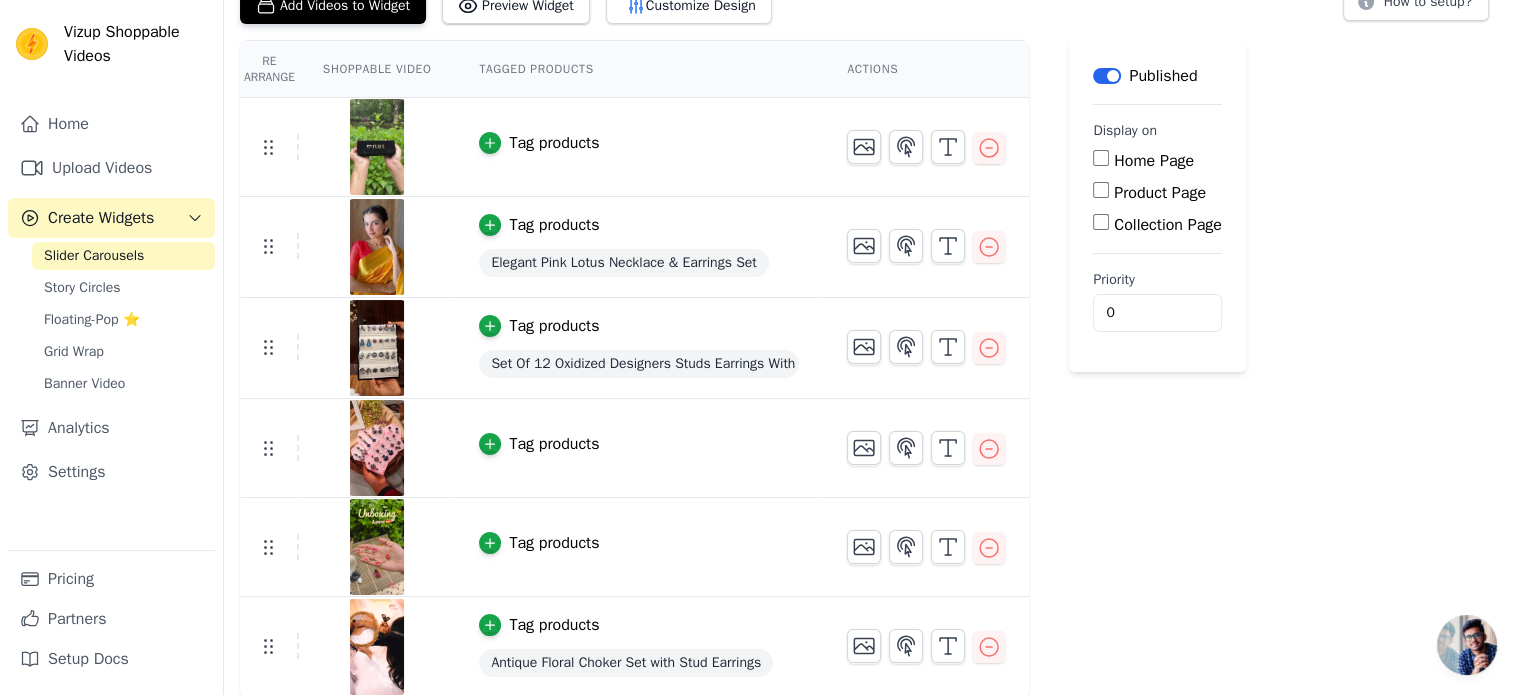 scroll, scrollTop: 0, scrollLeft: 0, axis: both 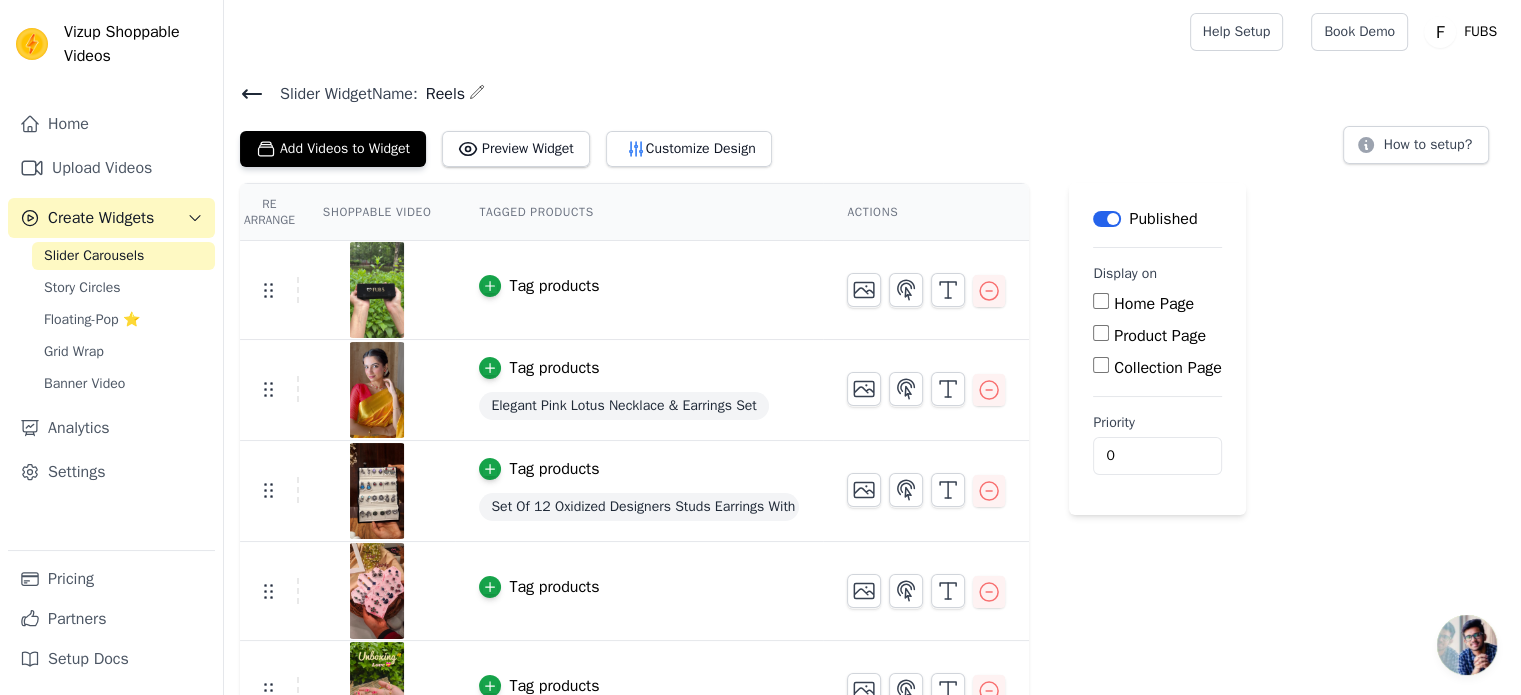 click 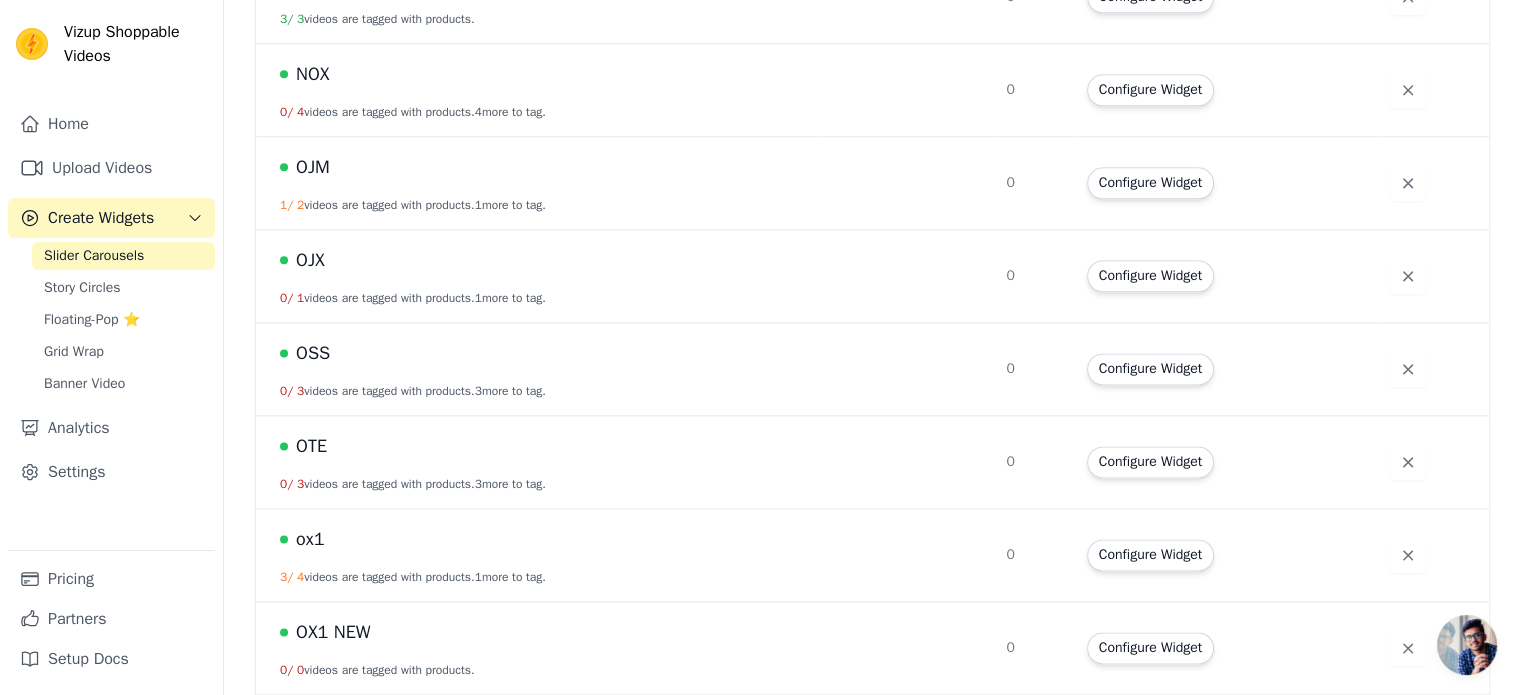 scroll, scrollTop: 2530, scrollLeft: 0, axis: vertical 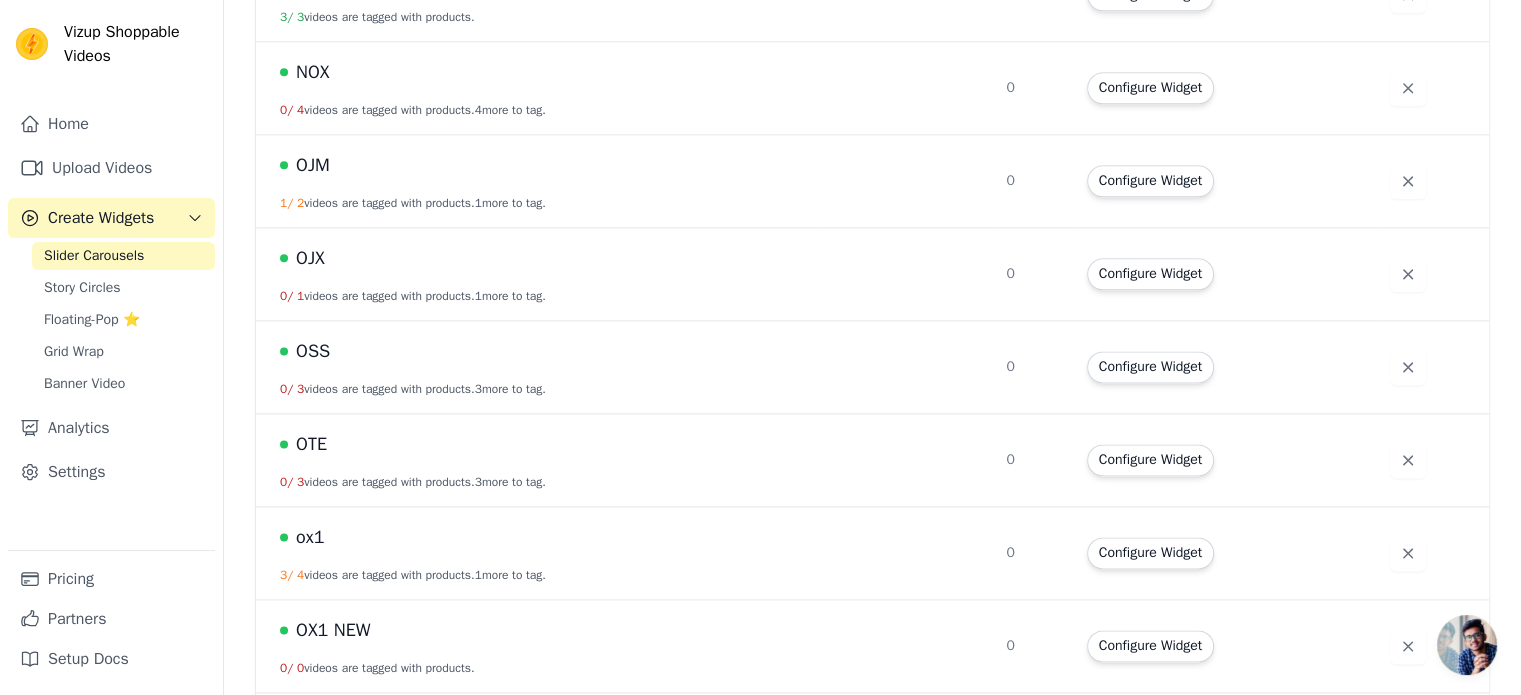 click on "OSS" at bounding box center [313, 351] 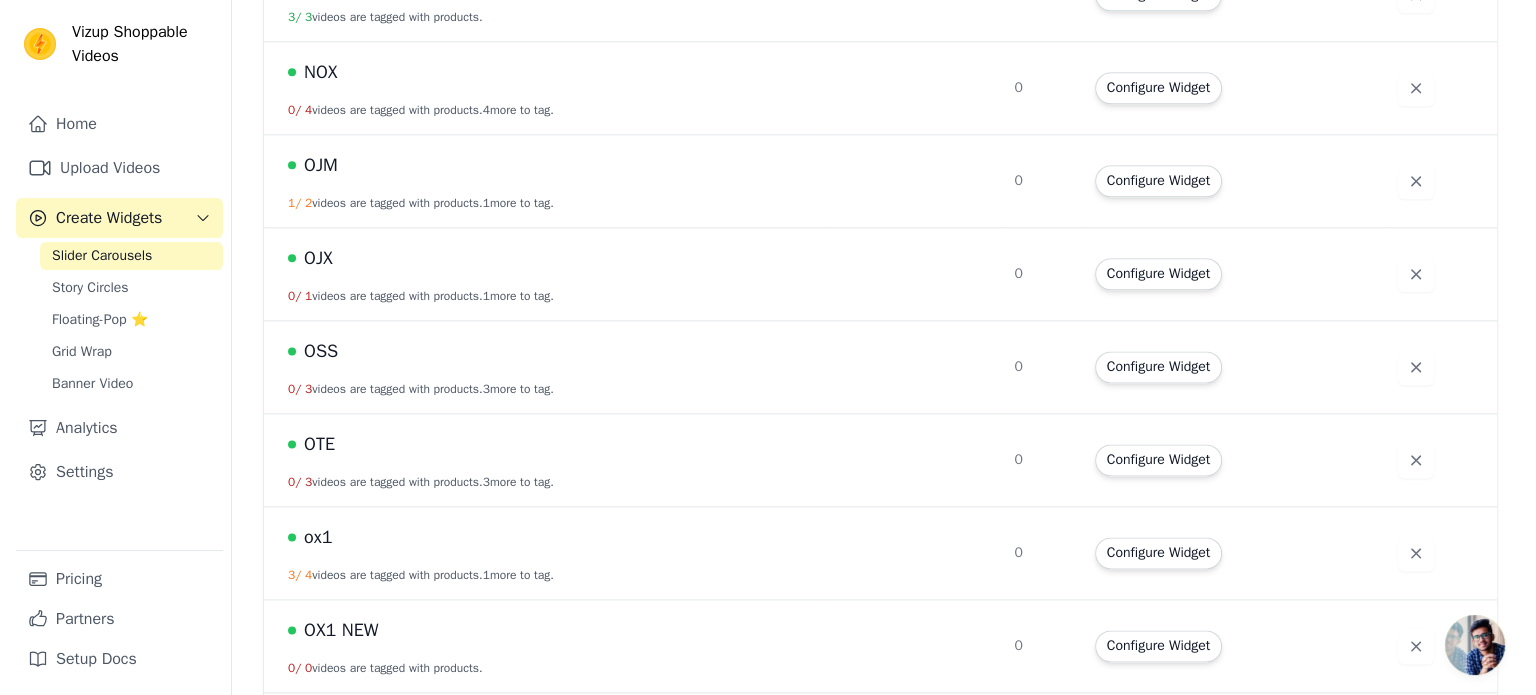 scroll, scrollTop: 0, scrollLeft: 0, axis: both 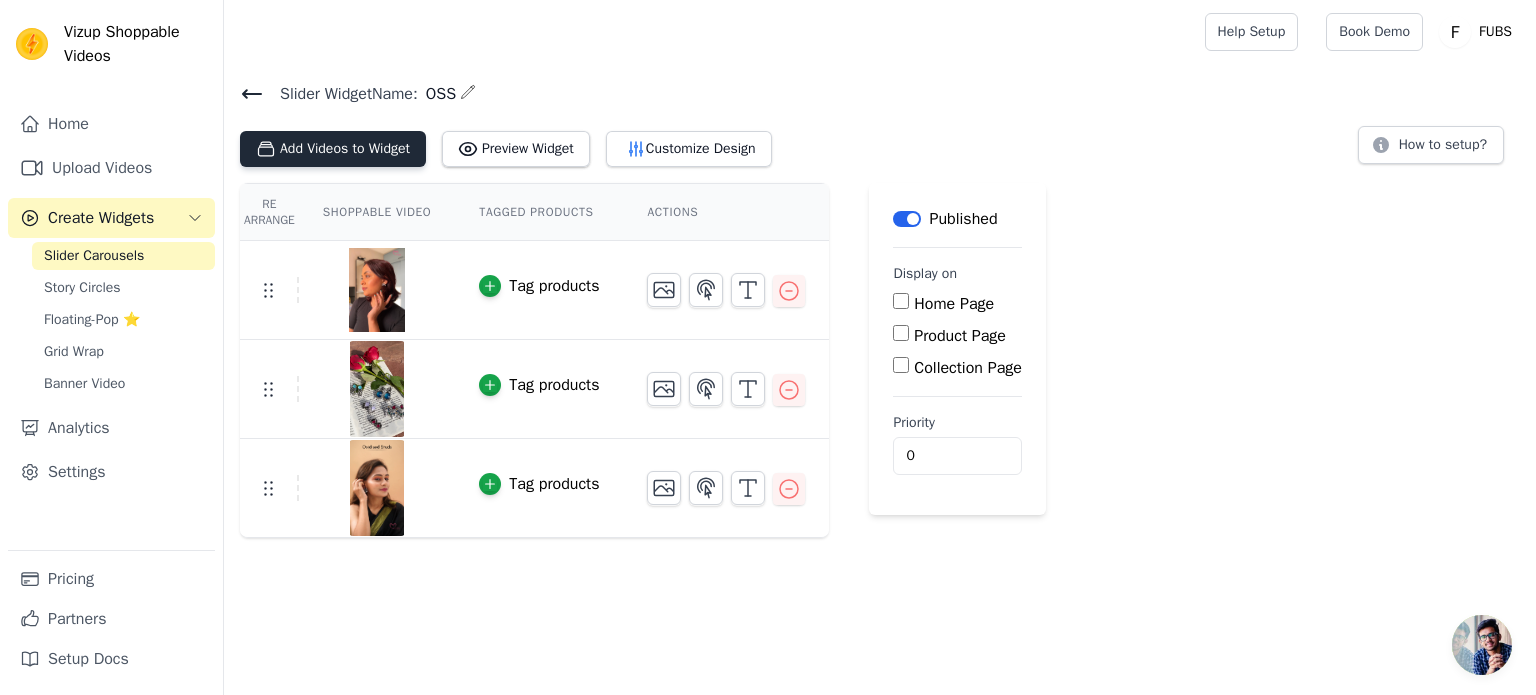 click on "Add Videos to Widget" at bounding box center (333, 149) 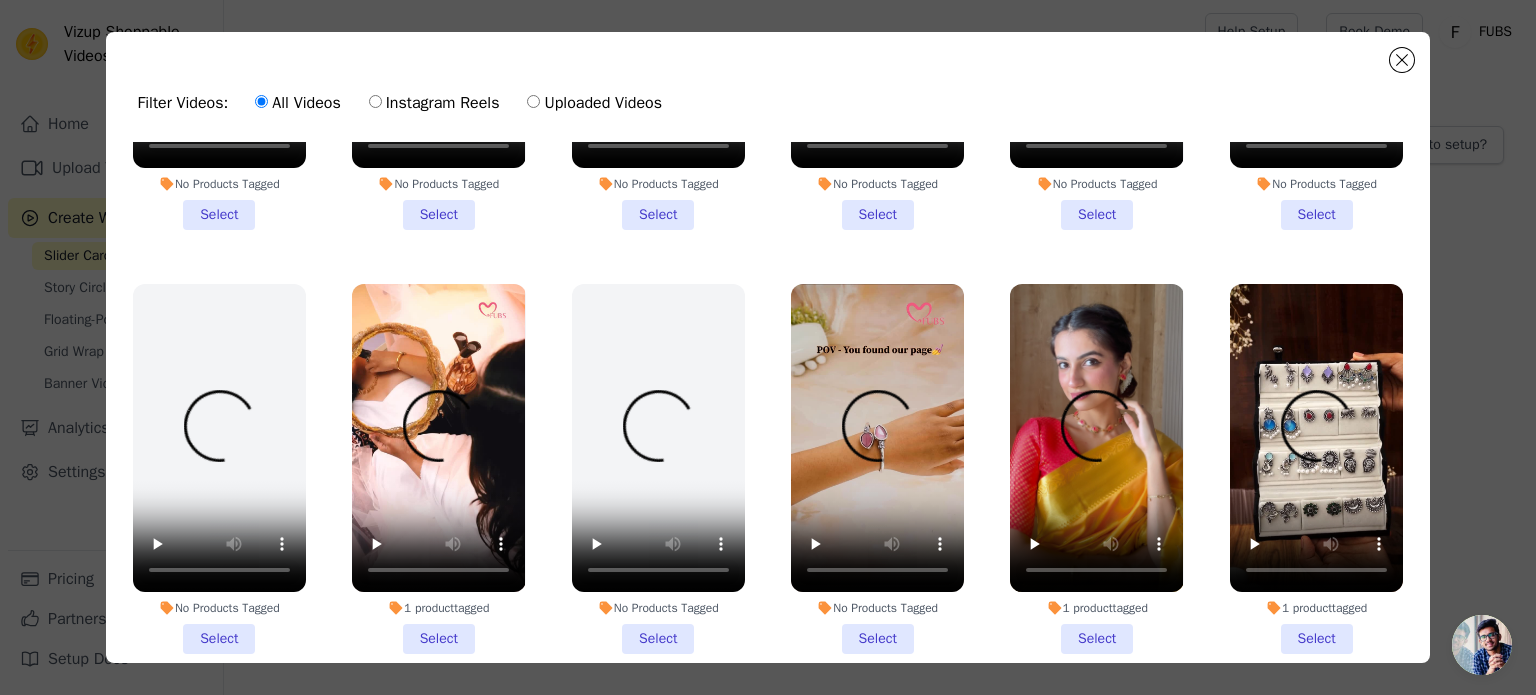 scroll, scrollTop: 1996, scrollLeft: 0, axis: vertical 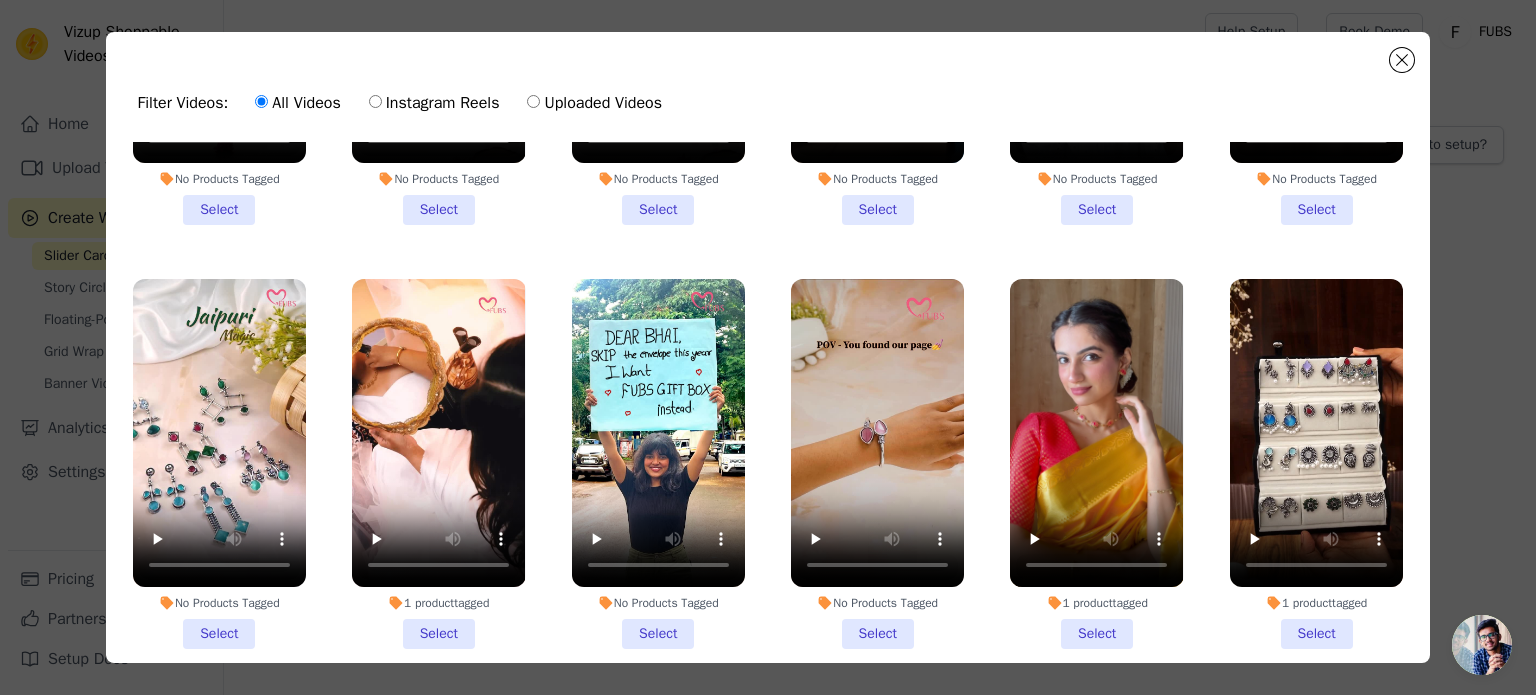 click on "1   product  tagged     Select" at bounding box center (1316, 464) 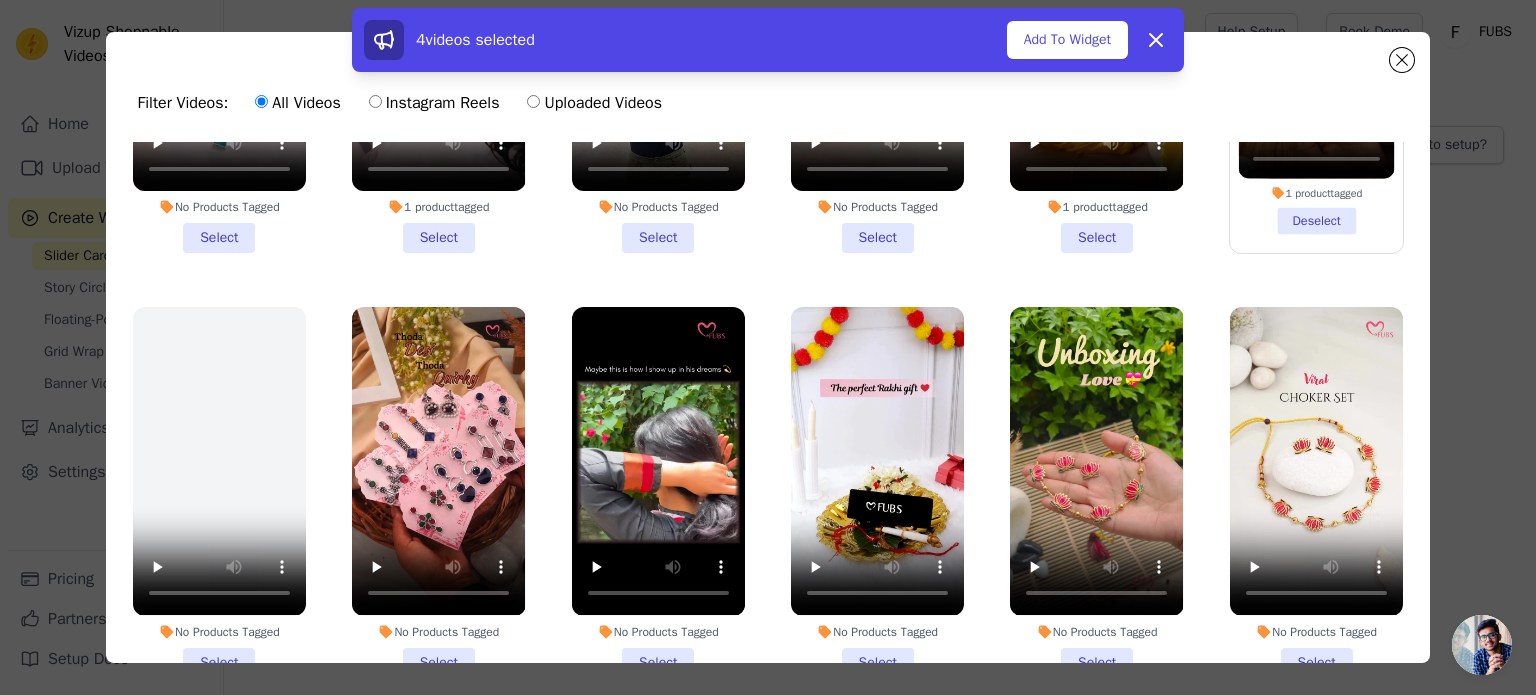 scroll, scrollTop: 2408, scrollLeft: 0, axis: vertical 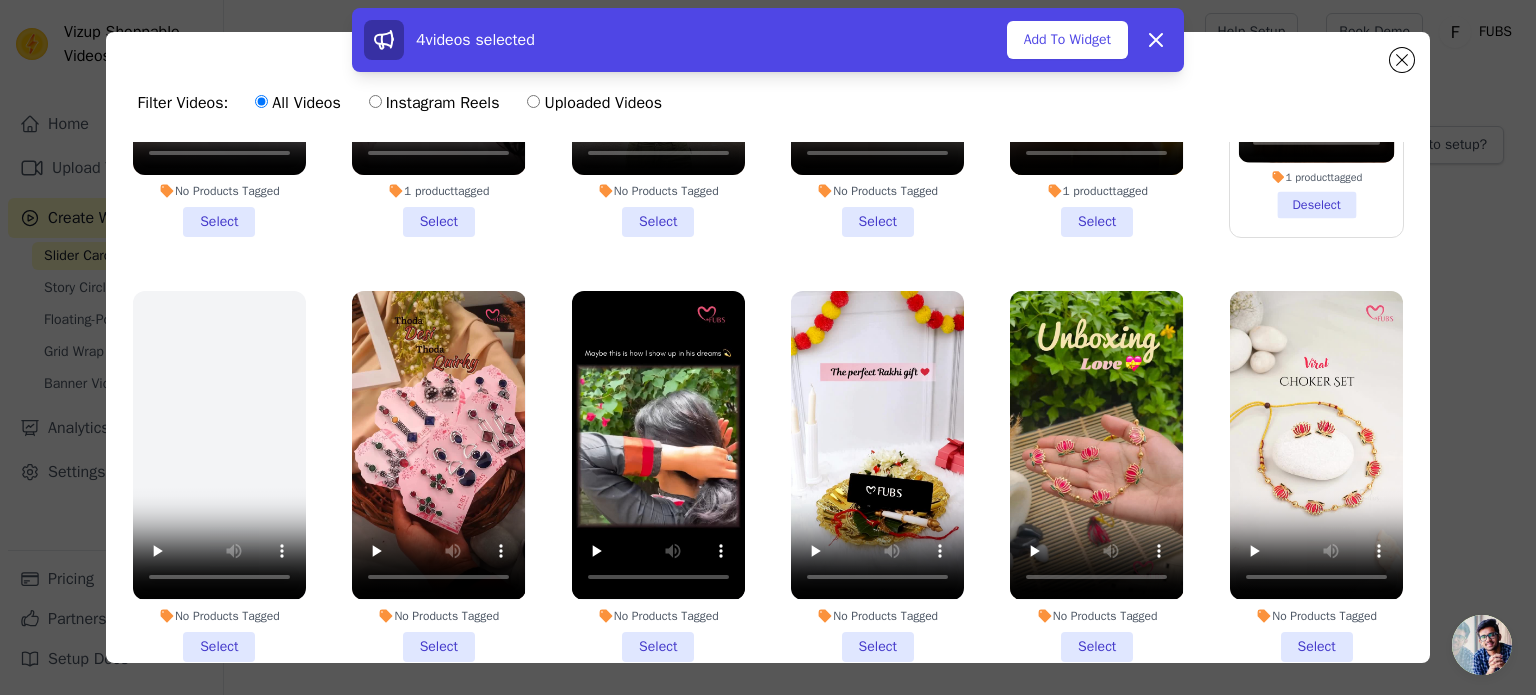 click on "No Products Tagged     Select" at bounding box center [877, 476] 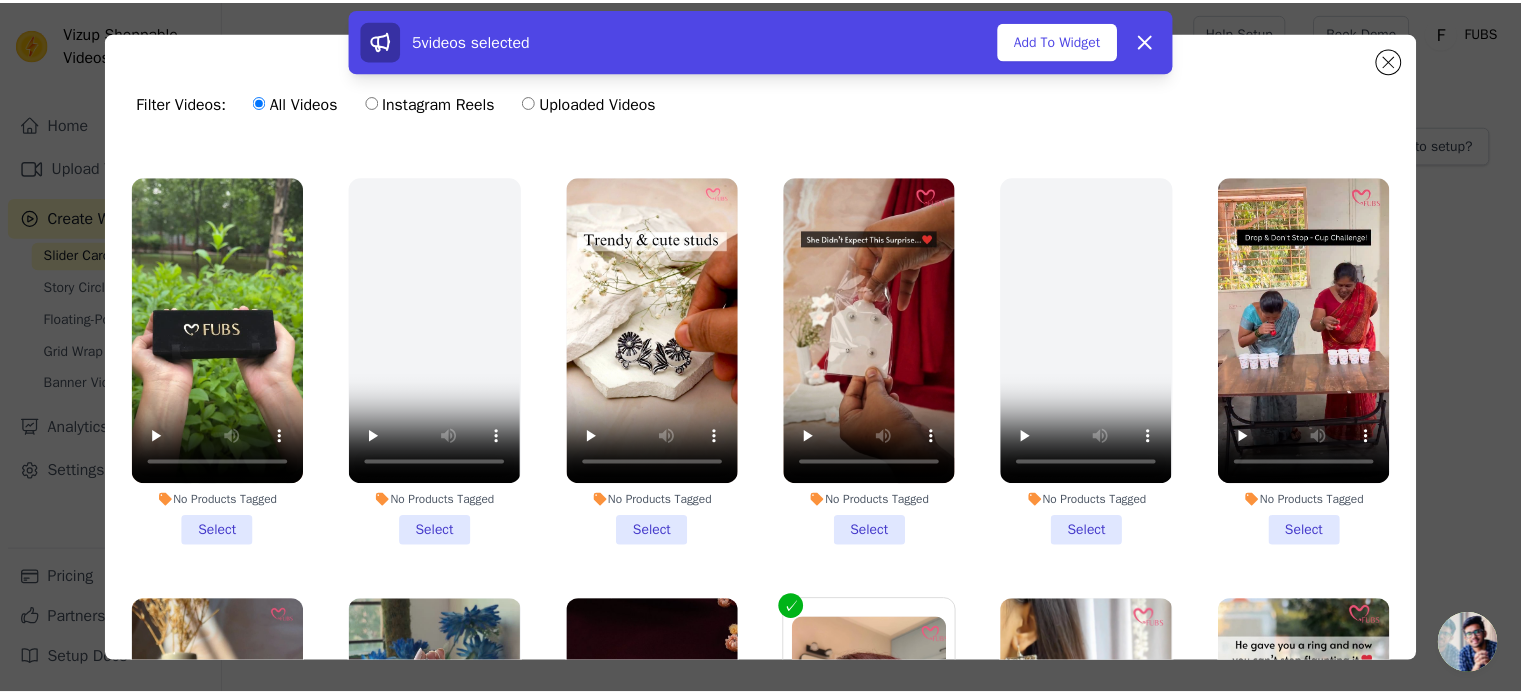scroll, scrollTop: 2948, scrollLeft: 0, axis: vertical 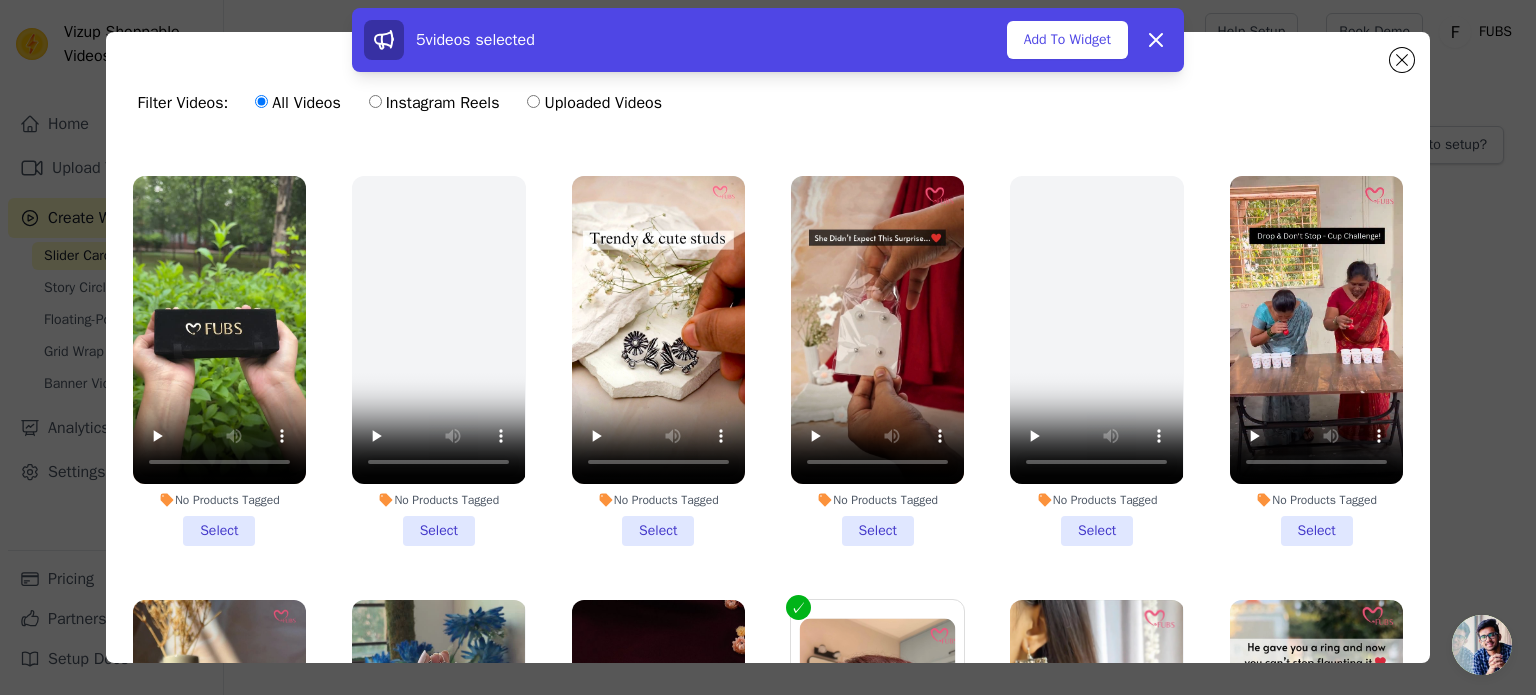 click on "No Products Tagged     Select" at bounding box center [219, 361] 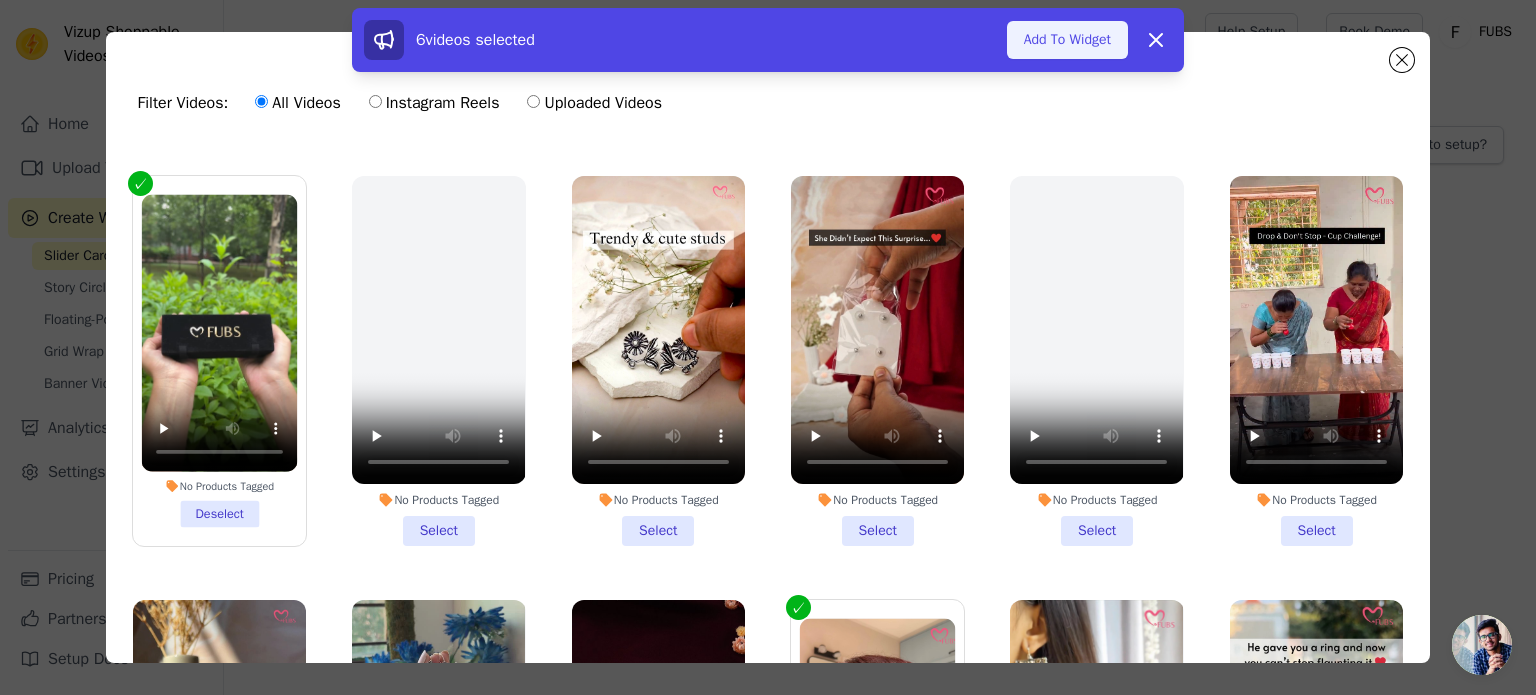 click on "Add To Widget" at bounding box center [1067, 40] 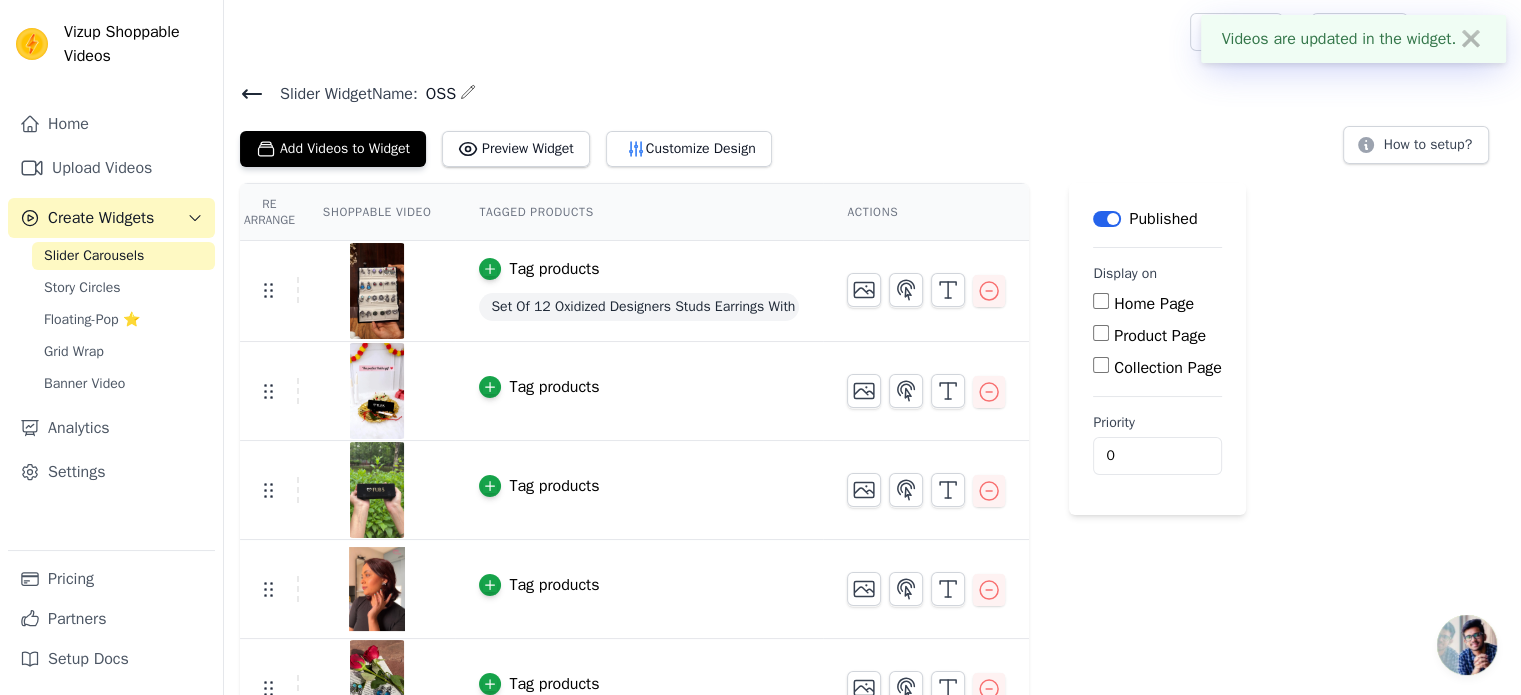 scroll, scrollTop: 139, scrollLeft: 0, axis: vertical 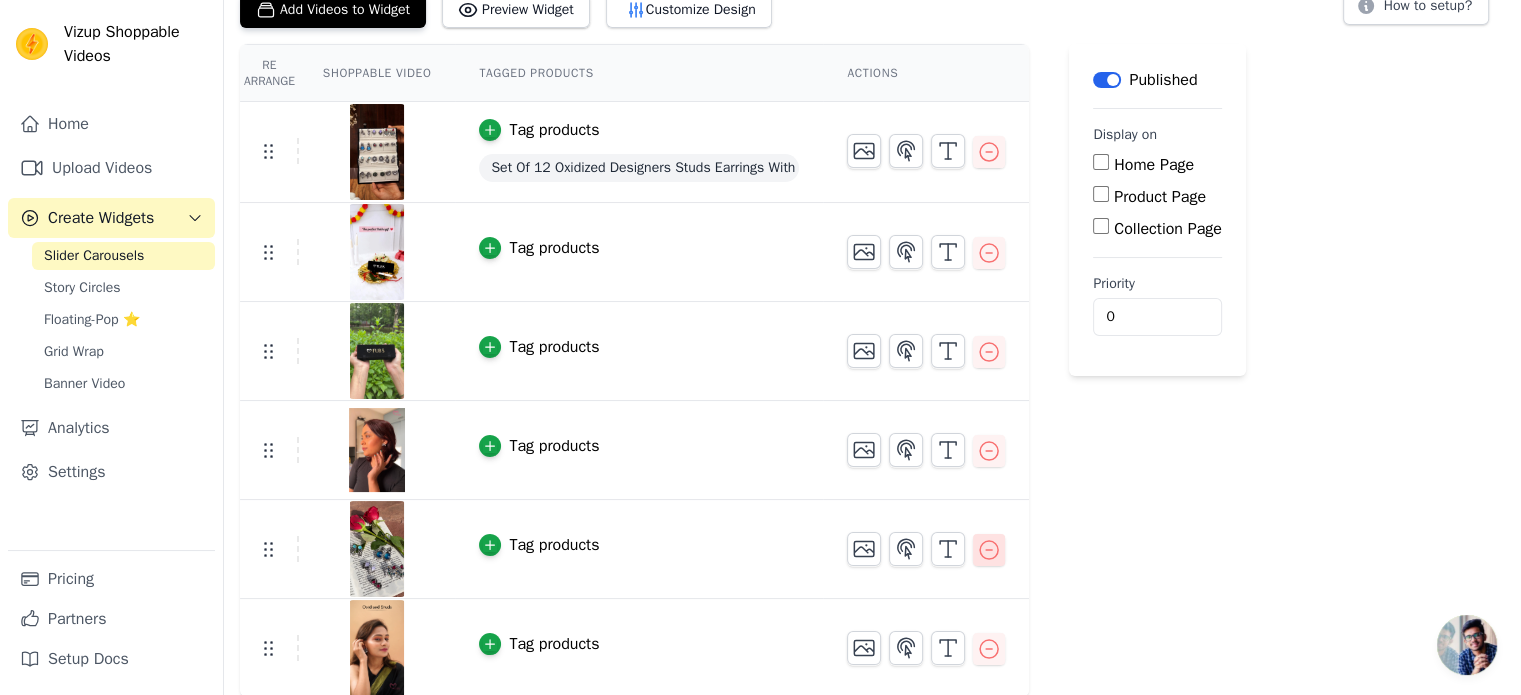 click 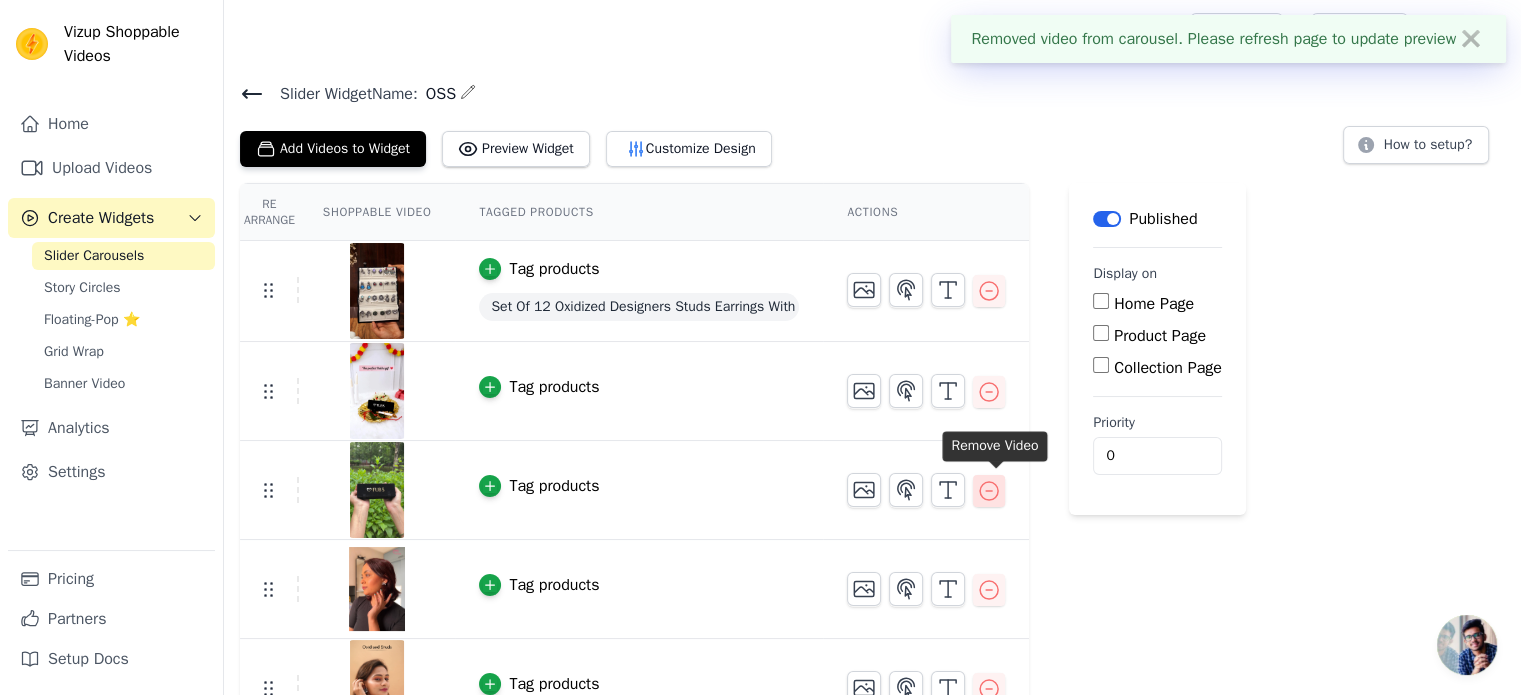 scroll, scrollTop: 40, scrollLeft: 0, axis: vertical 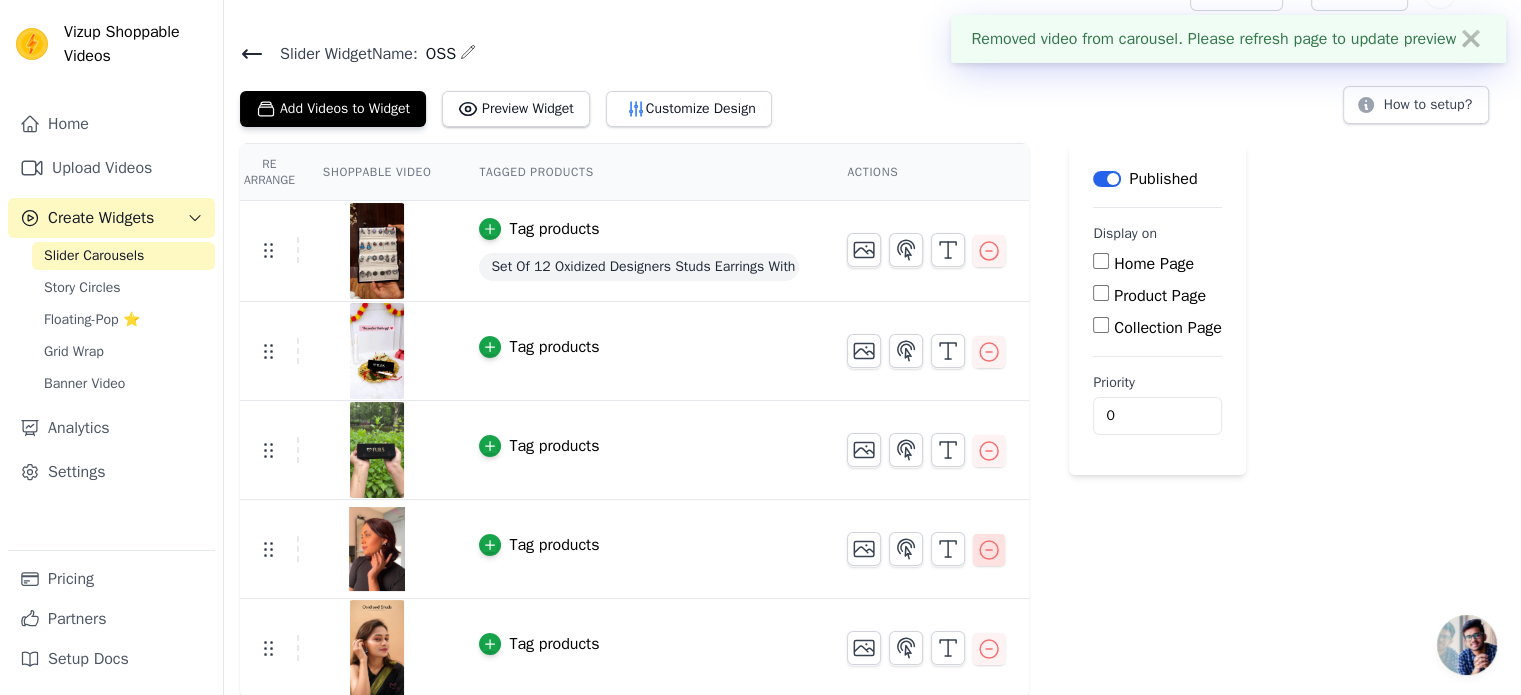 click 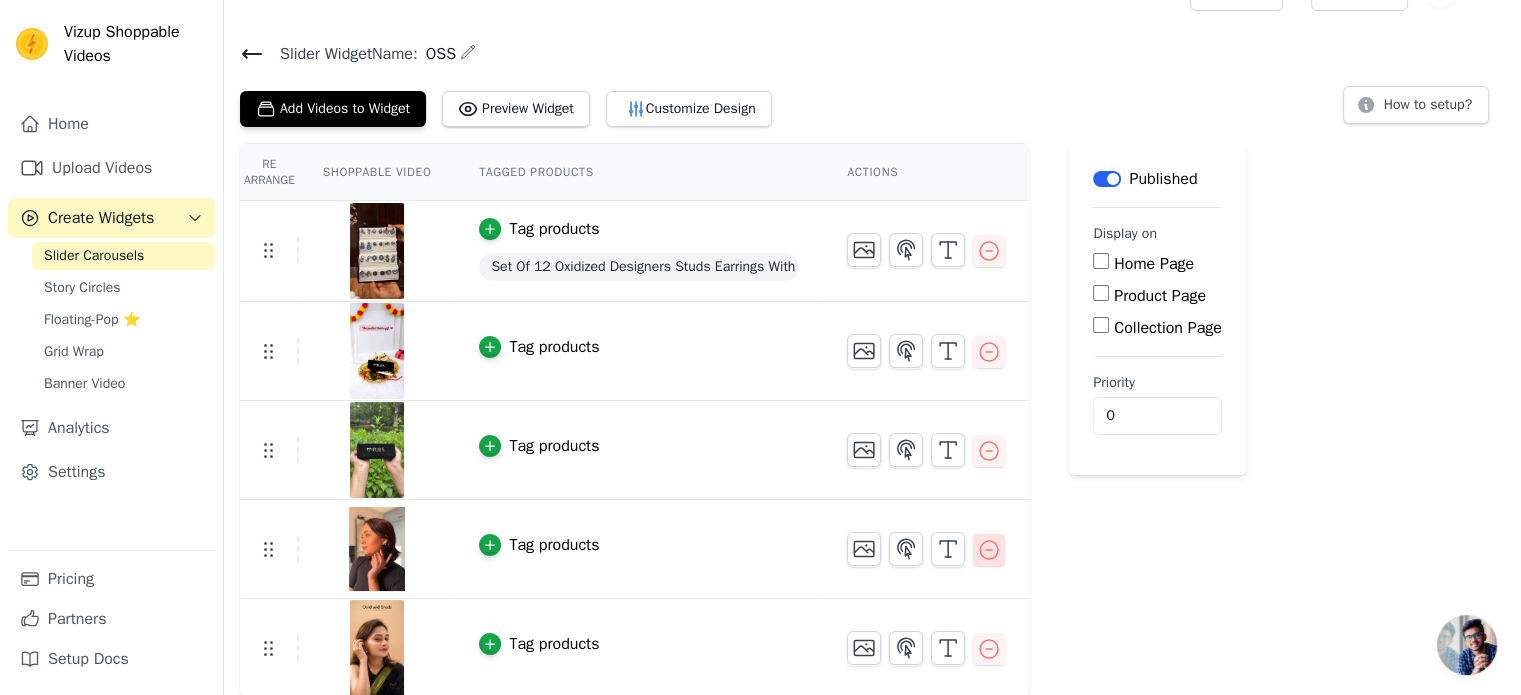 scroll, scrollTop: 0, scrollLeft: 0, axis: both 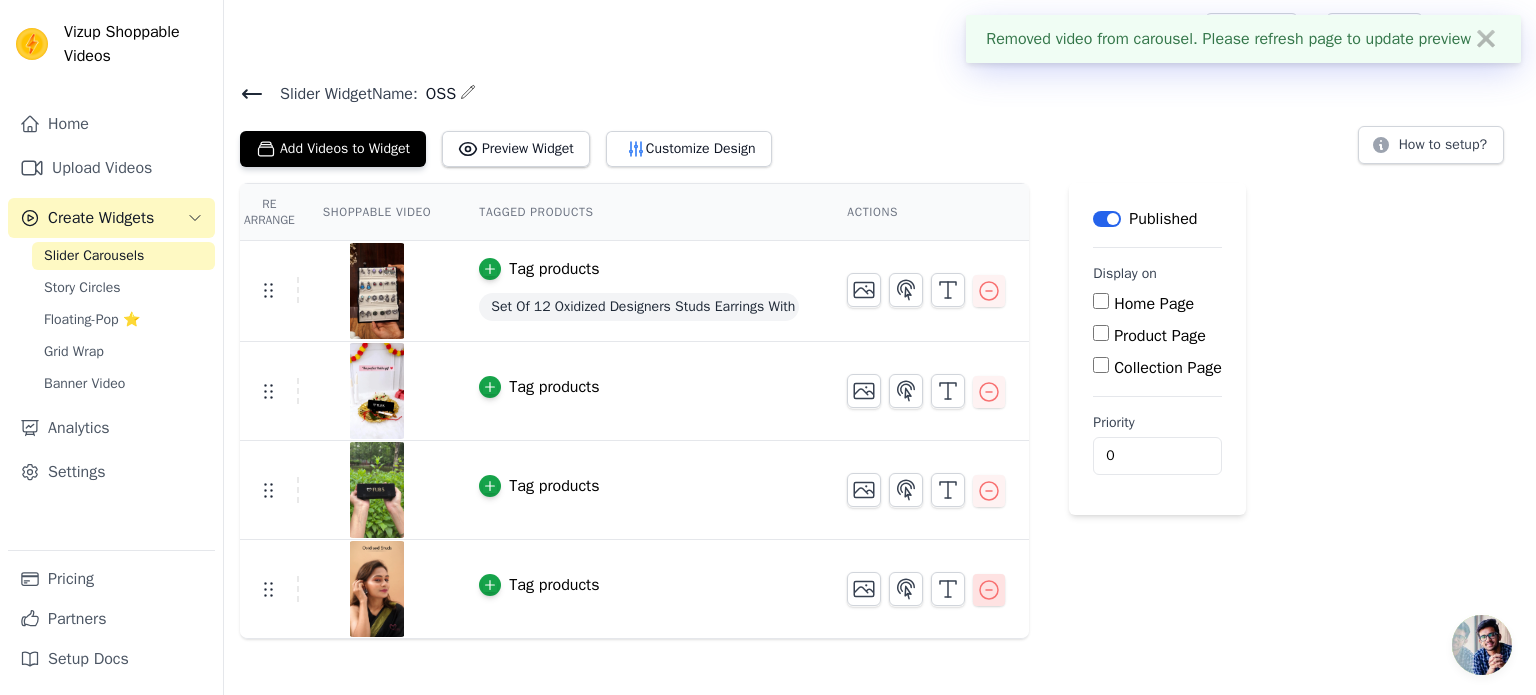 click 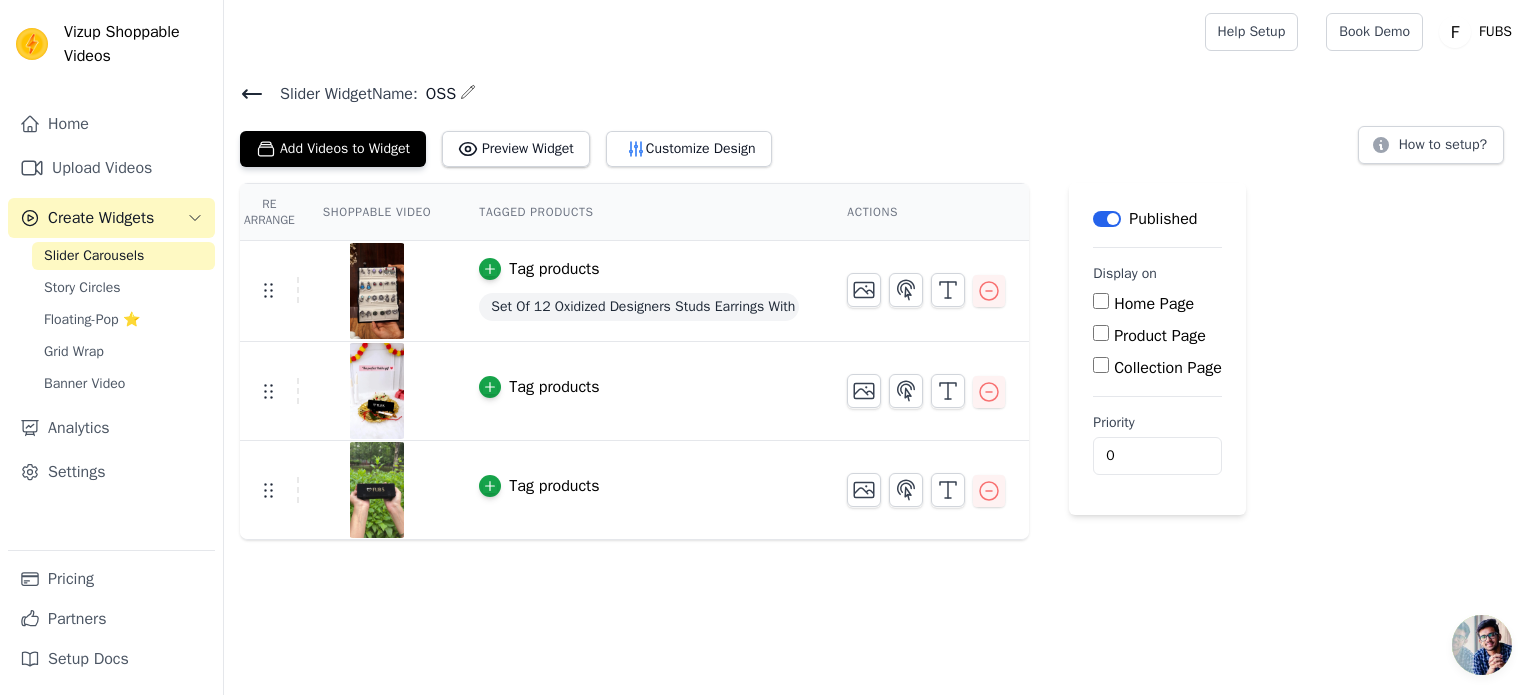 click 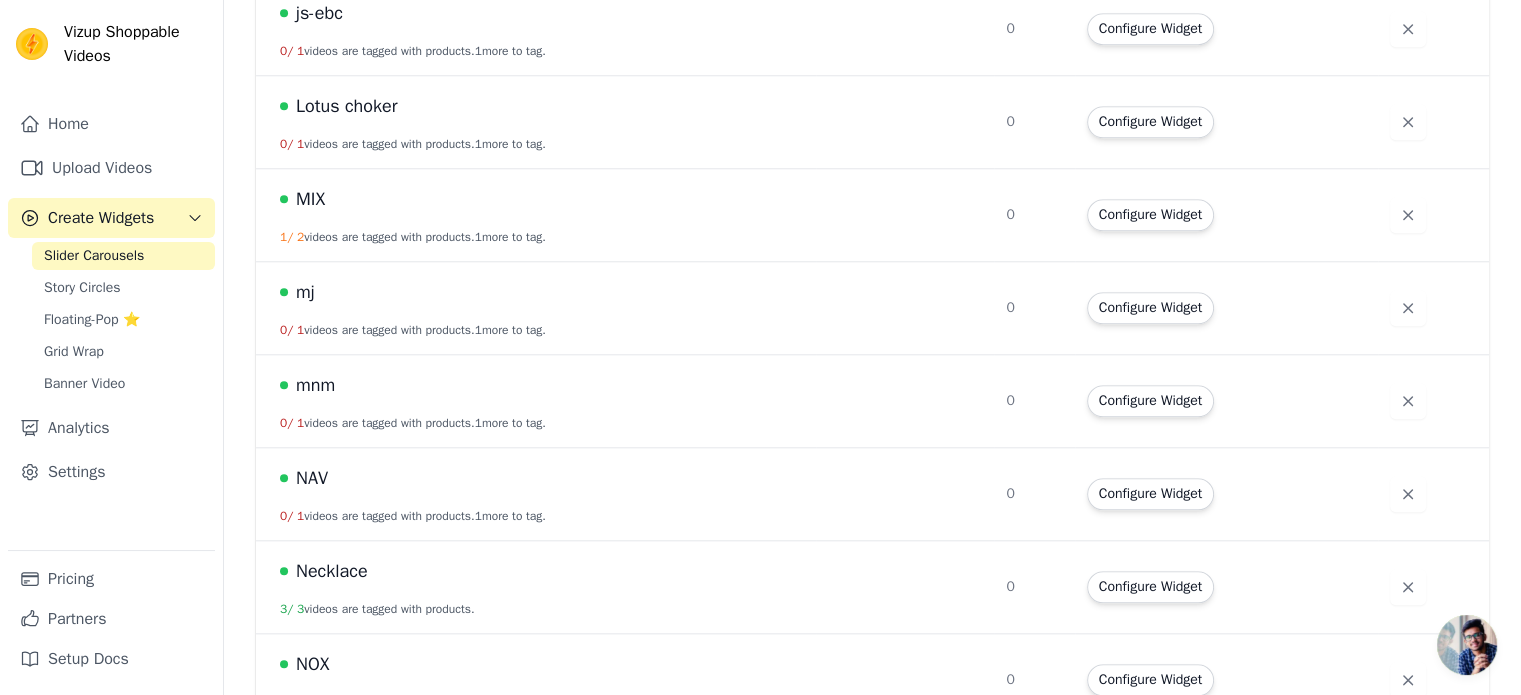 scroll, scrollTop: 1935, scrollLeft: 0, axis: vertical 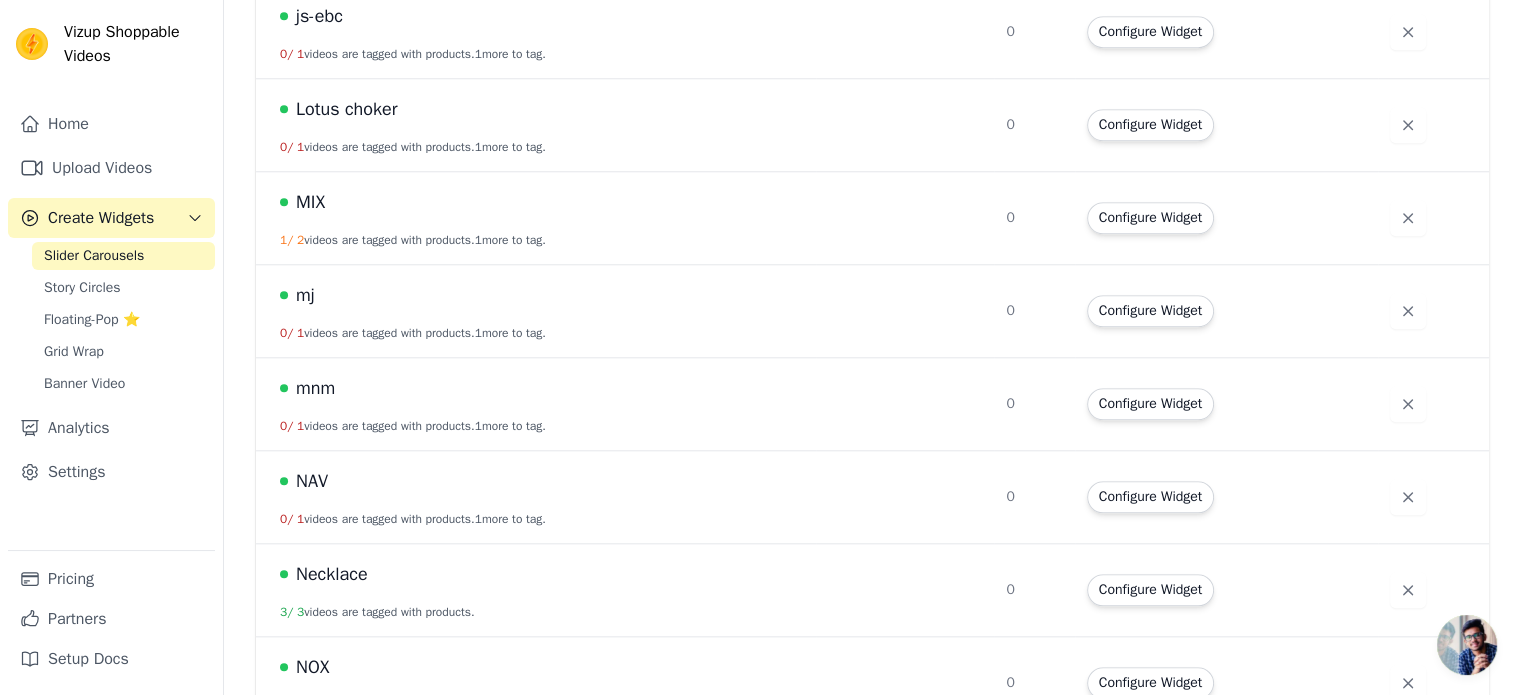 click on "MIX" at bounding box center [542, 202] 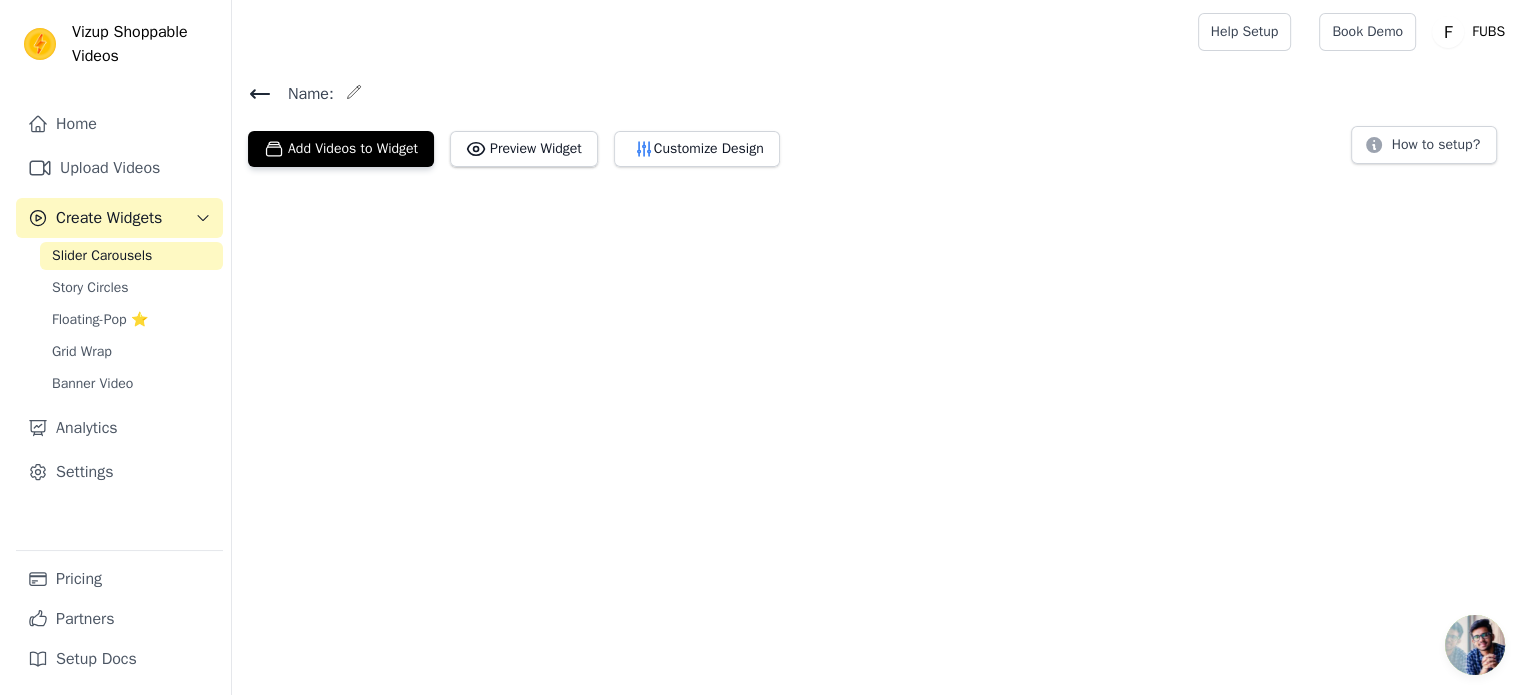 scroll, scrollTop: 0, scrollLeft: 0, axis: both 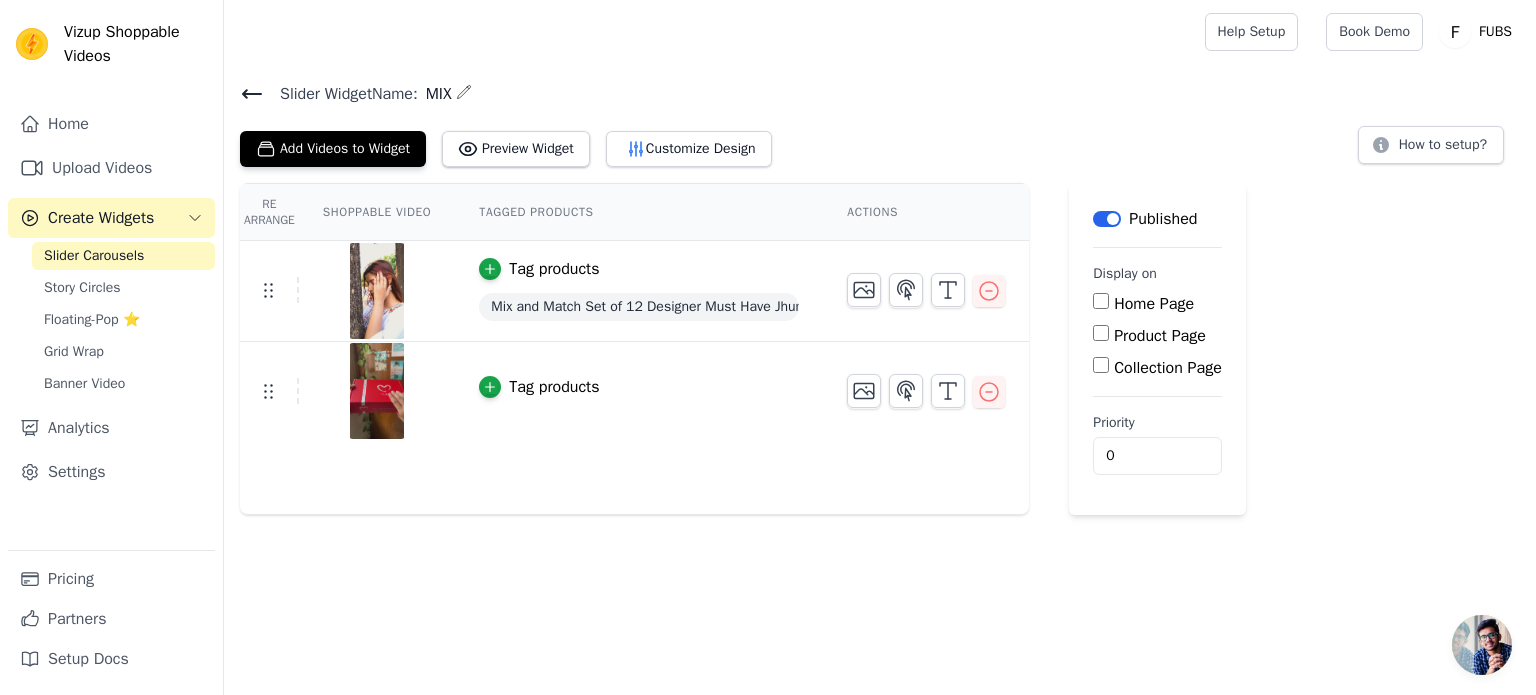 click at bounding box center (464, 92) 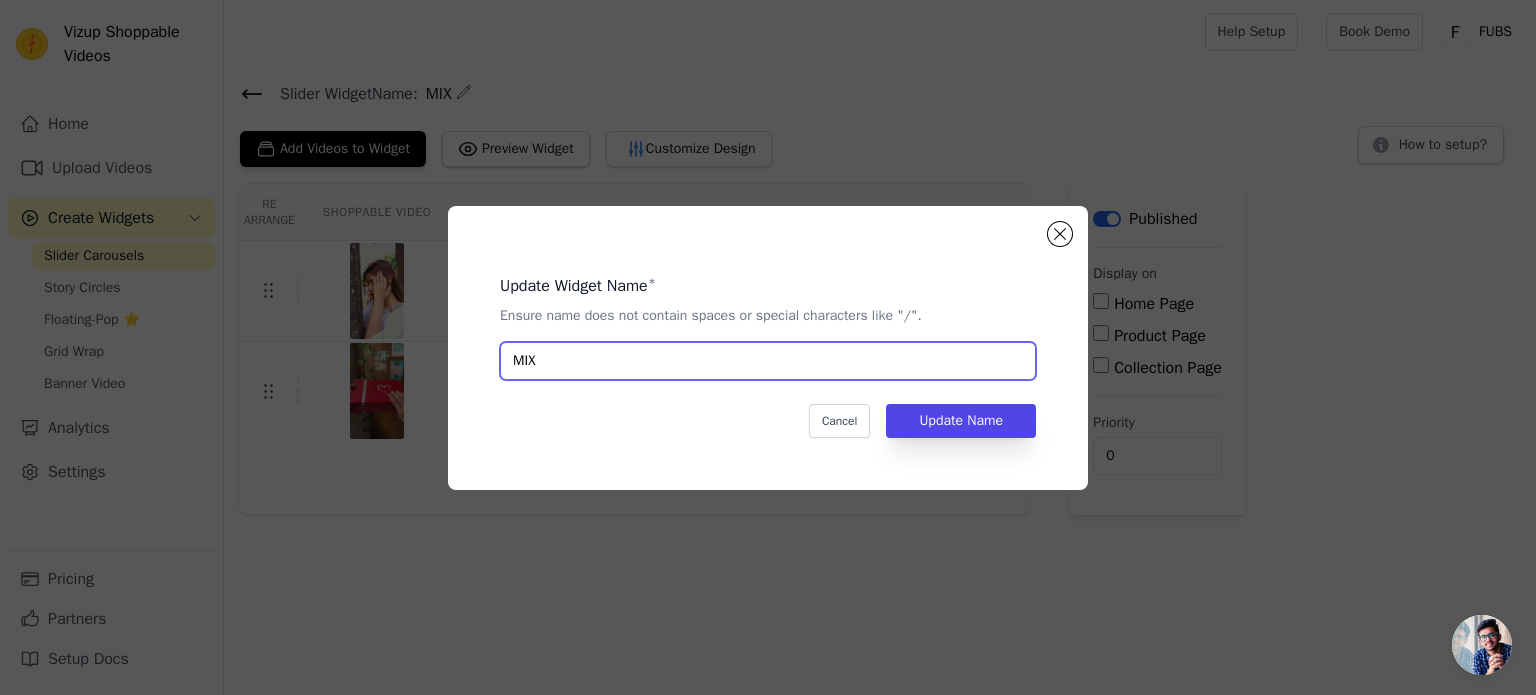 click on "MIX" at bounding box center [768, 361] 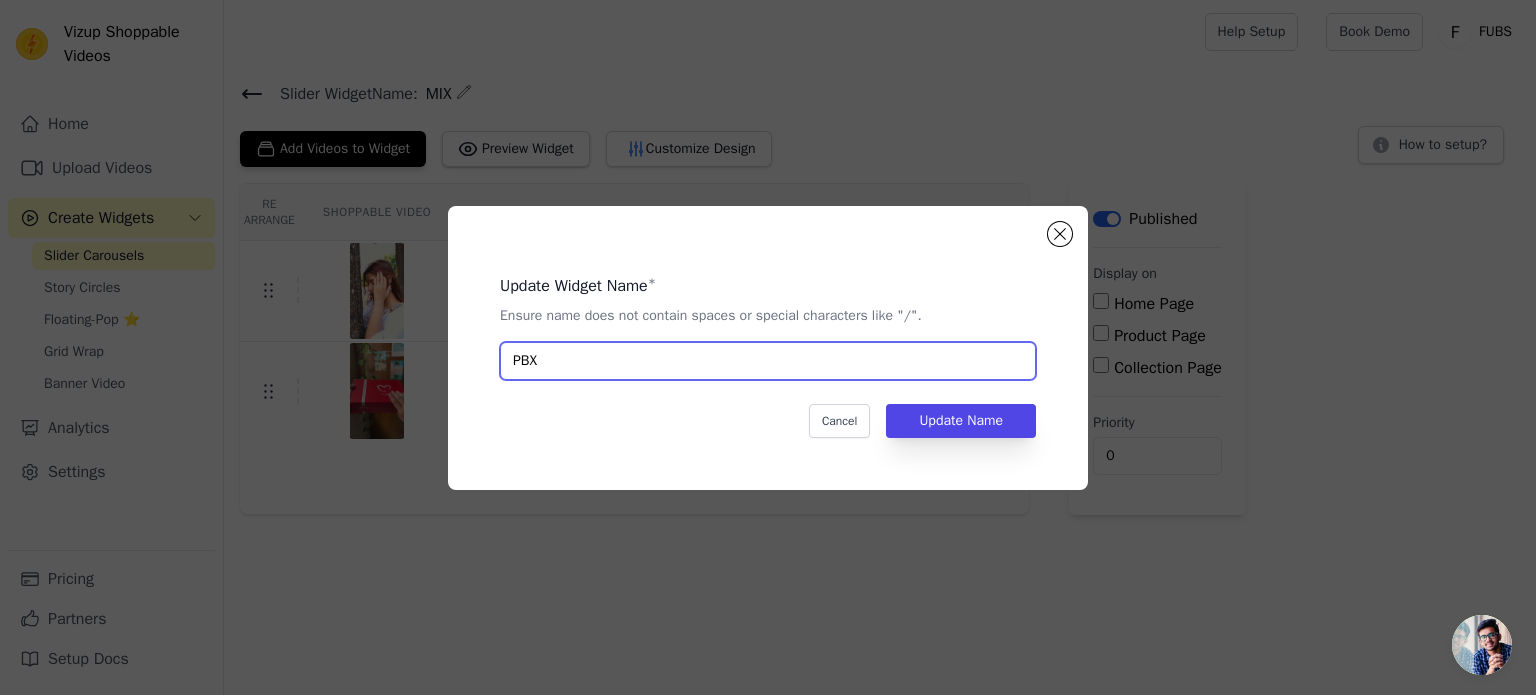type on "PBX" 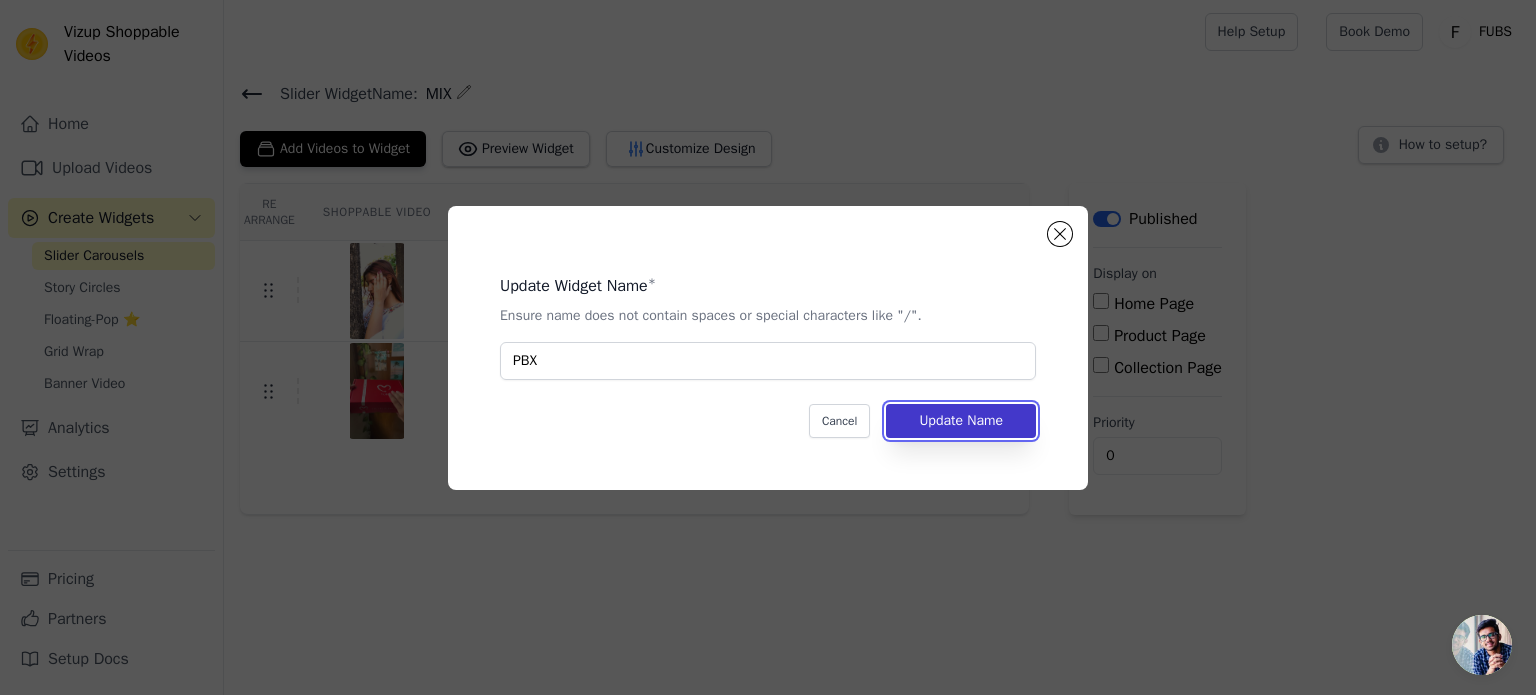 click on "Update Name" at bounding box center (961, 421) 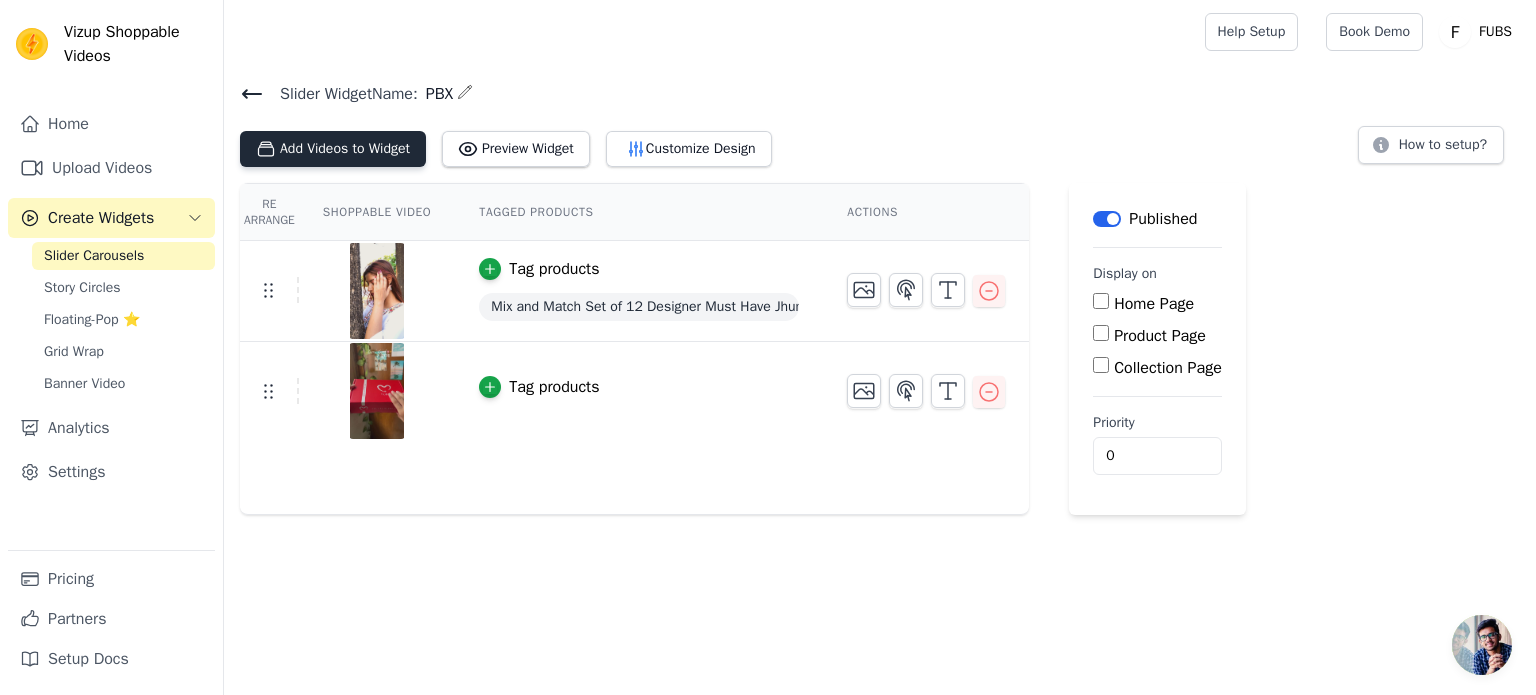click on "Add Videos to Widget" at bounding box center [333, 149] 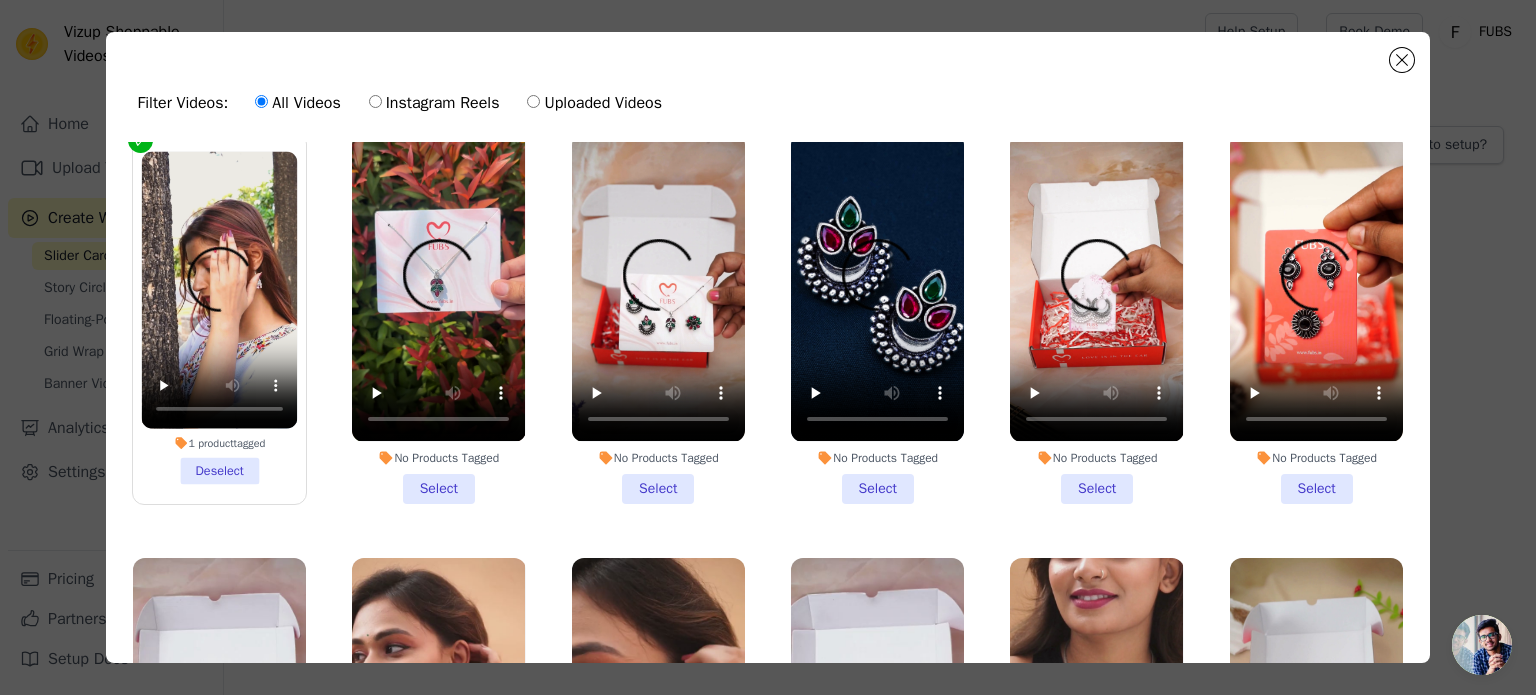 scroll, scrollTop: 446, scrollLeft: 0, axis: vertical 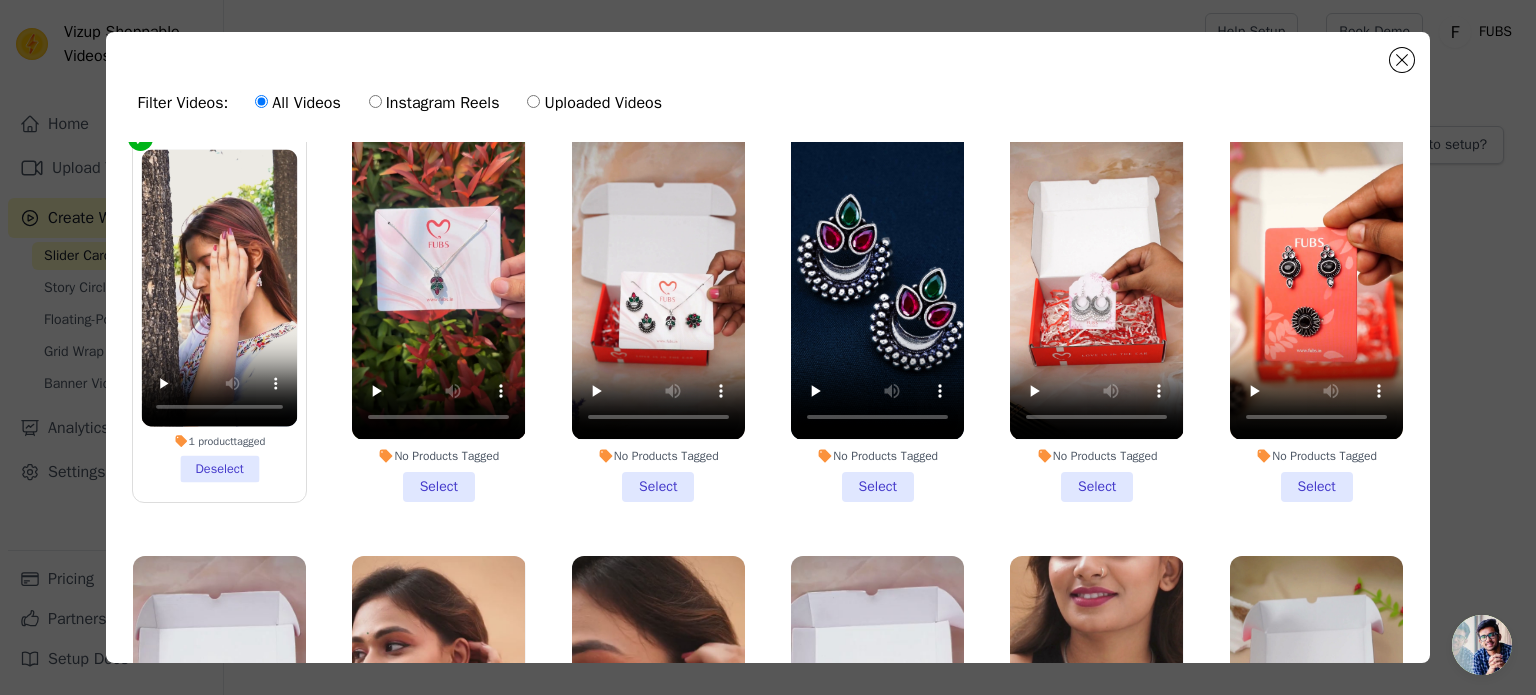 click on "No Products Tagged     Select" at bounding box center (438, 316) 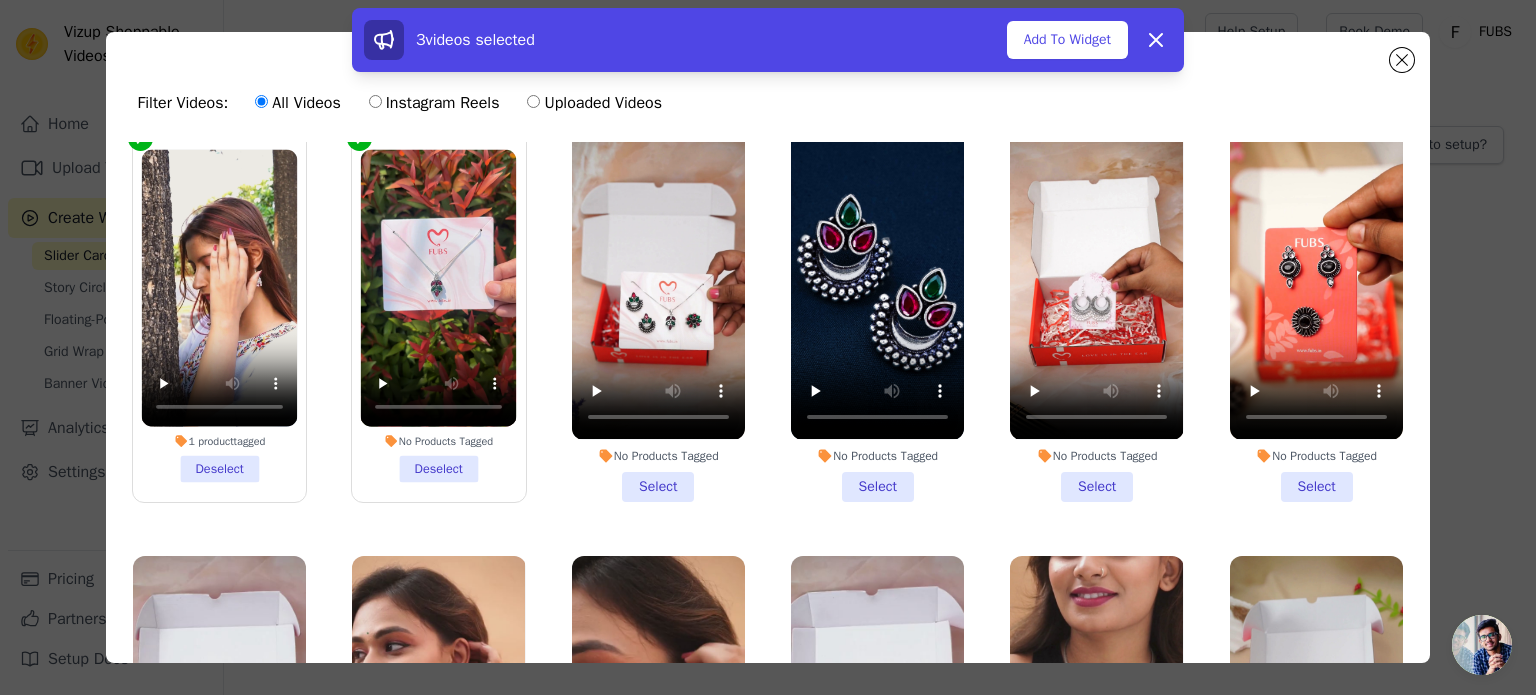 click on "No Products Tagged     Select" at bounding box center [658, 316] 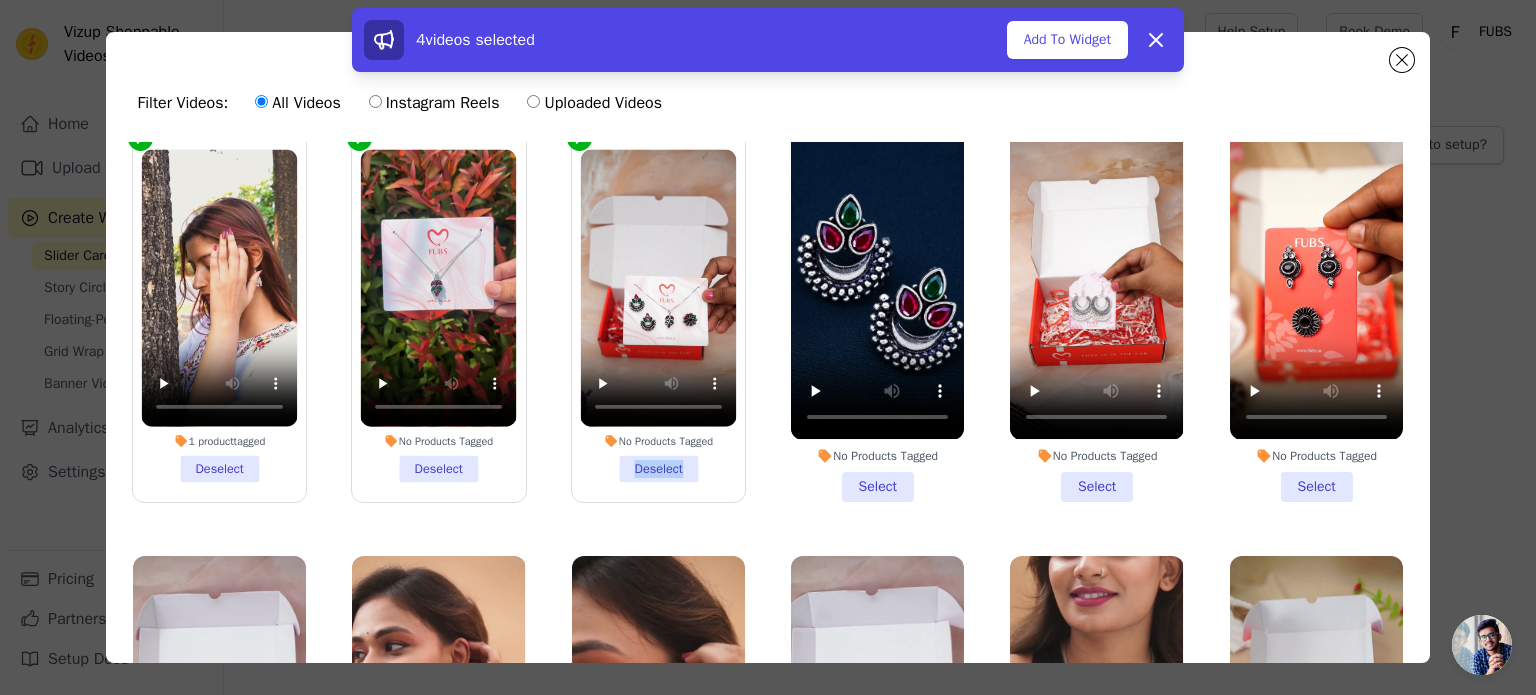 click on "No Products Tagged     Deselect" at bounding box center [658, 316] 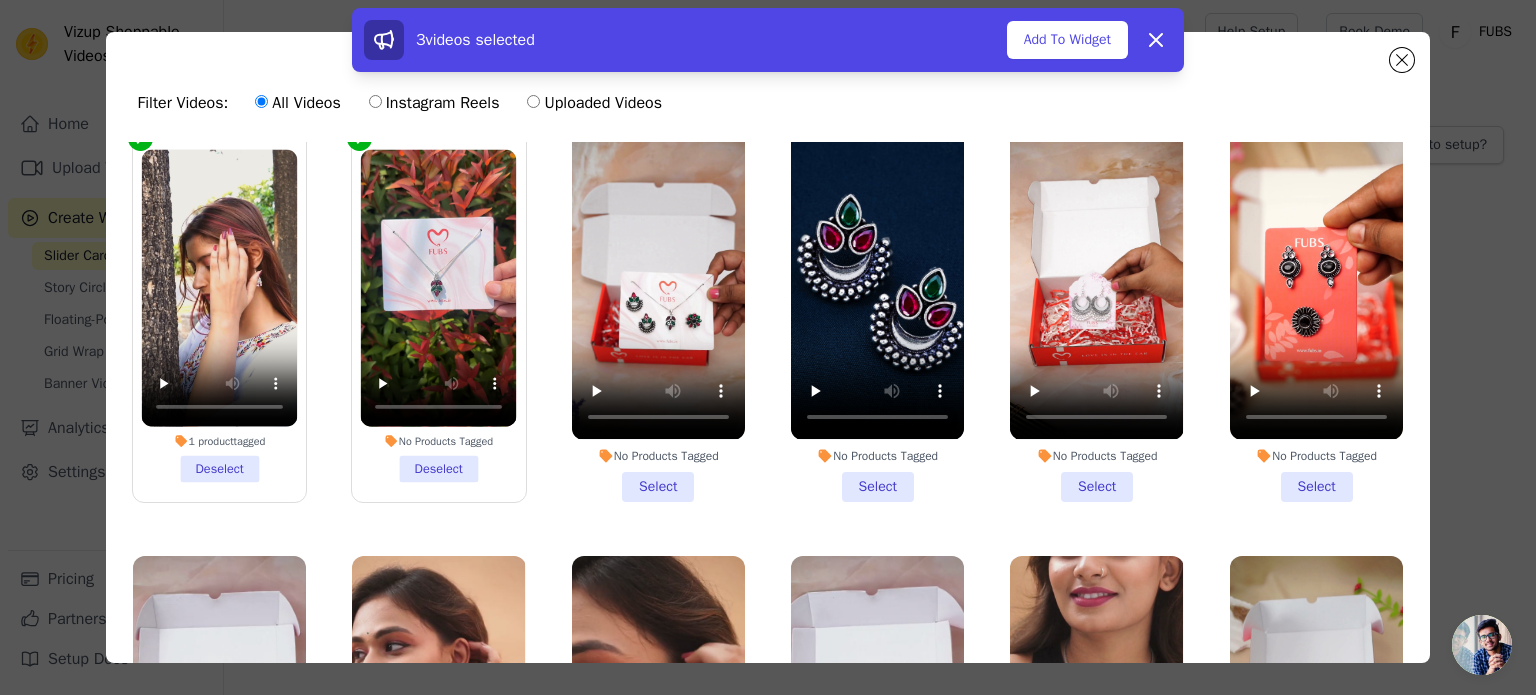 click on "No Products Tagged     Select" at bounding box center (658, 316) 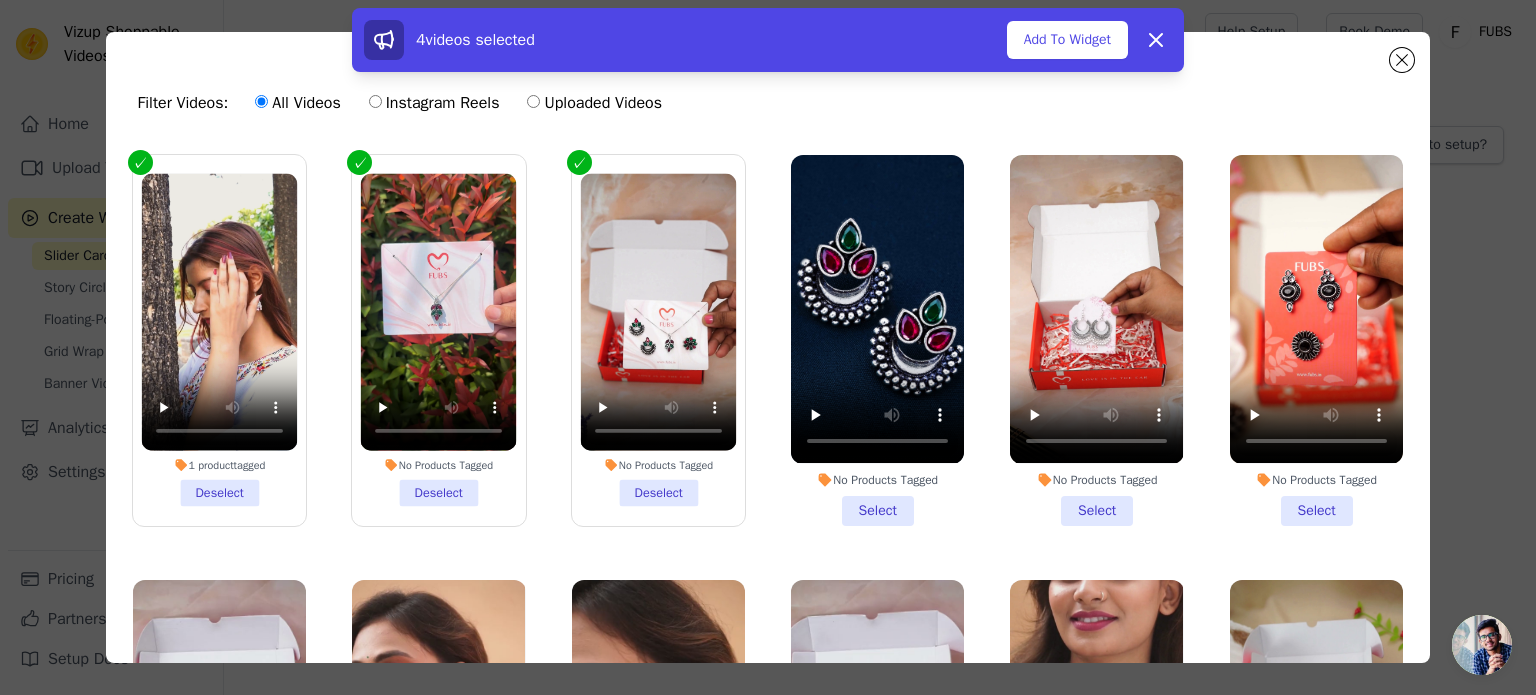 scroll, scrollTop: 420, scrollLeft: 0, axis: vertical 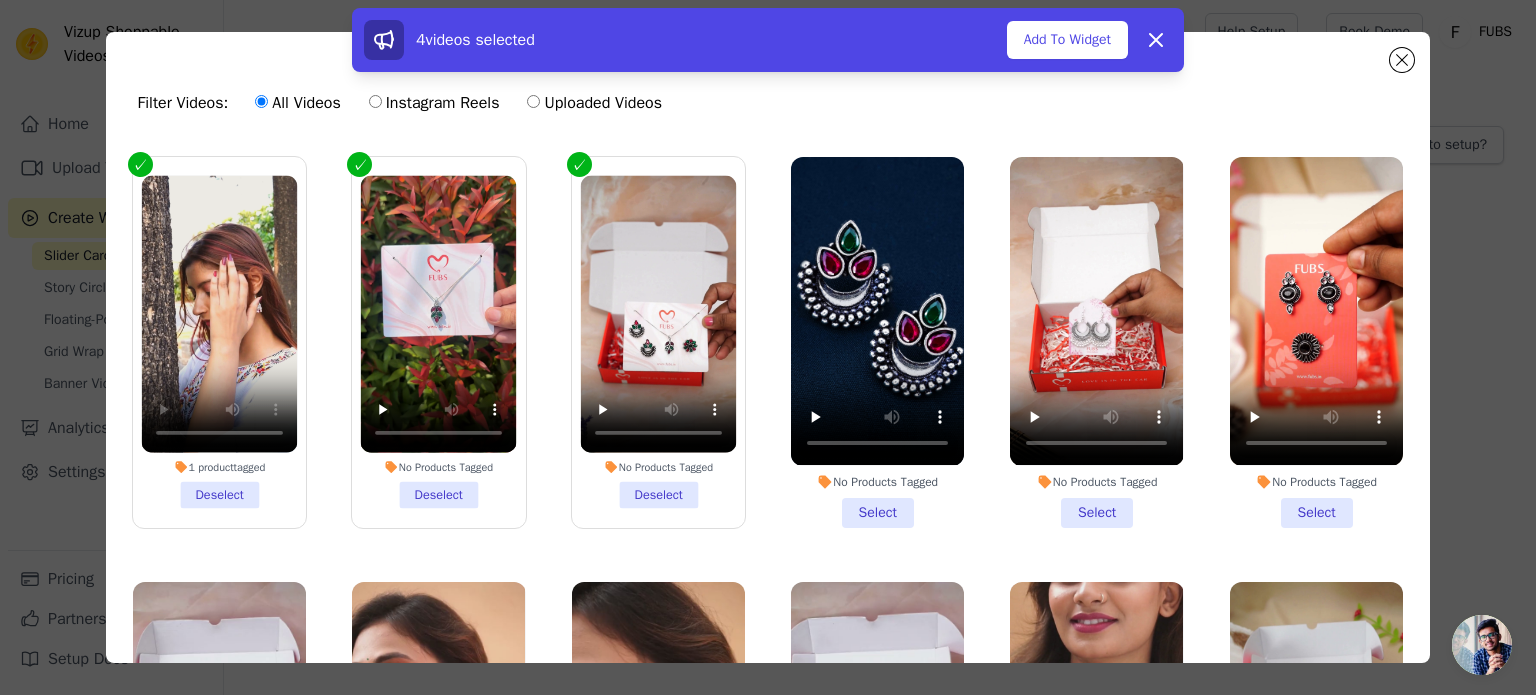 click on "1   product  tagged     Deselect" at bounding box center (219, 342) 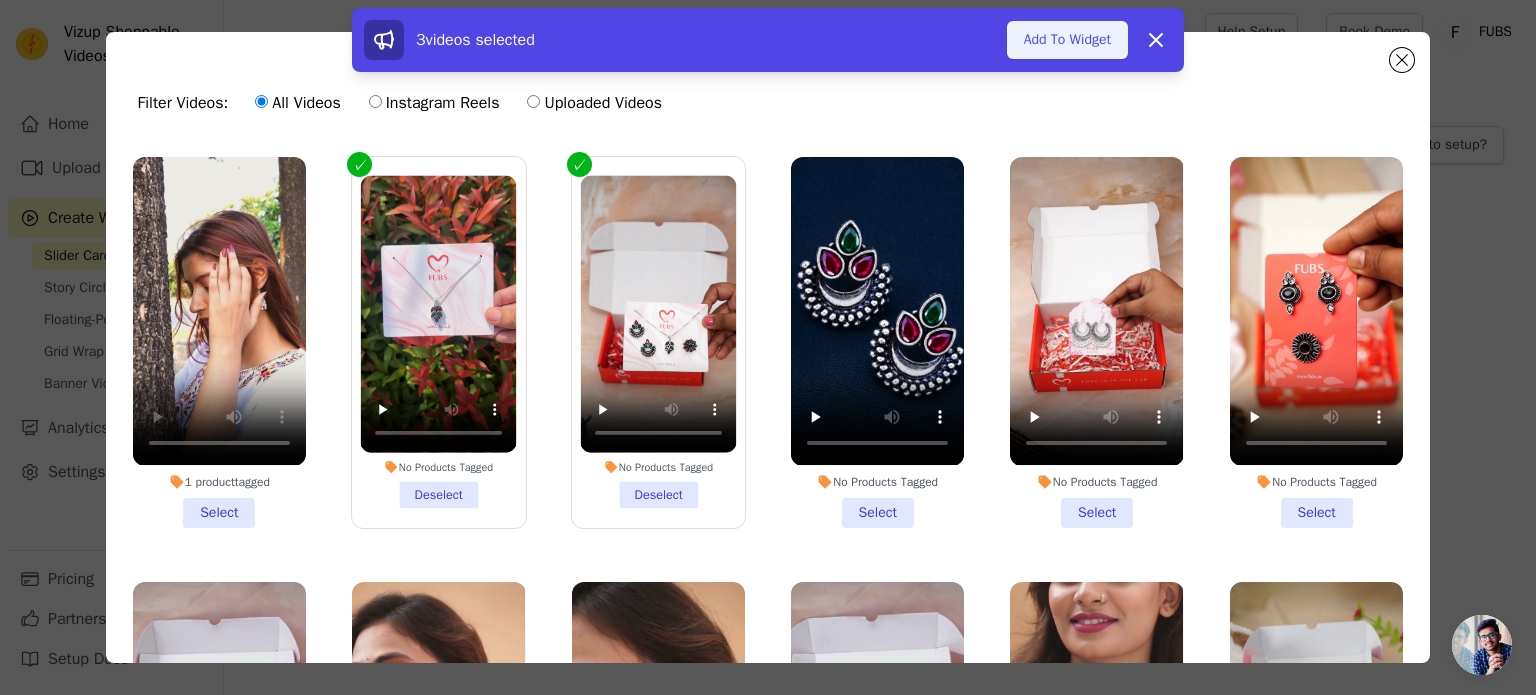 click on "Add To Widget" at bounding box center [1067, 40] 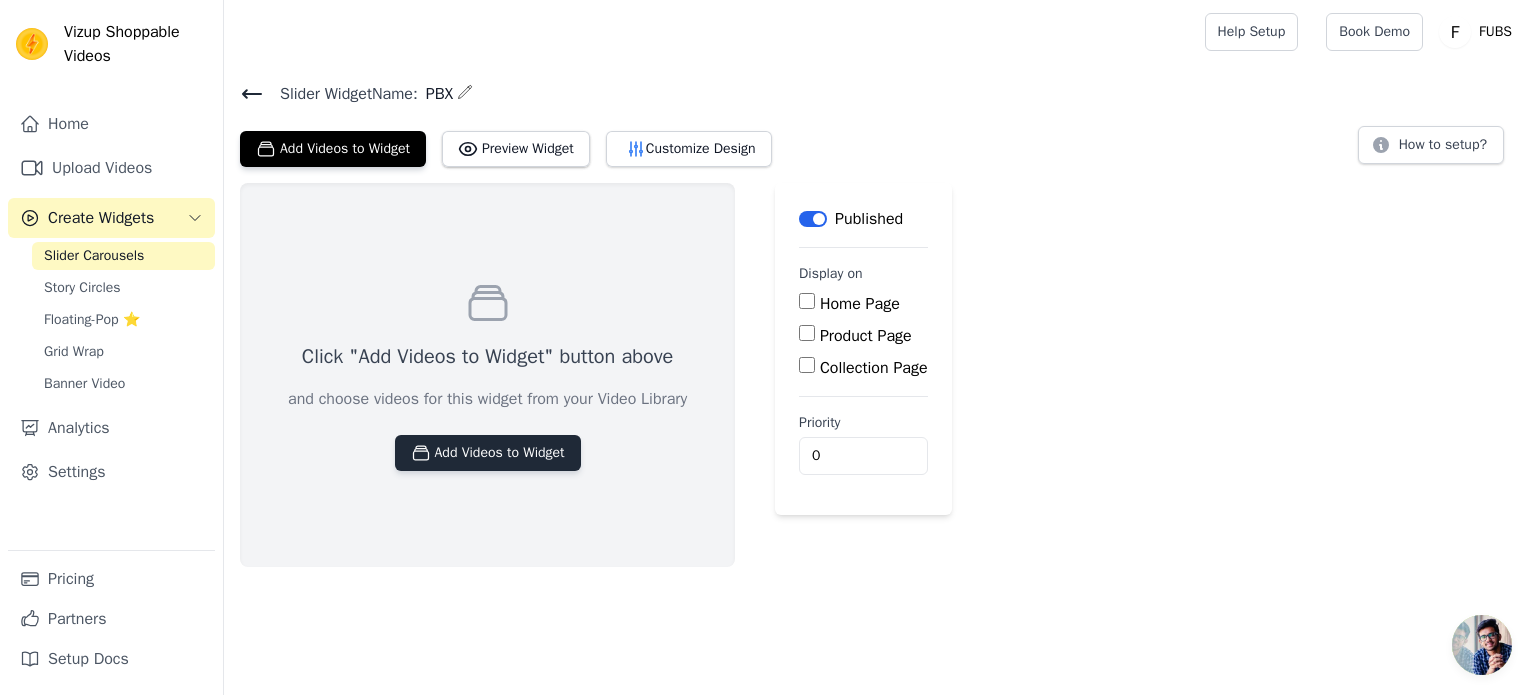 click on "Add Videos to Widget" at bounding box center (488, 453) 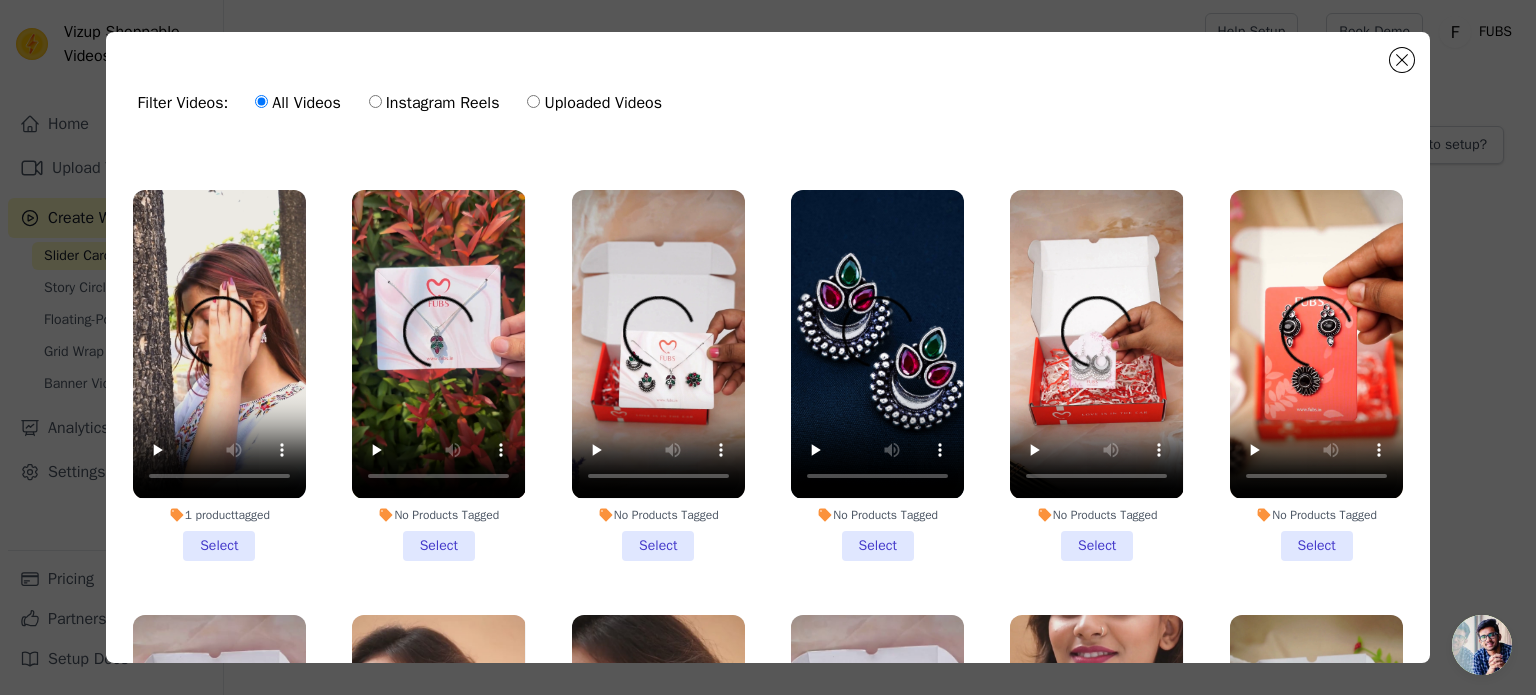 scroll, scrollTop: 390, scrollLeft: 0, axis: vertical 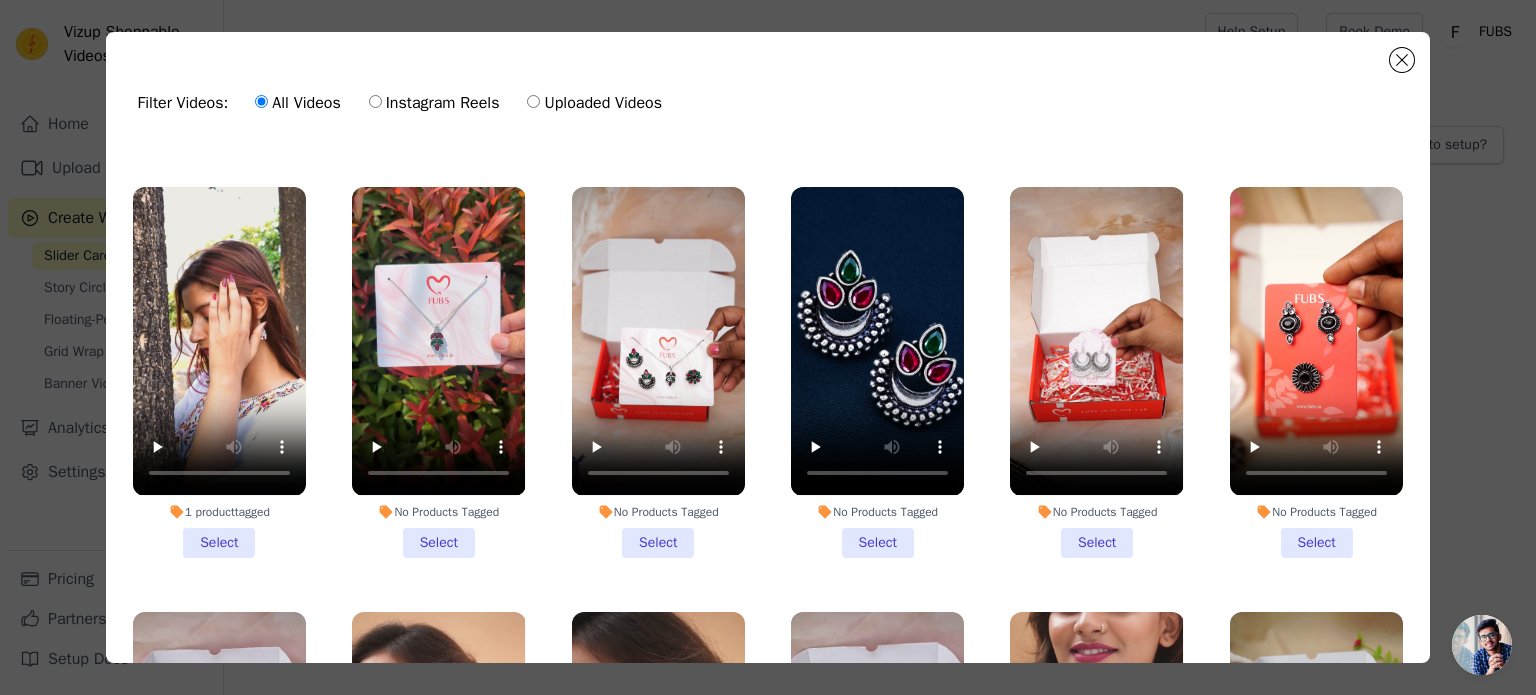 click on "No Products Tagged     Select" at bounding box center (438, 372) 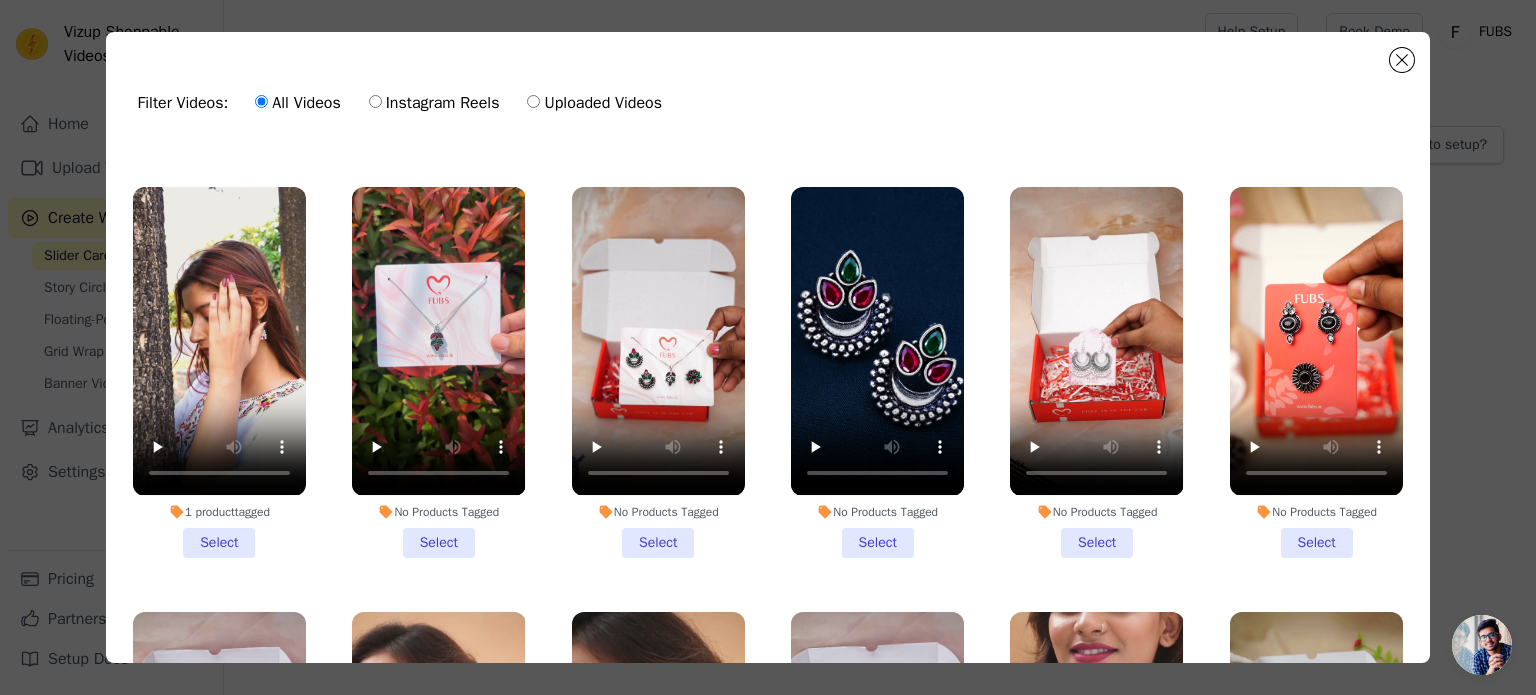 click on "No Products Tagged     Select" at bounding box center (0, 0) 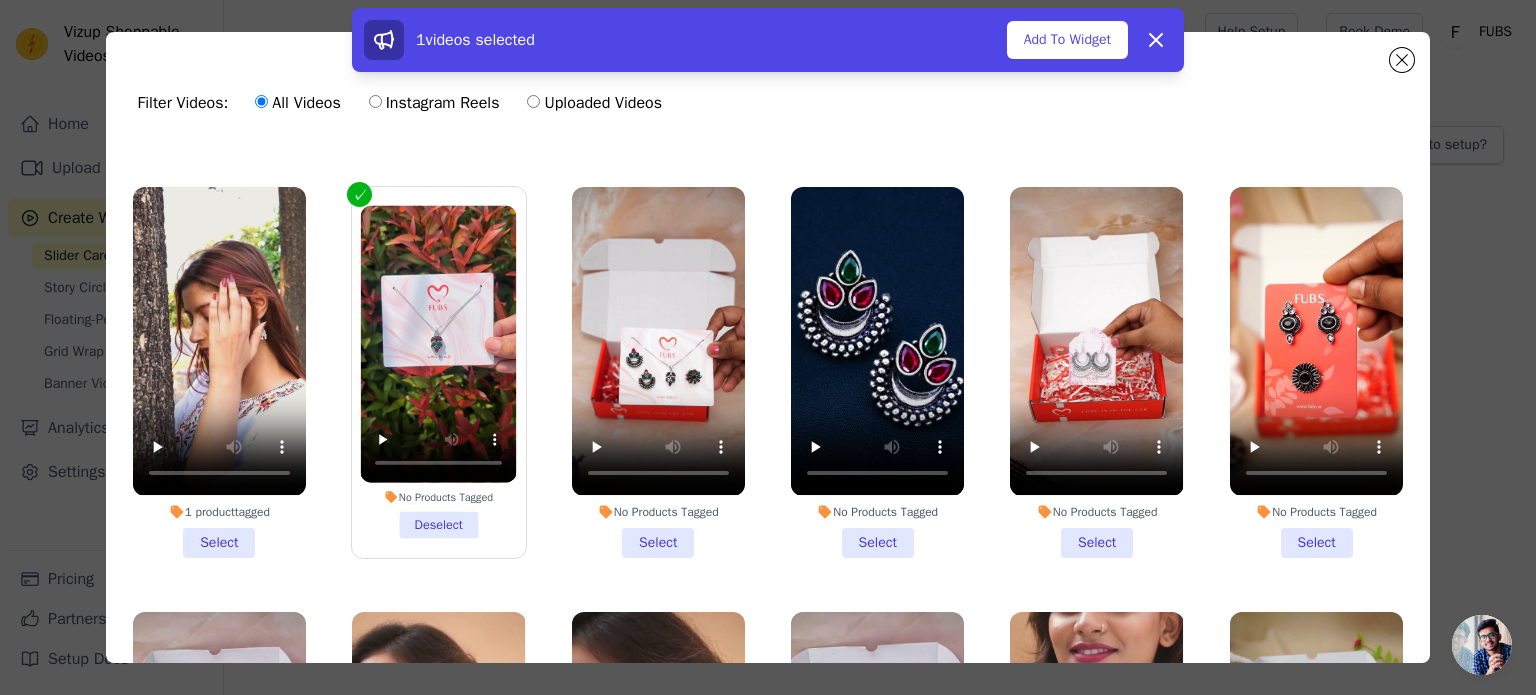 click on "No Products Tagged     Select" at bounding box center [658, 372] 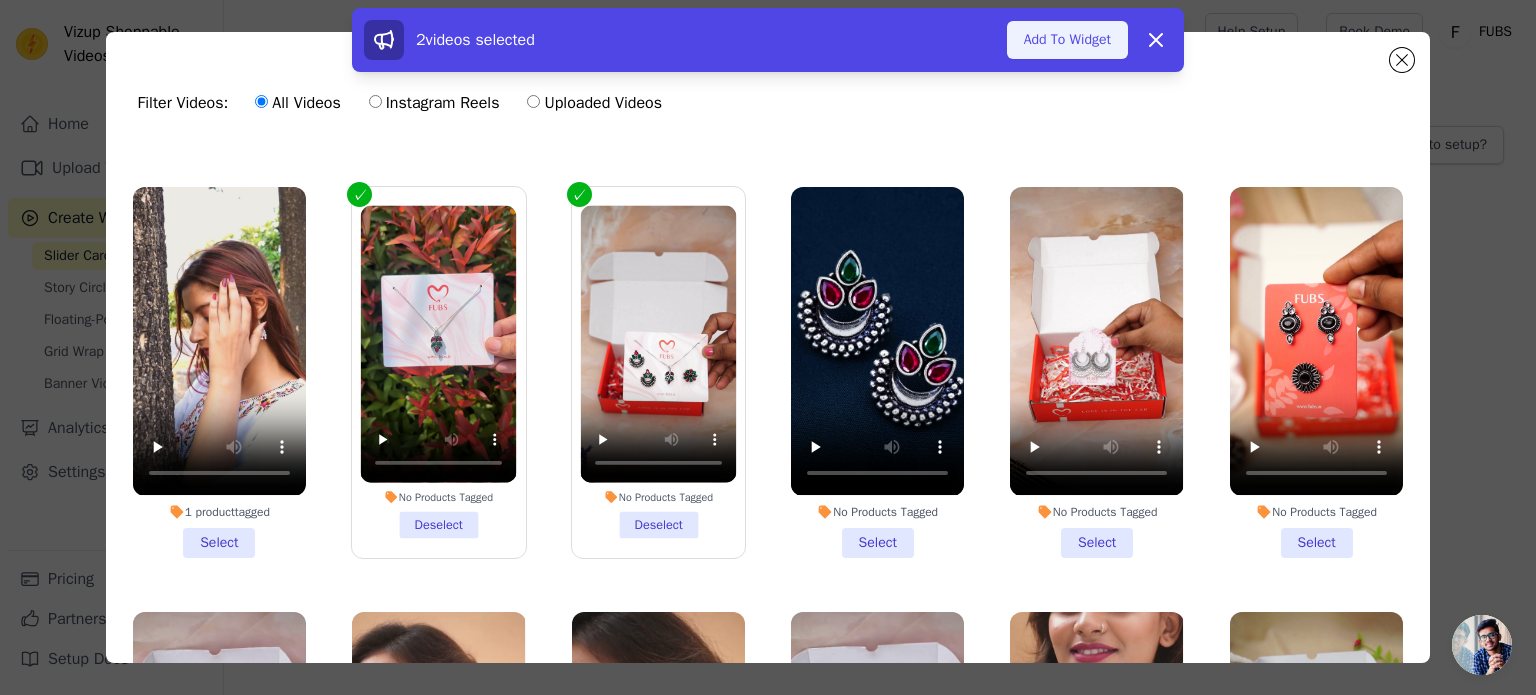 click on "Add To Widget" at bounding box center [1067, 40] 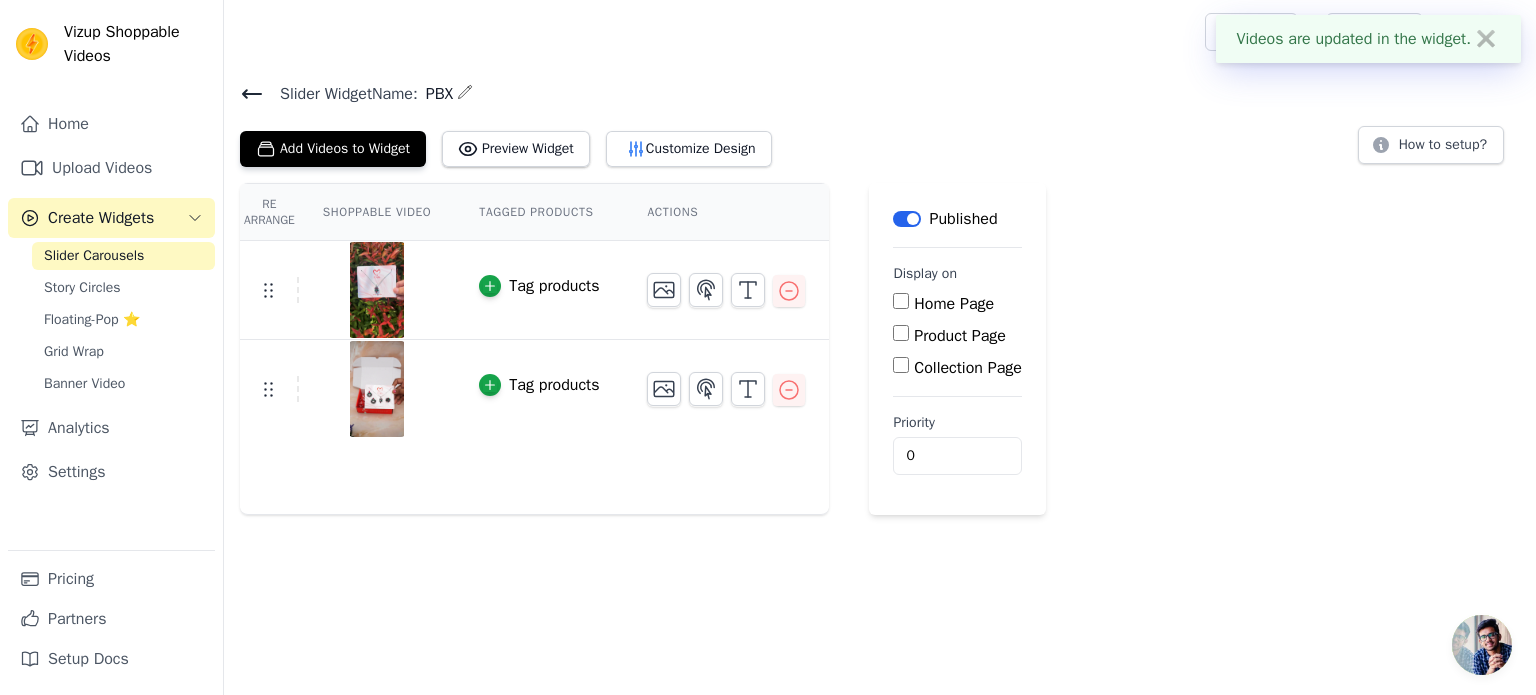 click on "Tag products" at bounding box center (554, 286) 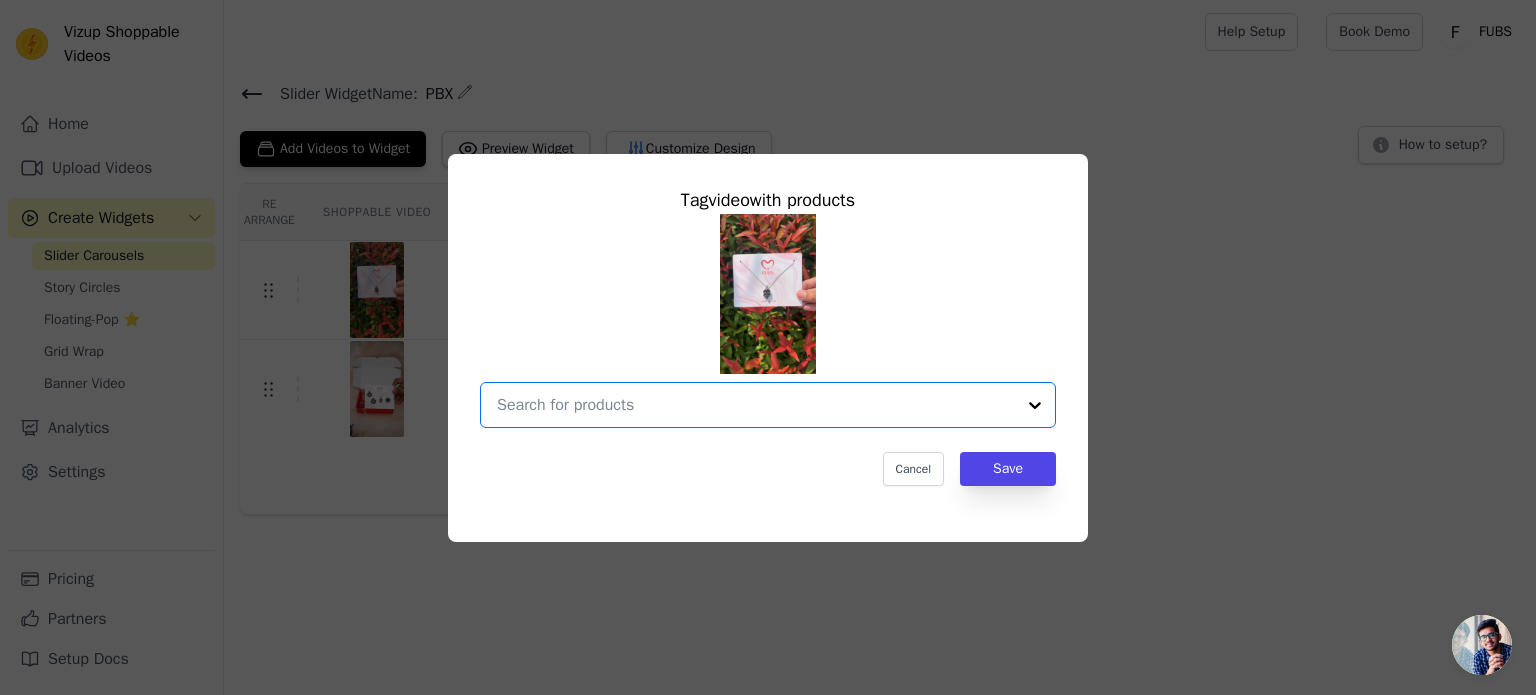 click at bounding box center [756, 405] 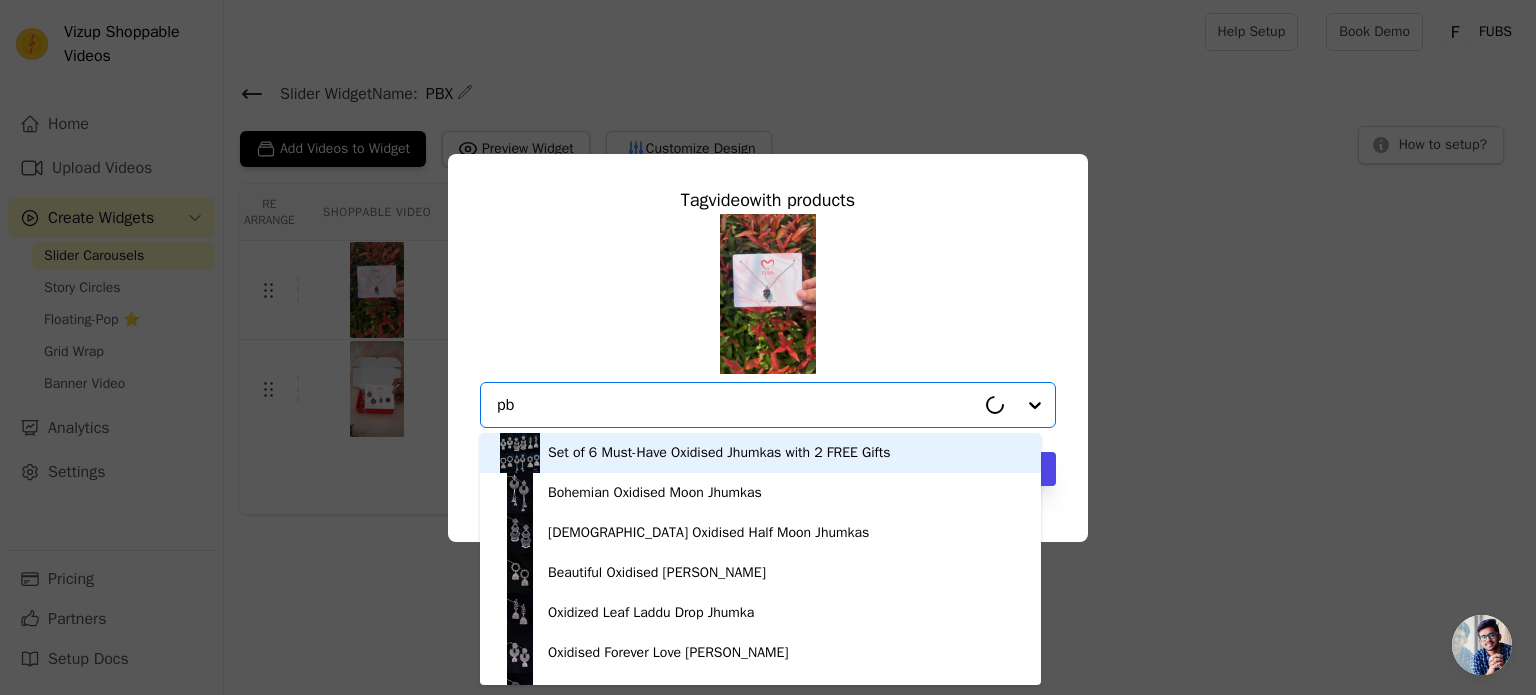type on "pbx" 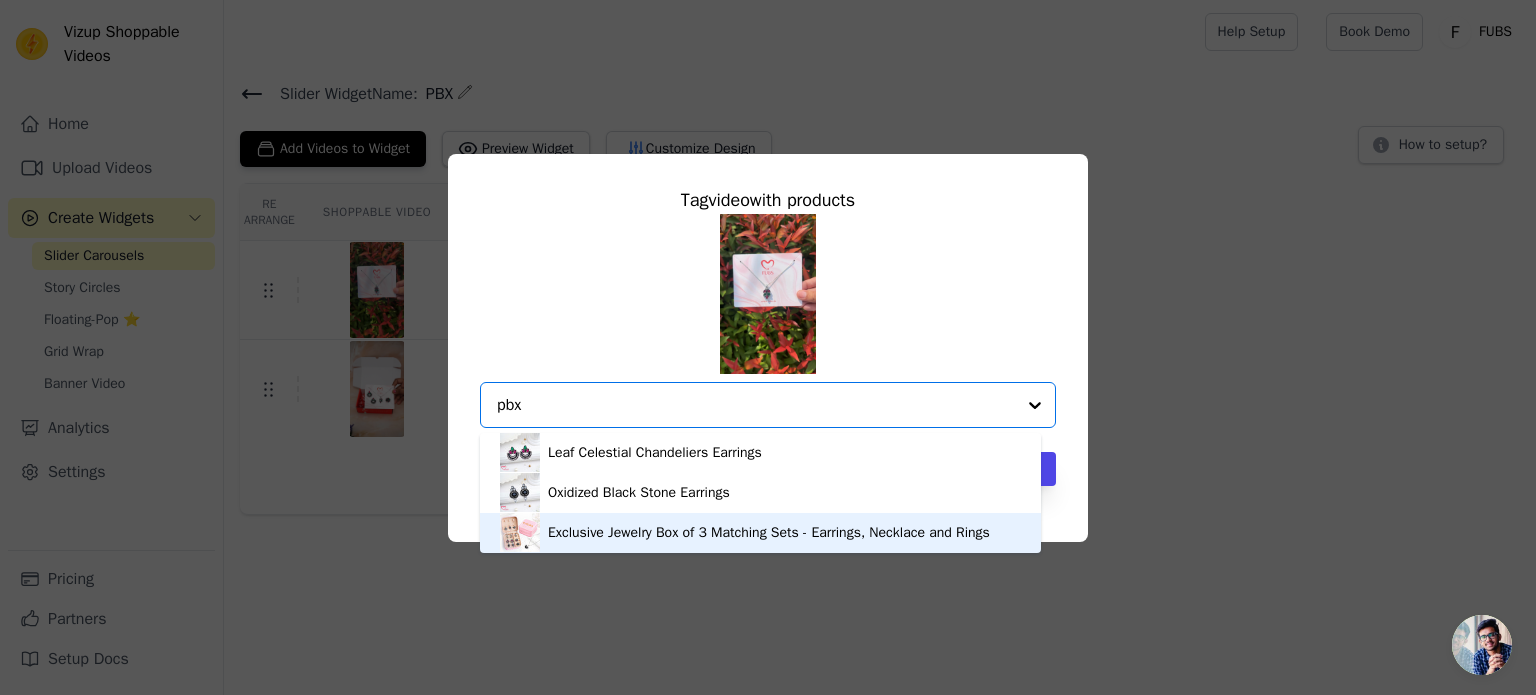 click on "Exclusive Jewelry Box of 3 Matching Sets - Earrings, Necklace and Rings" at bounding box center [769, 533] 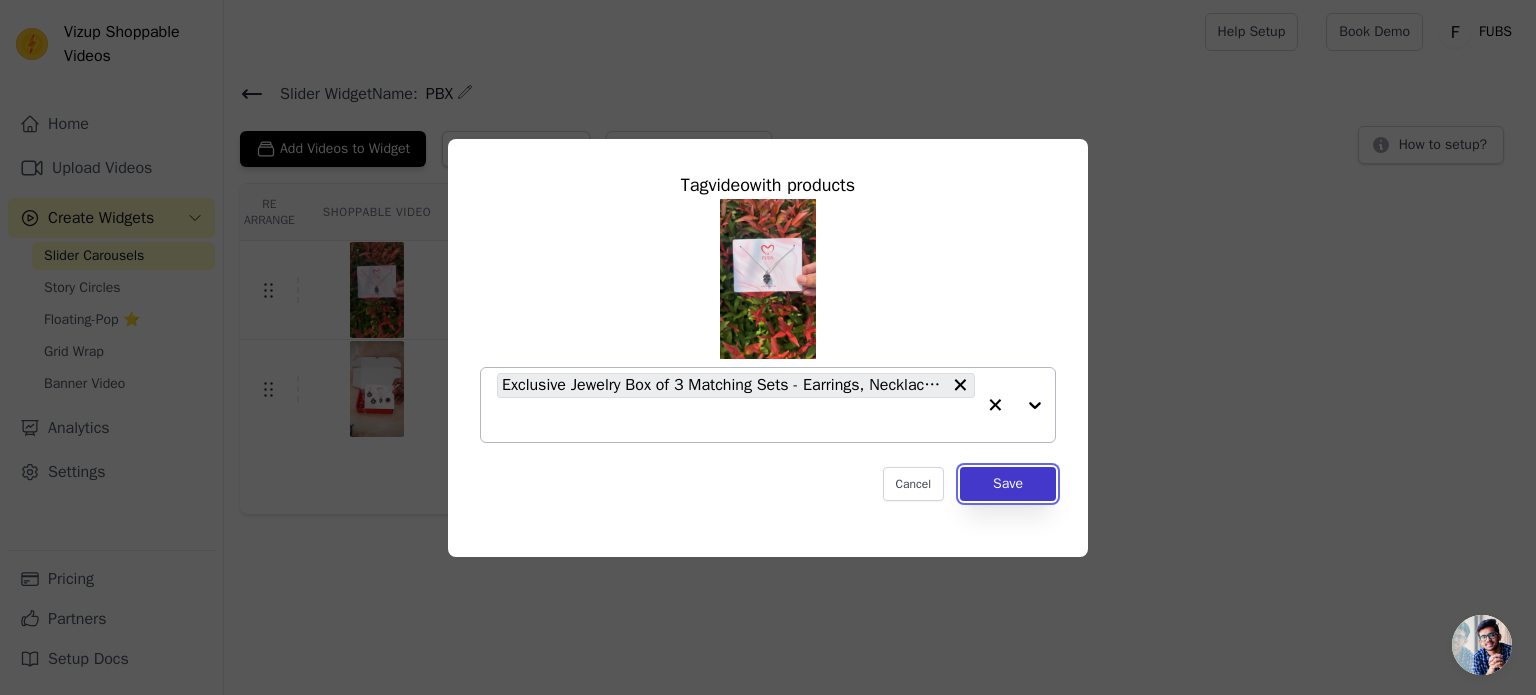 click on "Save" at bounding box center [1008, 484] 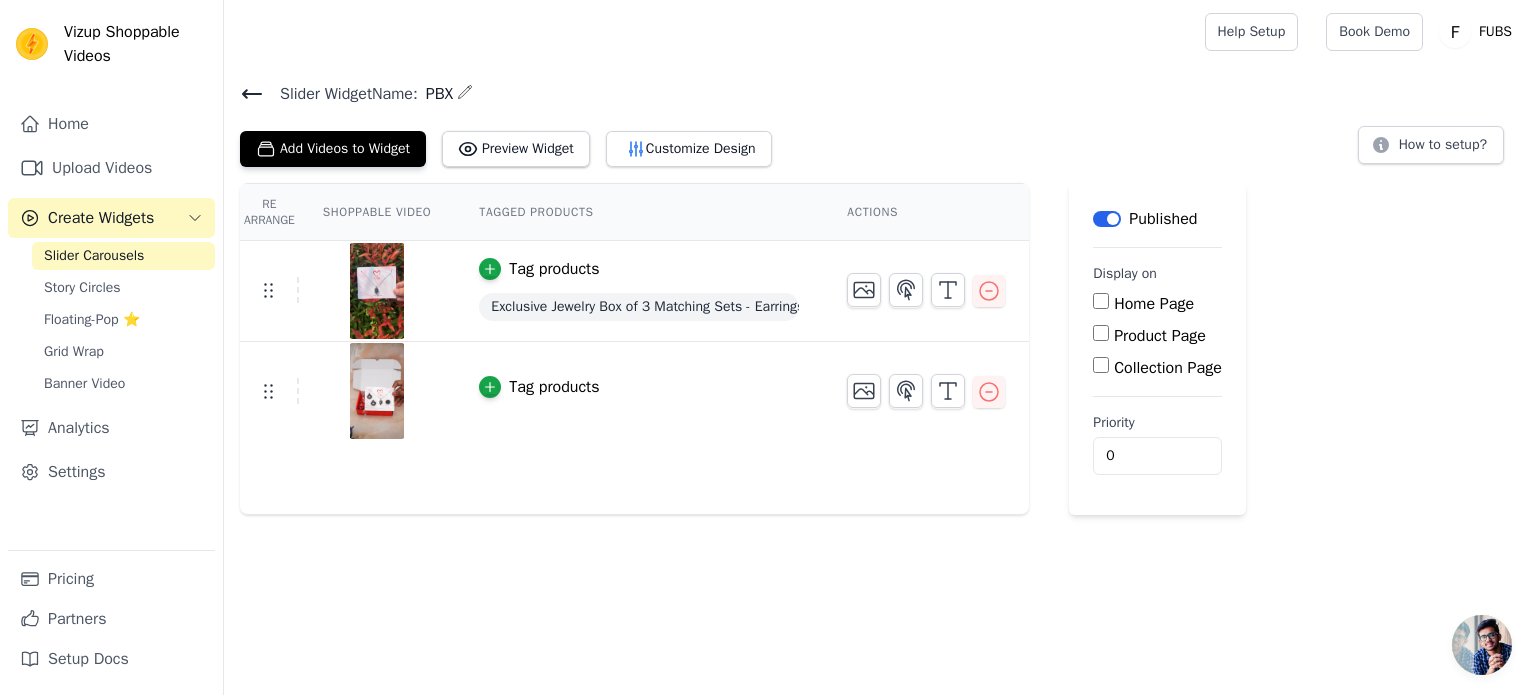 click on "Slider Widget  Name:   PBX
Add Videos to Widget
Preview Widget       Customize Design
How to setup?         Re Arrange   Shoppable Video   Tagged Products   Actions             Tag products   Exclusive Jewelry Box of 3 Matching Sets - Earrings, Necklace and Rings                             Tag products                       Save Videos In This New Order   Save   Dismiss     Label     Published     Display on     Home Page     Product Page       Collection Page       Priority   0" at bounding box center [880, 297] 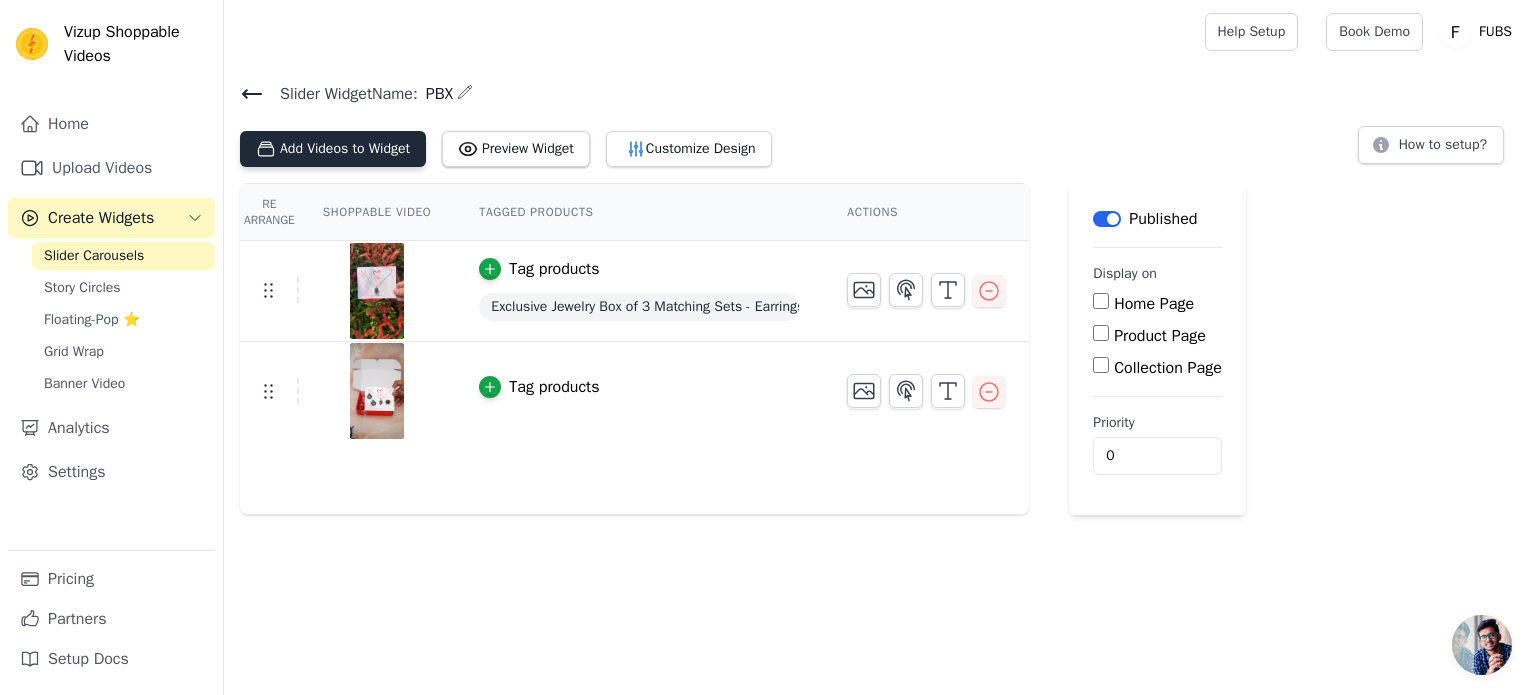 click on "Add Videos to Widget" at bounding box center [333, 149] 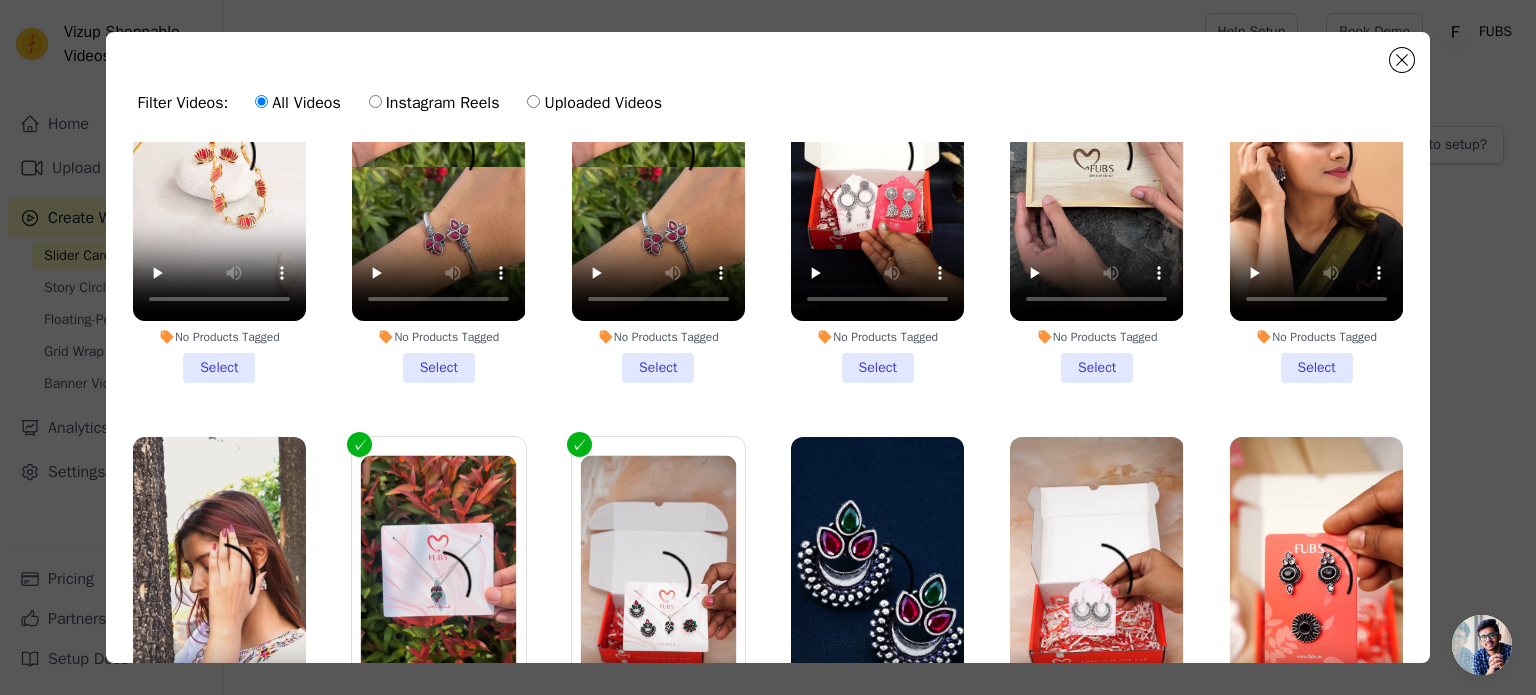 scroll, scrollTop: 0, scrollLeft: 0, axis: both 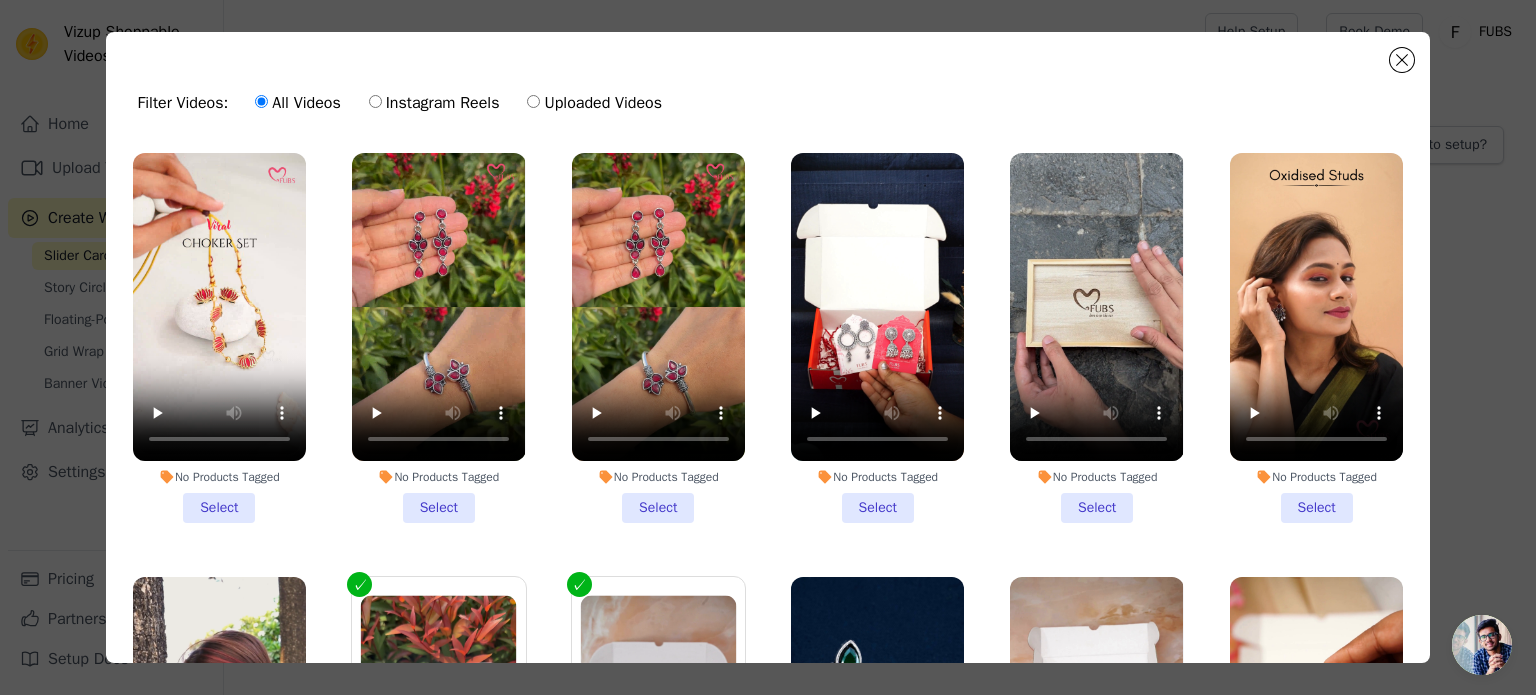 click on "Instagram Reels" at bounding box center (375, 101) 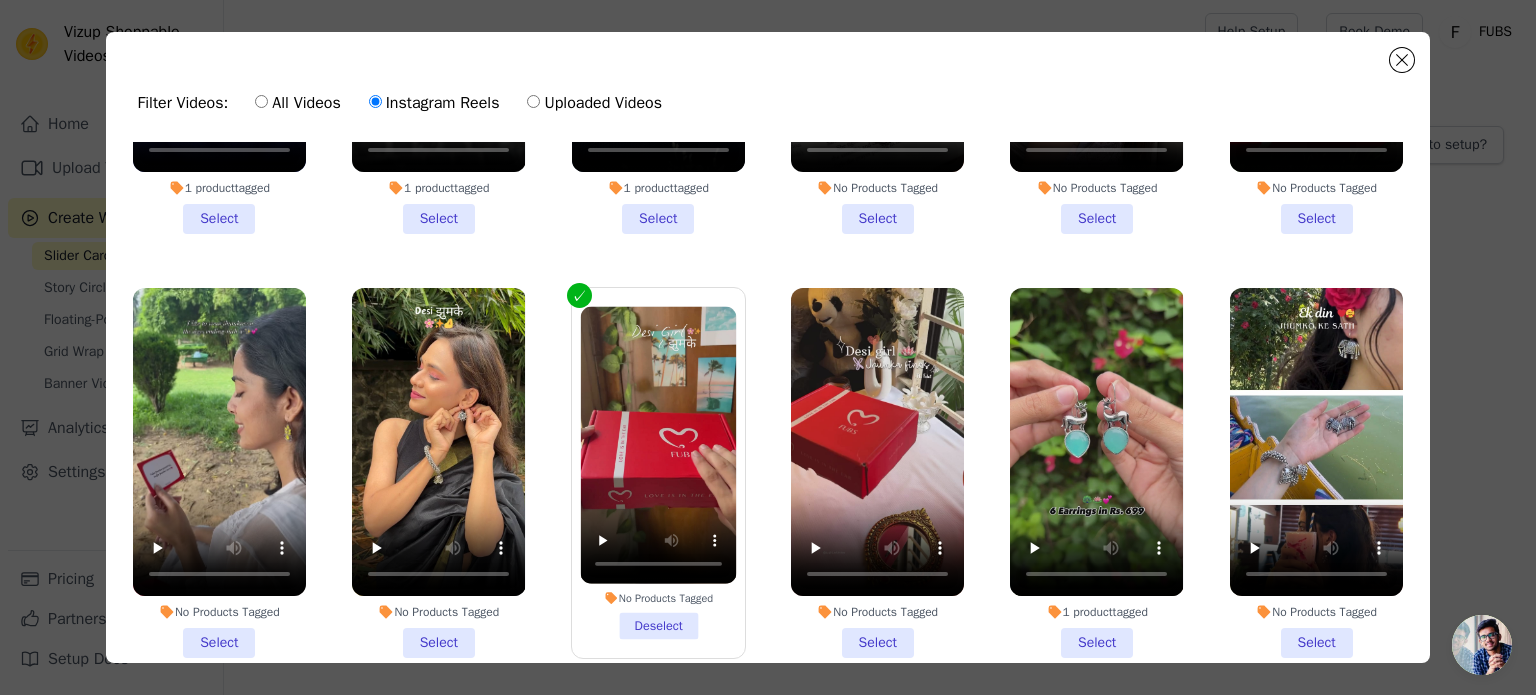 scroll, scrollTop: 1988, scrollLeft: 0, axis: vertical 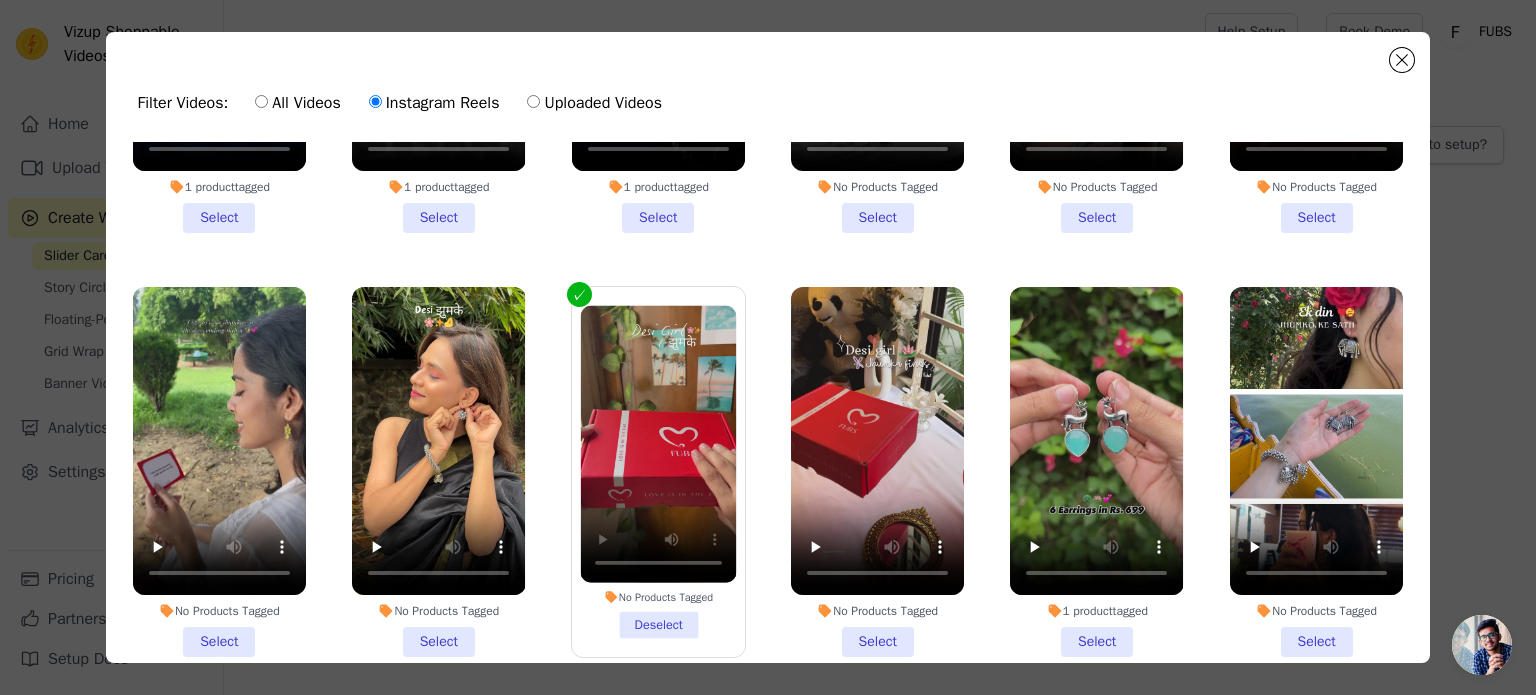 click on "No Products Tagged     Deselect" at bounding box center (658, 471) 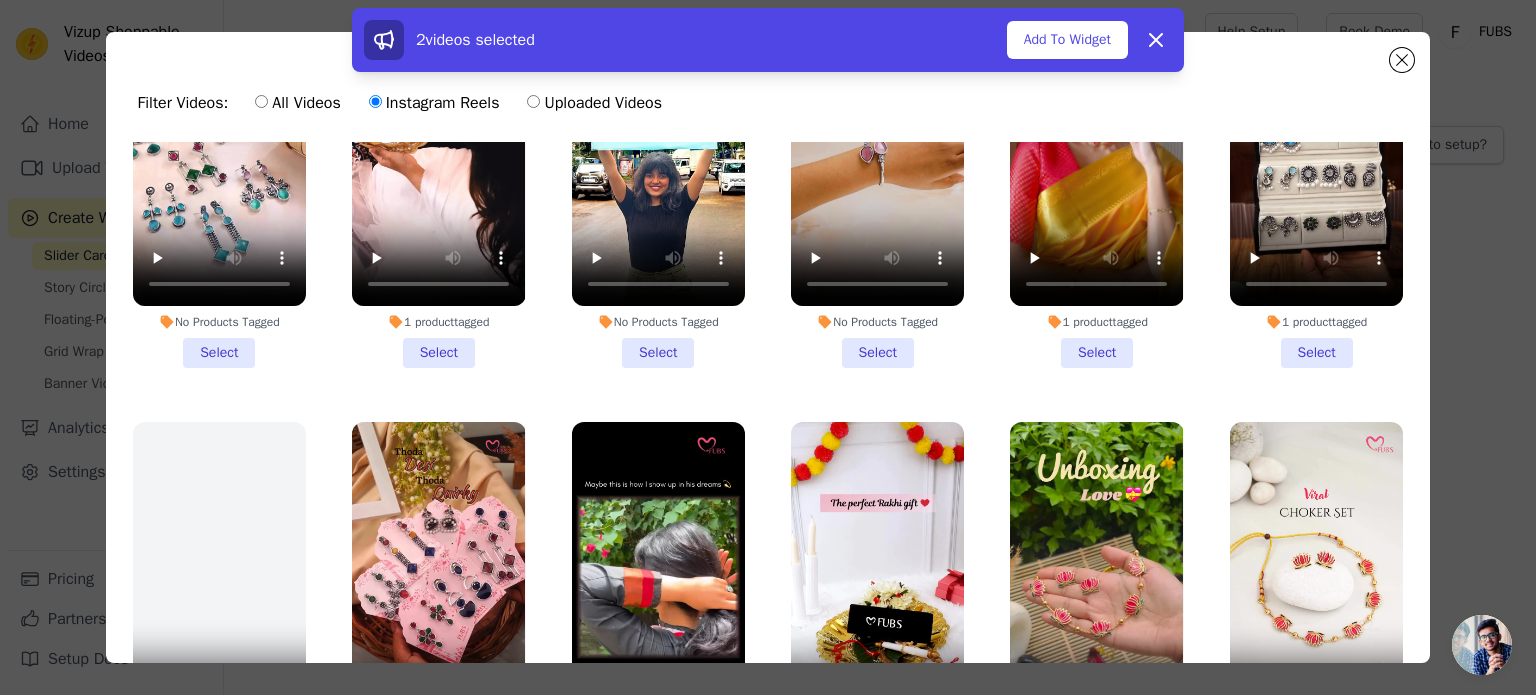 scroll, scrollTop: 0, scrollLeft: 0, axis: both 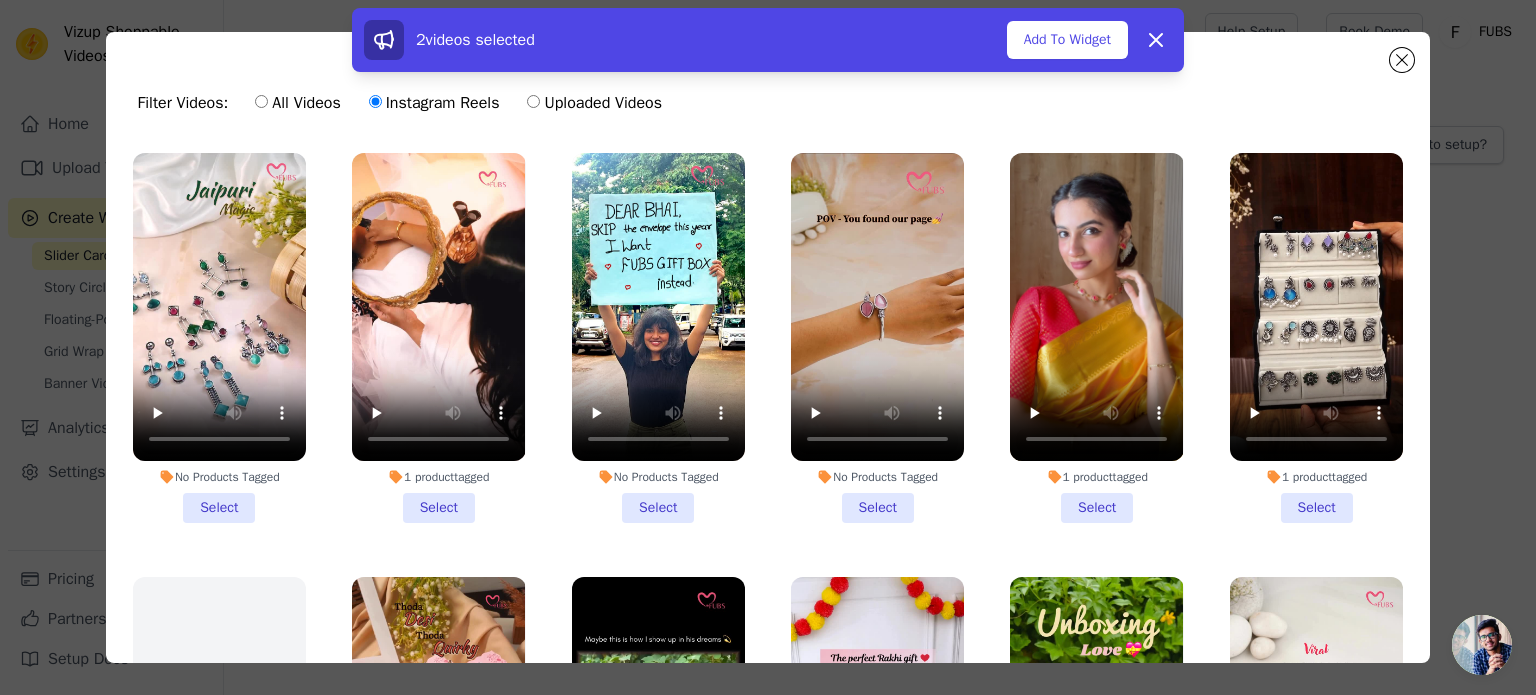 click on "All Videos" at bounding box center (261, 101) 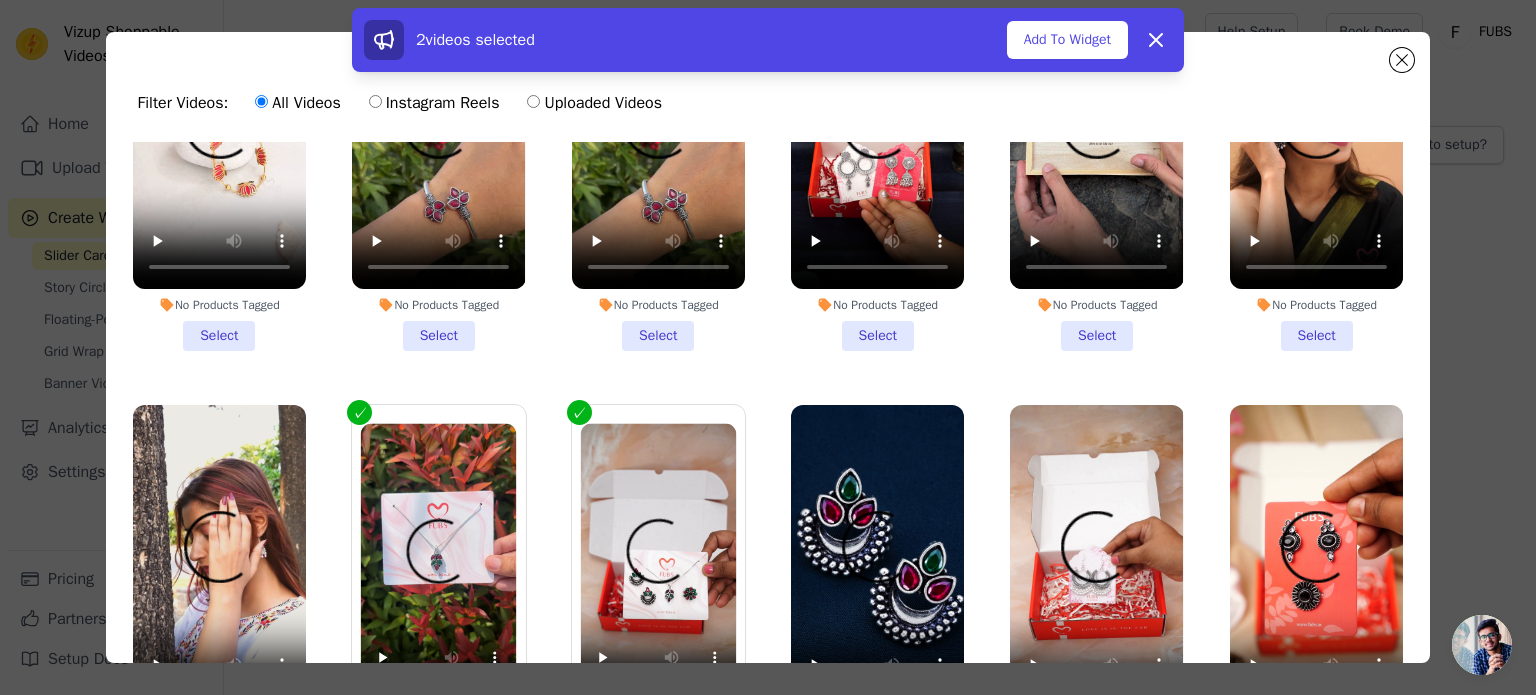 scroll, scrollTop: 395, scrollLeft: 0, axis: vertical 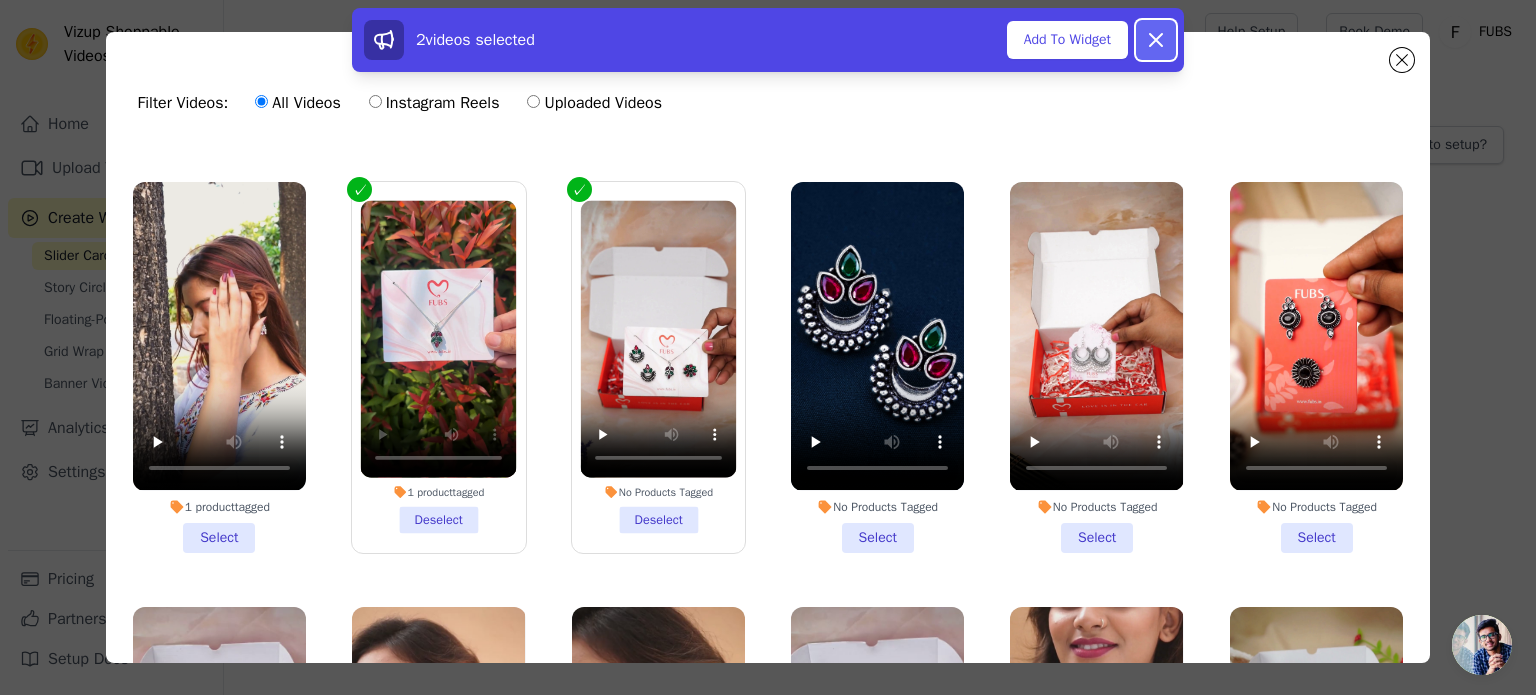 click 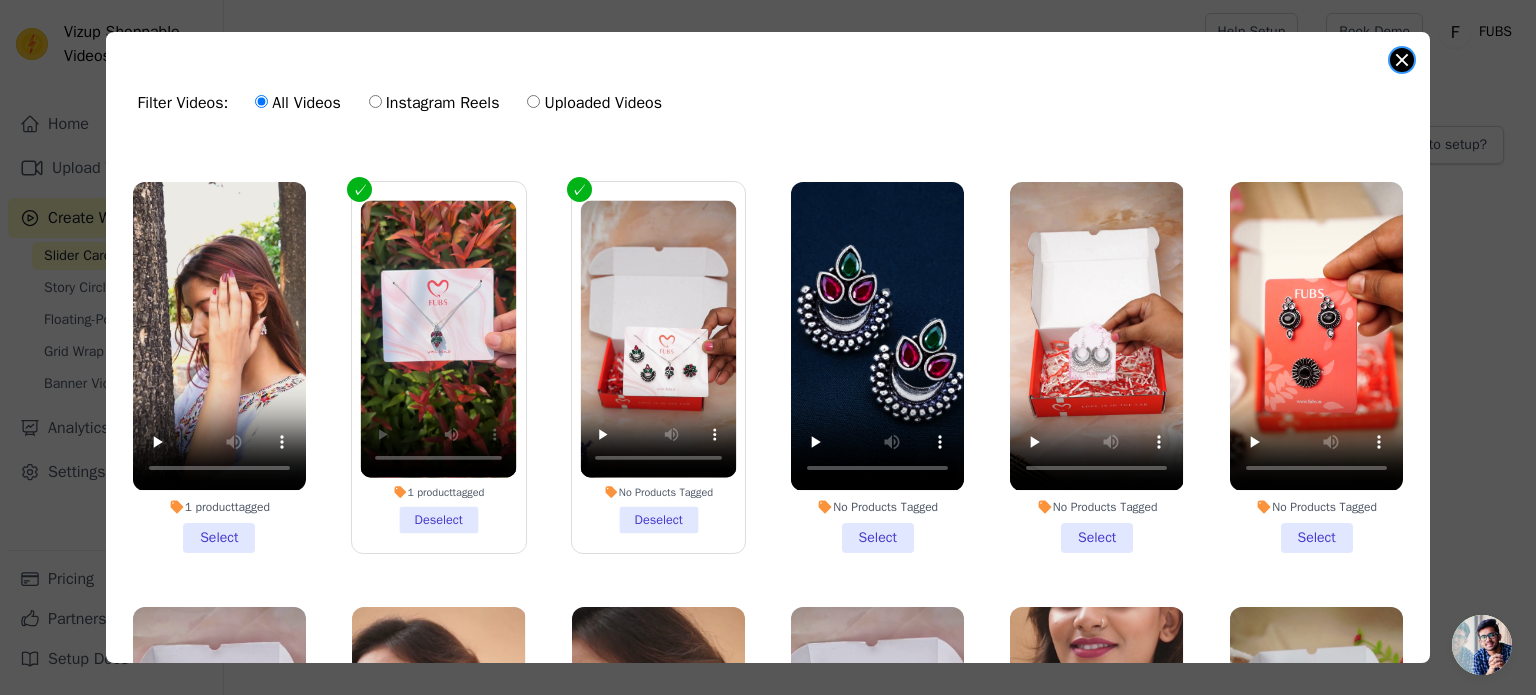 click at bounding box center (1402, 60) 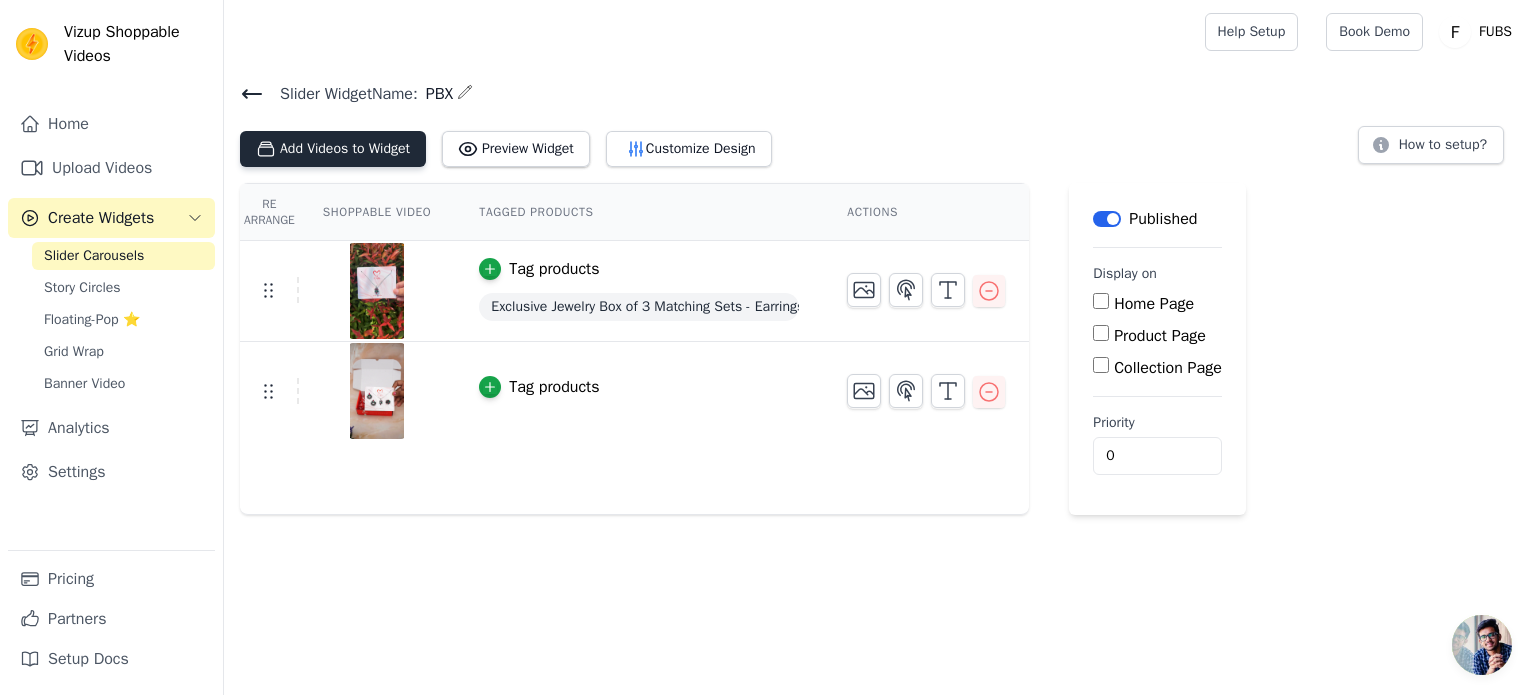 click on "Add Videos to Widget" at bounding box center (333, 149) 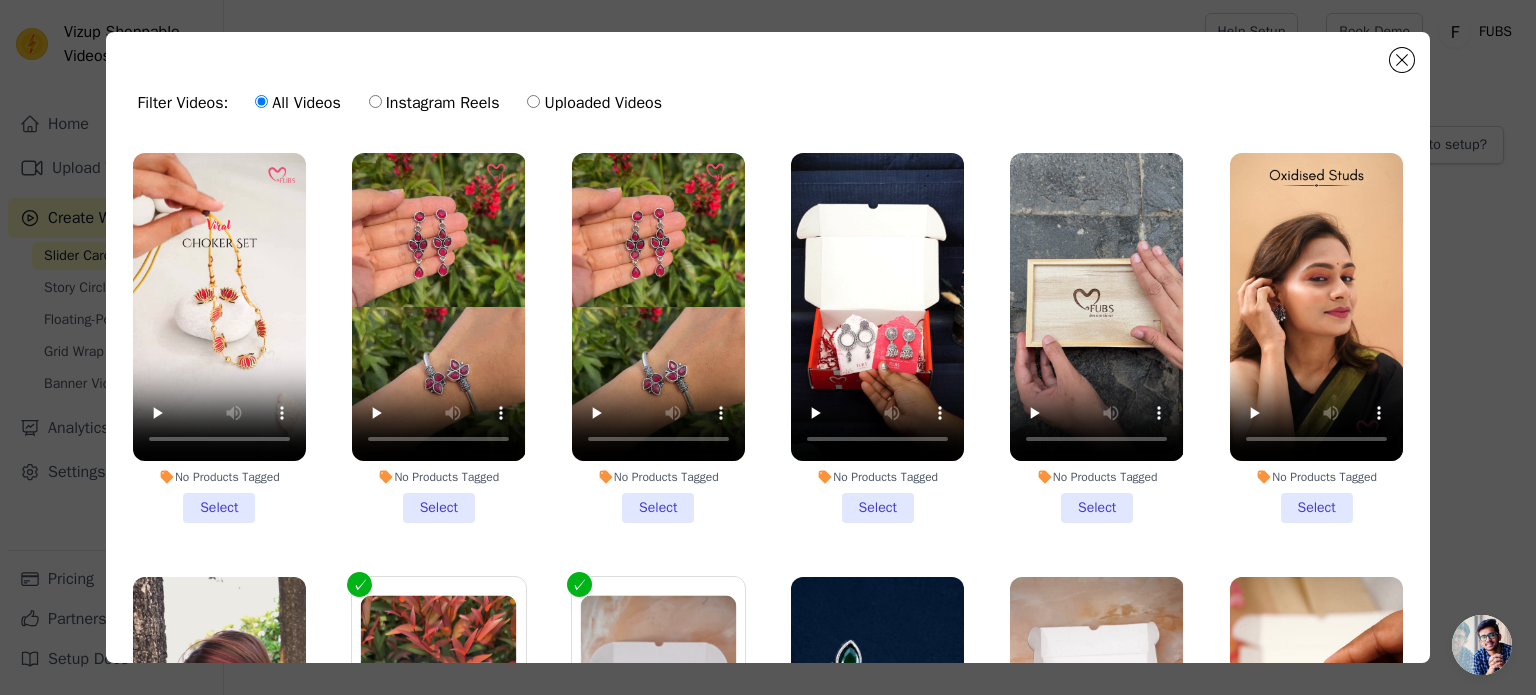 click on "Uploaded Videos" at bounding box center [533, 101] 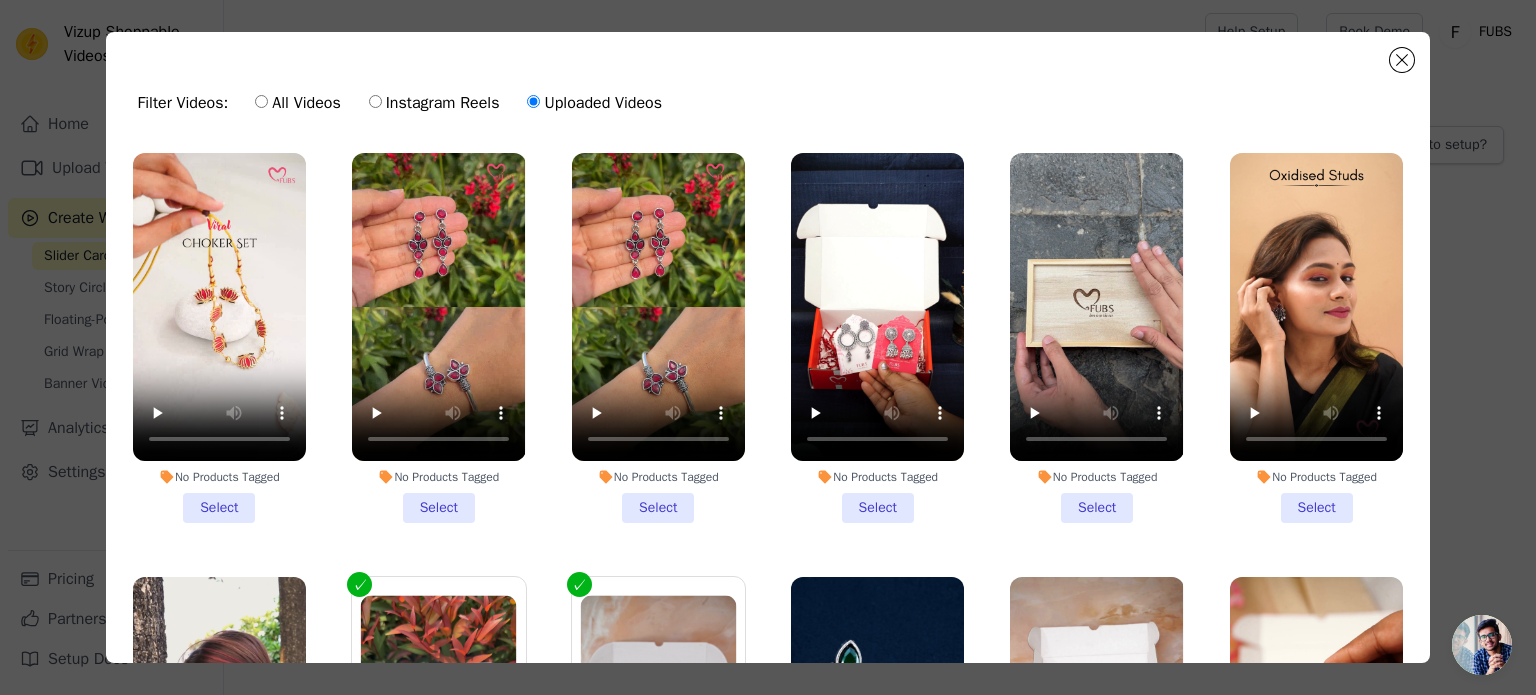 click on "Uploaded Videos" at bounding box center (533, 101) 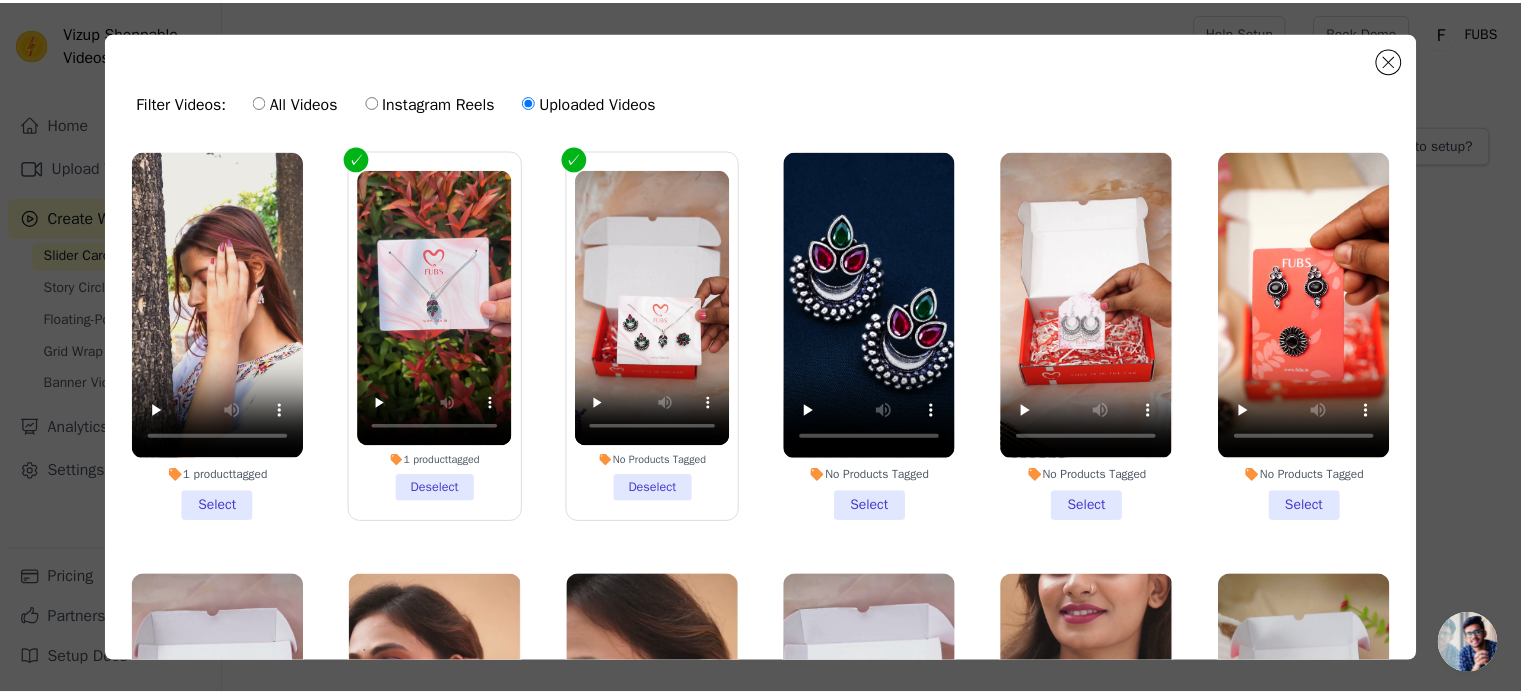 scroll, scrollTop: 0, scrollLeft: 0, axis: both 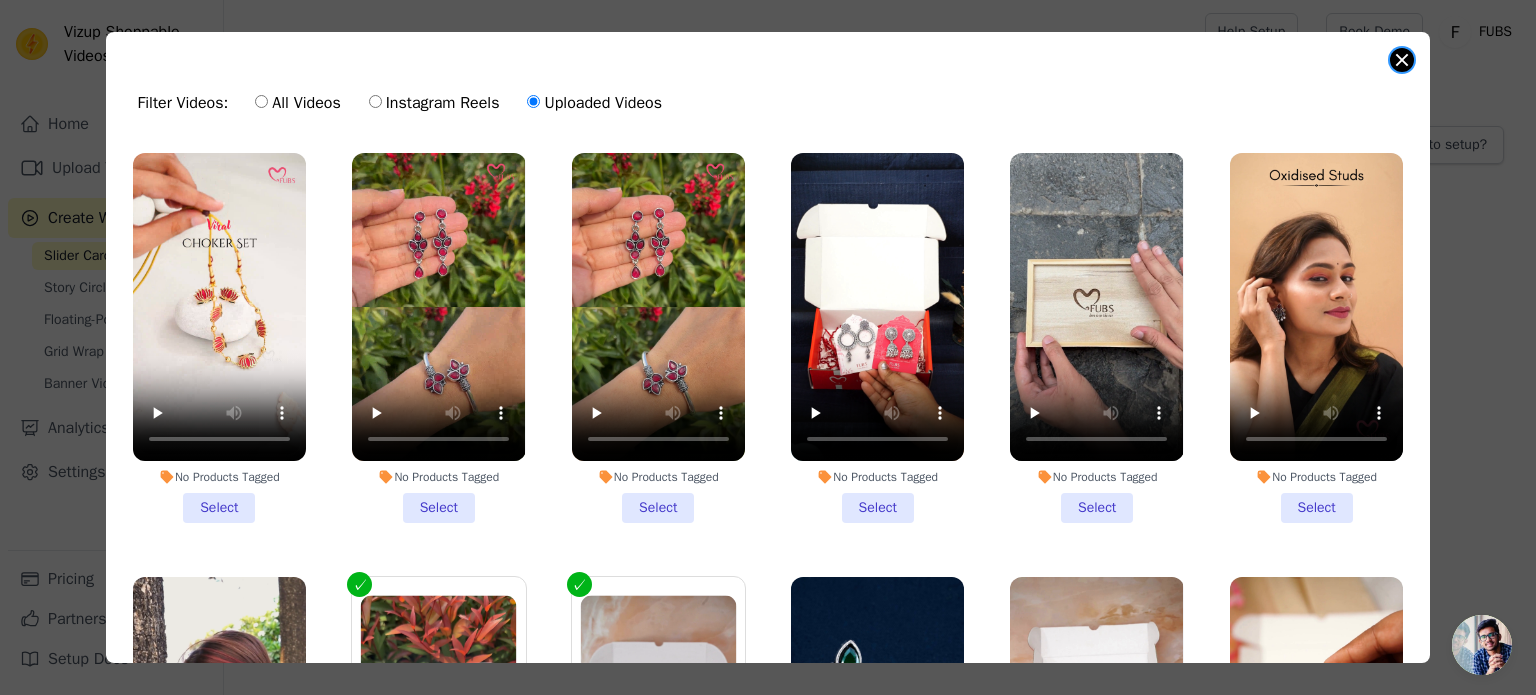 click at bounding box center (1402, 60) 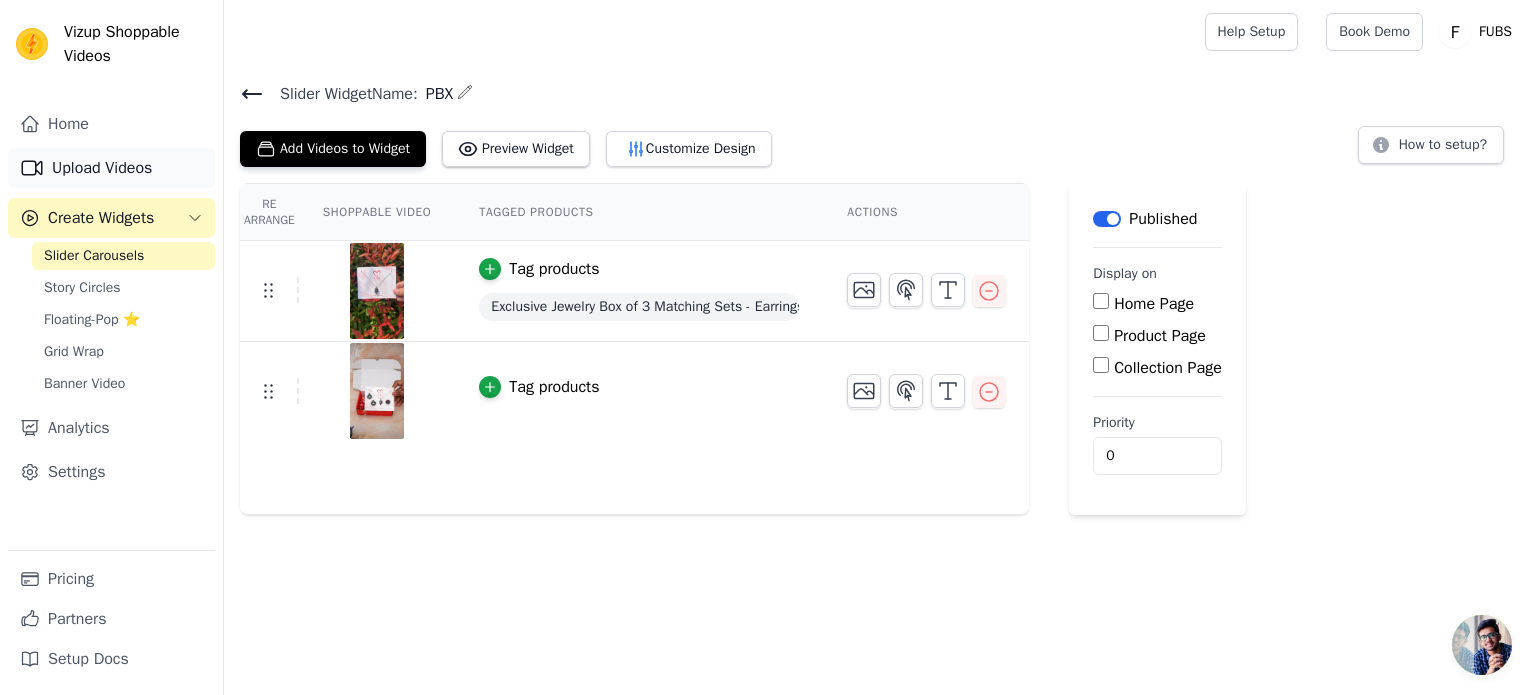 click on "Upload Videos" at bounding box center [111, 168] 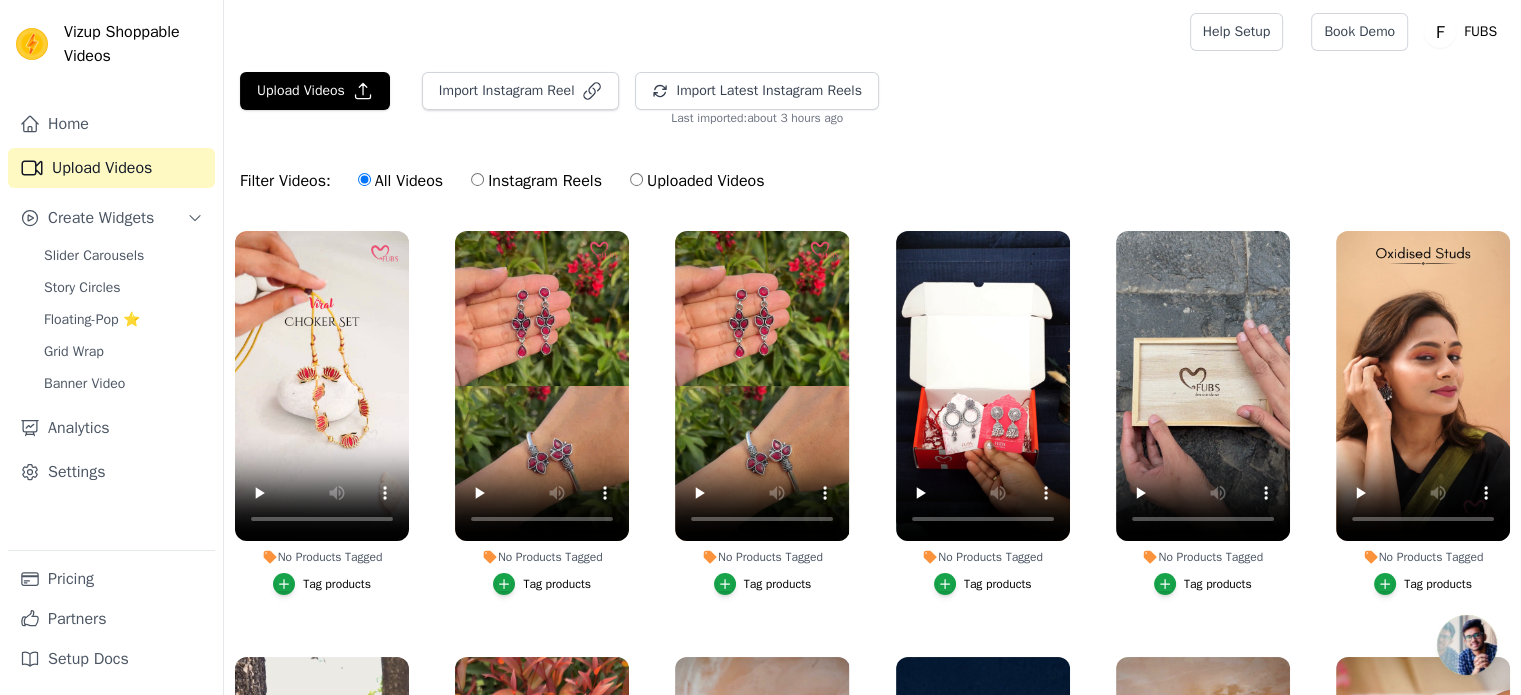 scroll, scrollTop: 203, scrollLeft: 0, axis: vertical 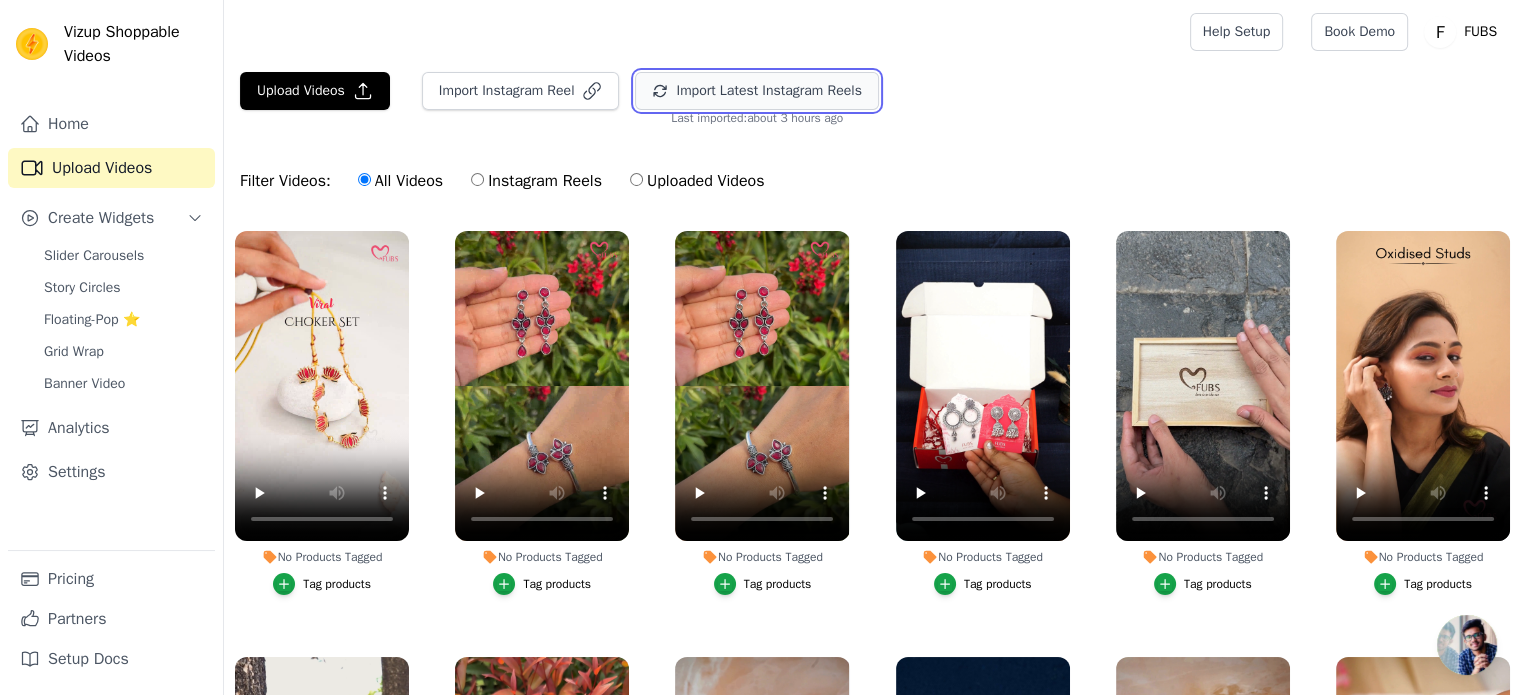 click on "Import Latest Instagram Reels" at bounding box center [756, 91] 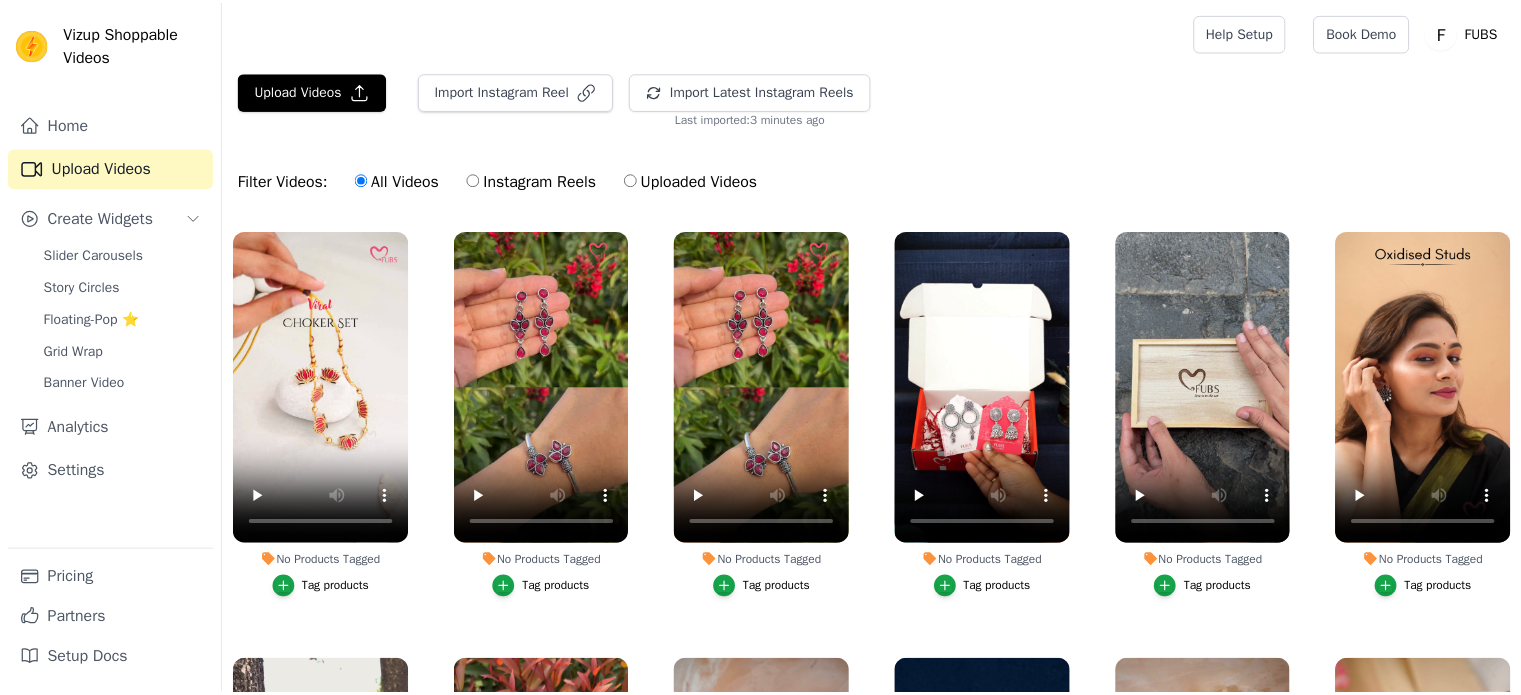 scroll, scrollTop: 0, scrollLeft: 0, axis: both 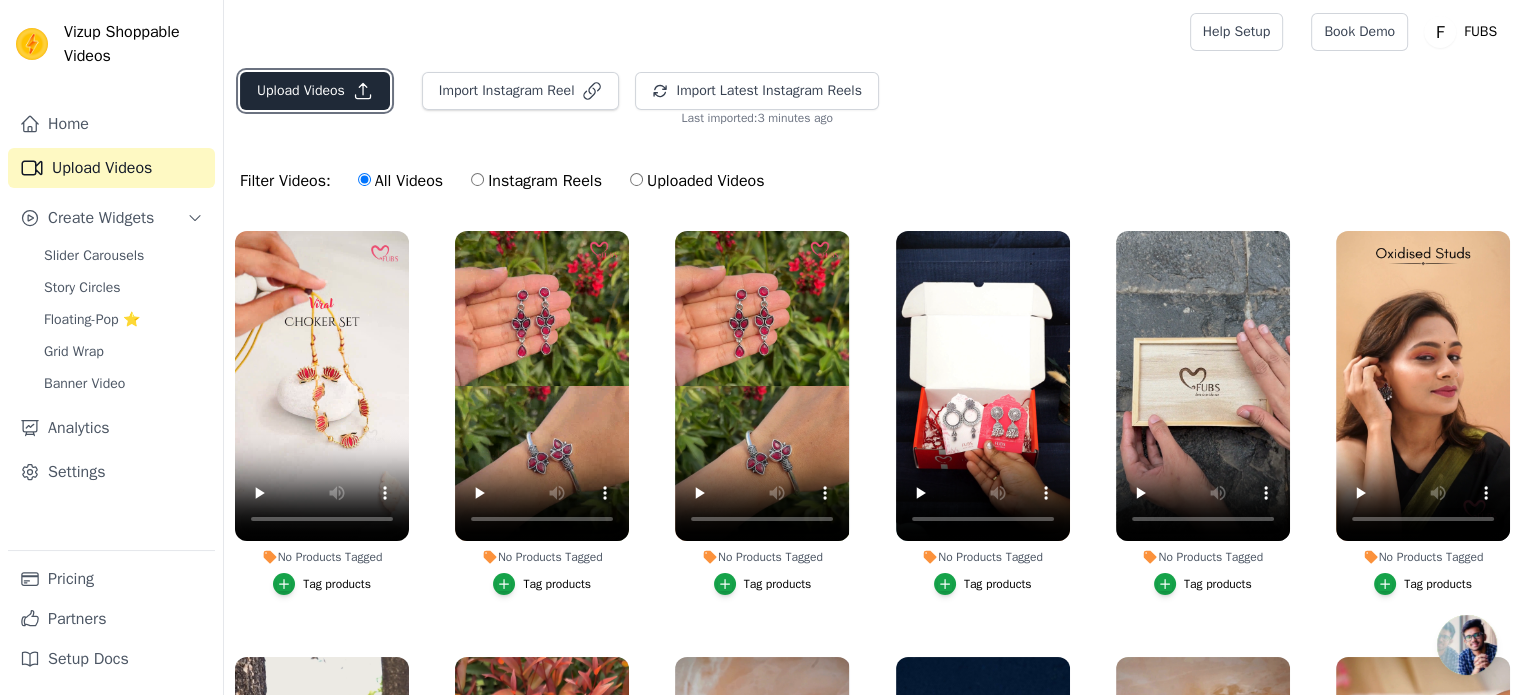 click on "Upload Videos" at bounding box center (315, 91) 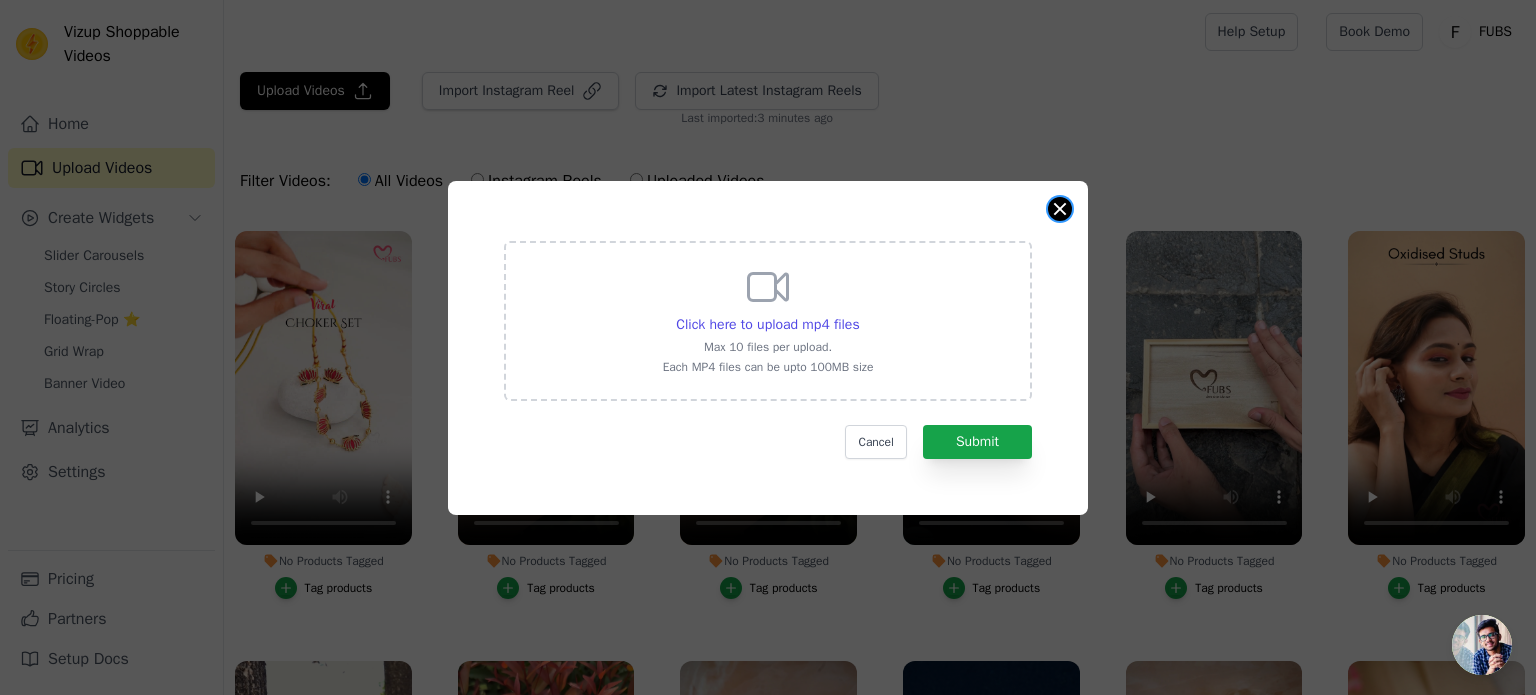 click at bounding box center (1060, 209) 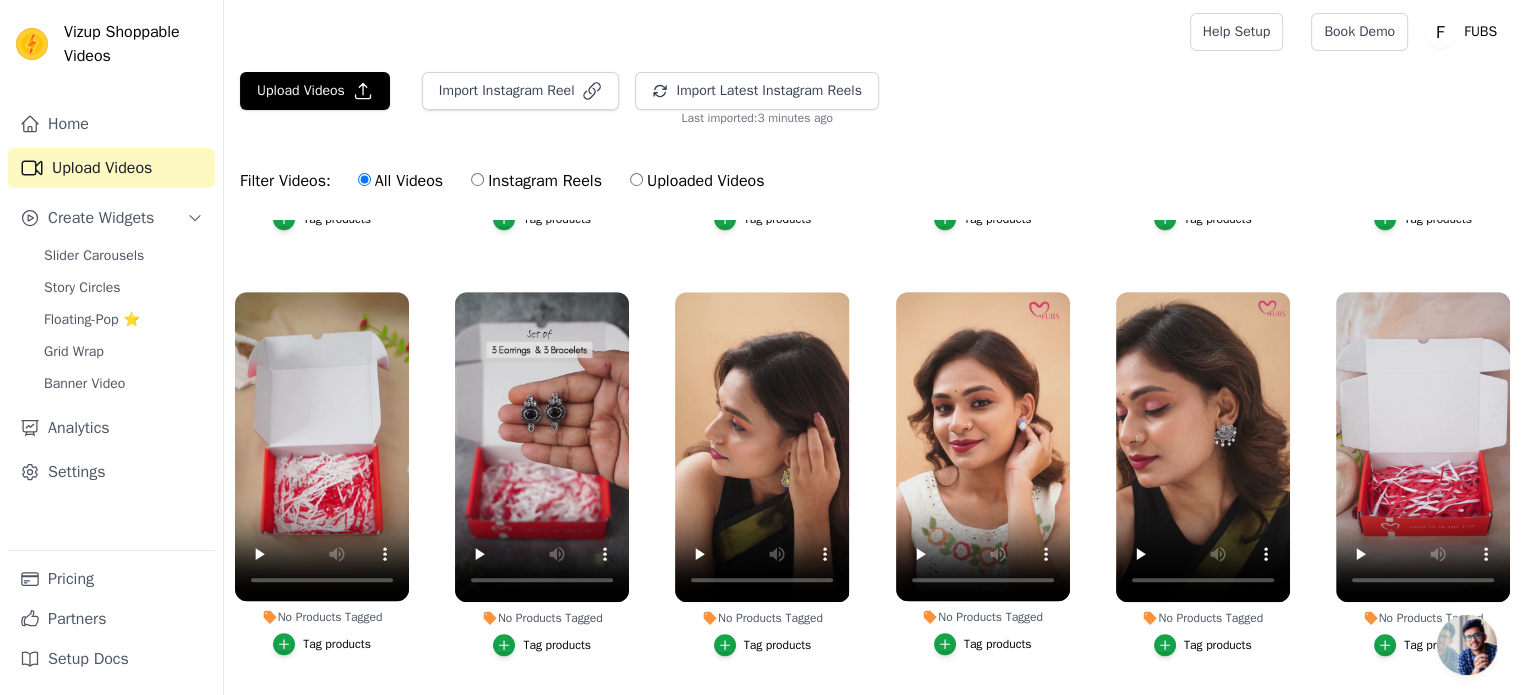 scroll, scrollTop: 1223, scrollLeft: 0, axis: vertical 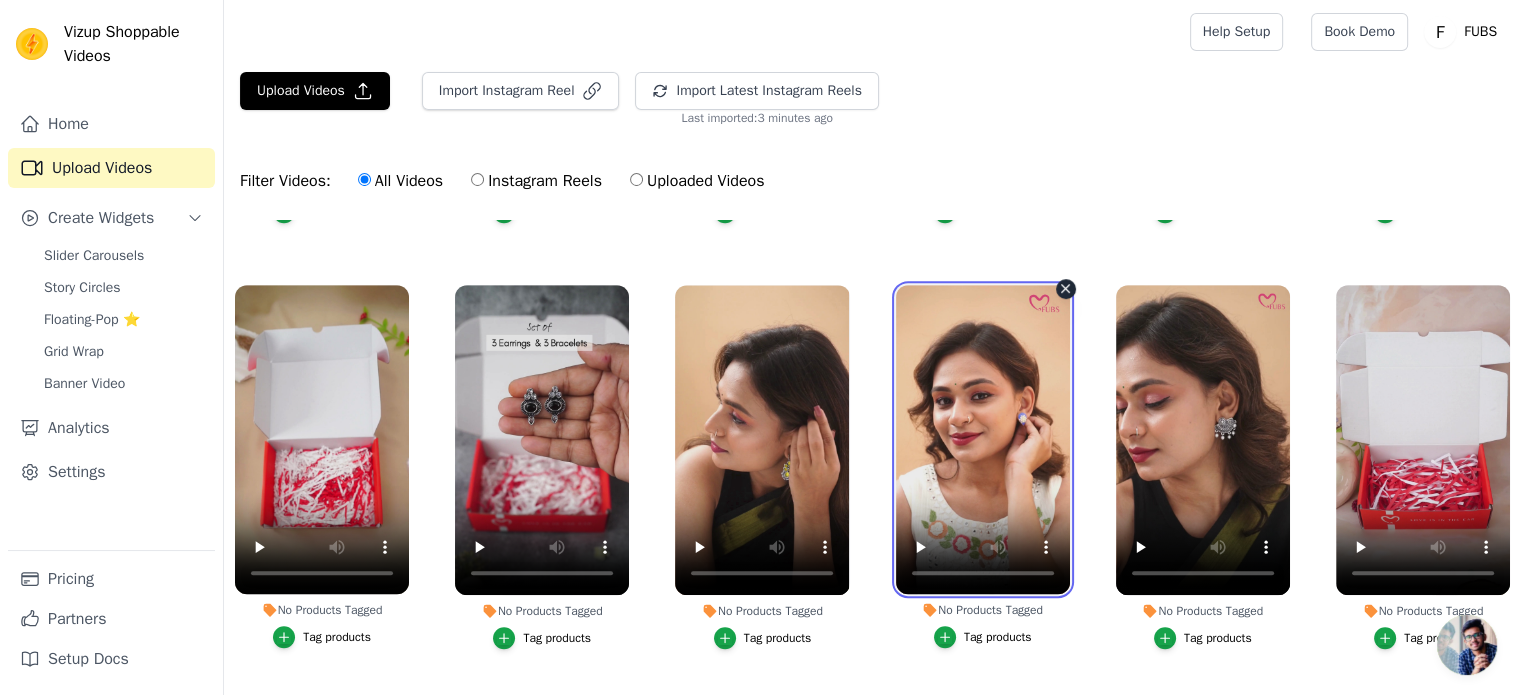 click at bounding box center (983, 440) 